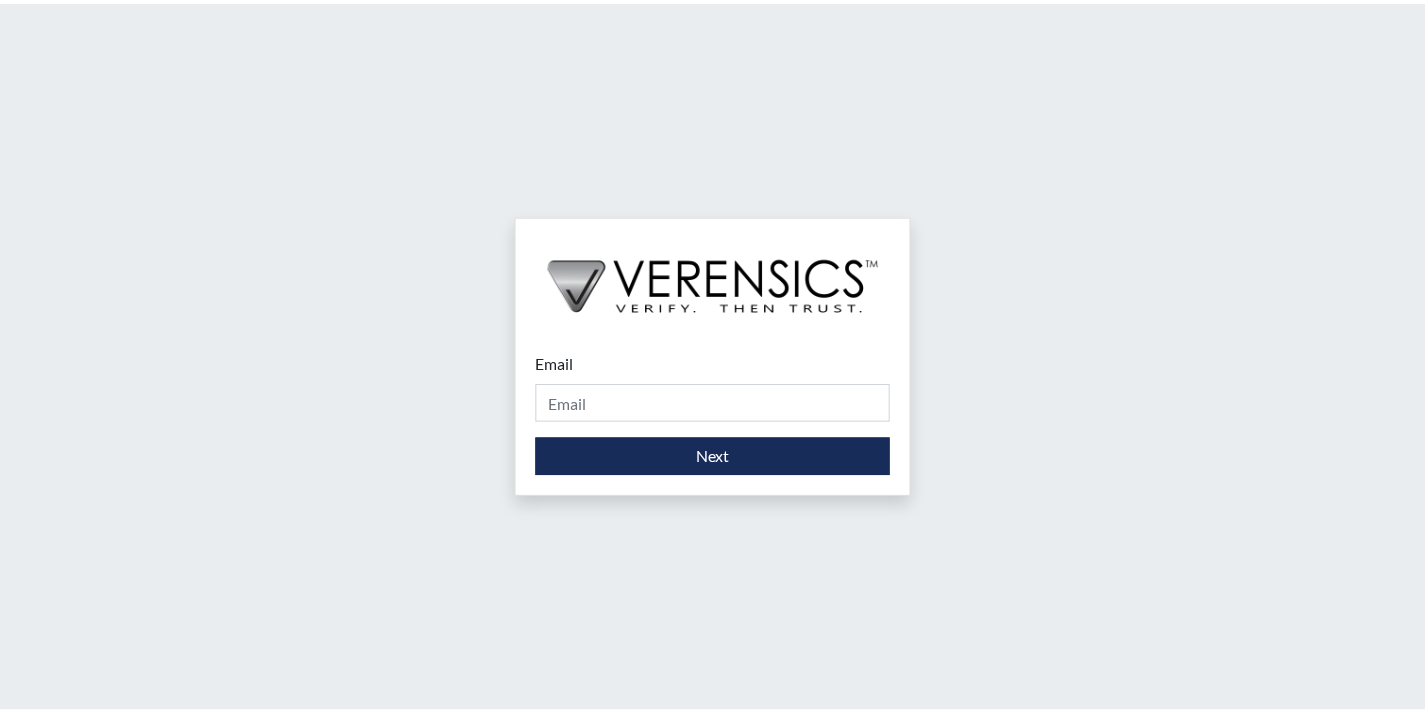 scroll, scrollTop: 0, scrollLeft: 0, axis: both 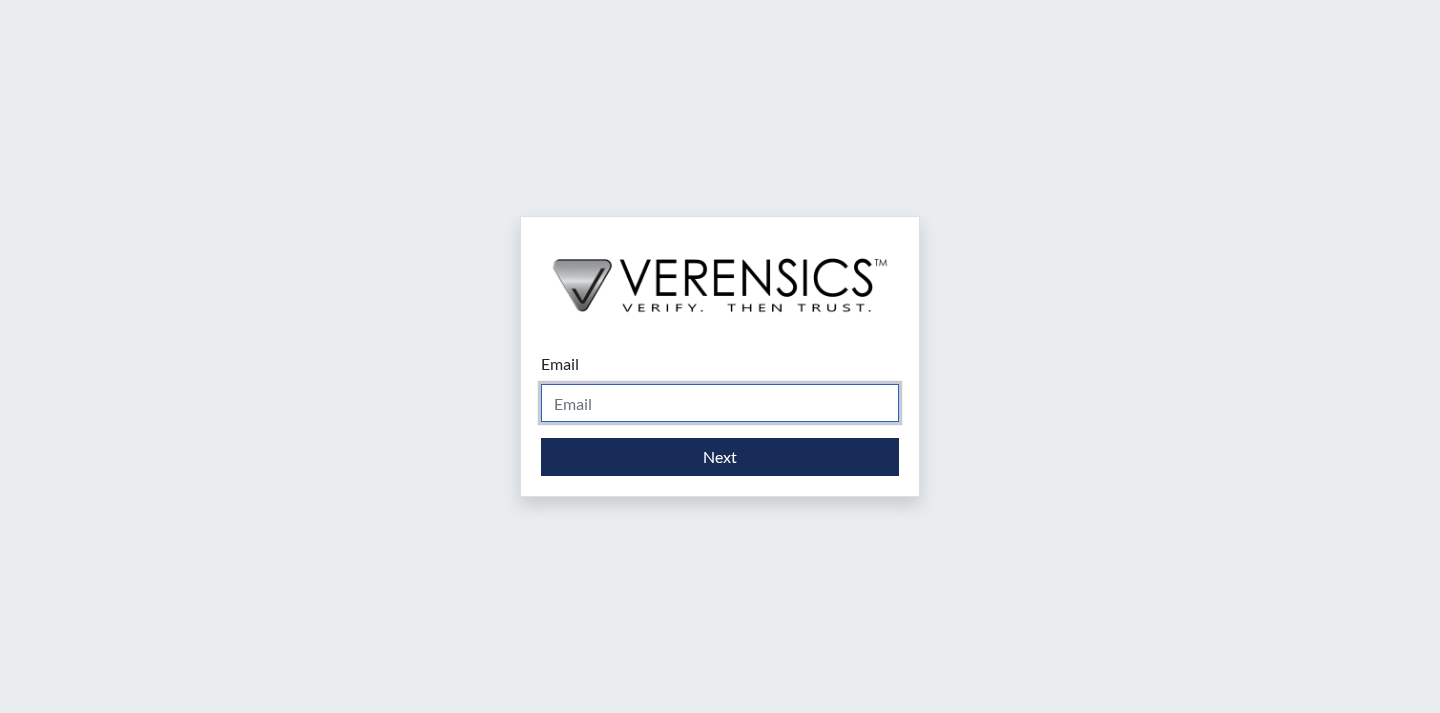 click on "Email" at bounding box center (720, 403) 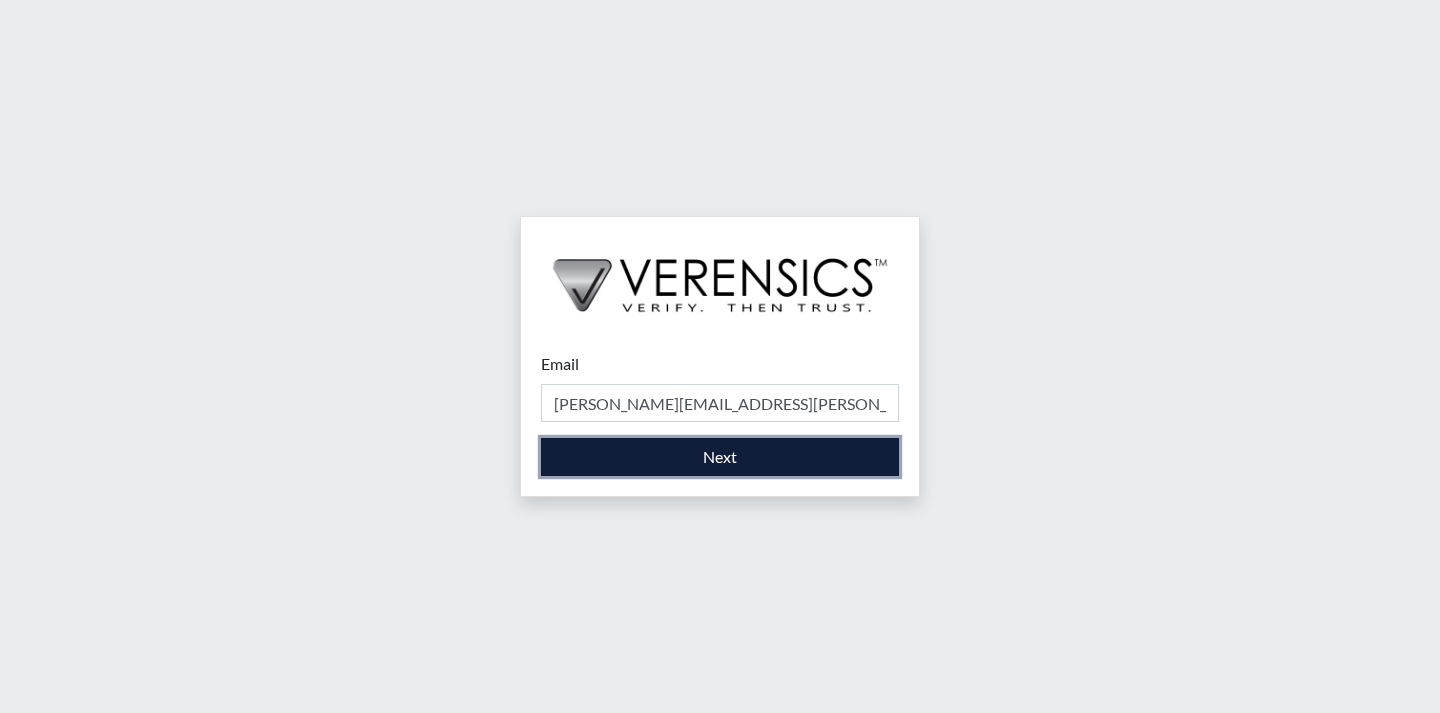 click on "Next" at bounding box center [720, 457] 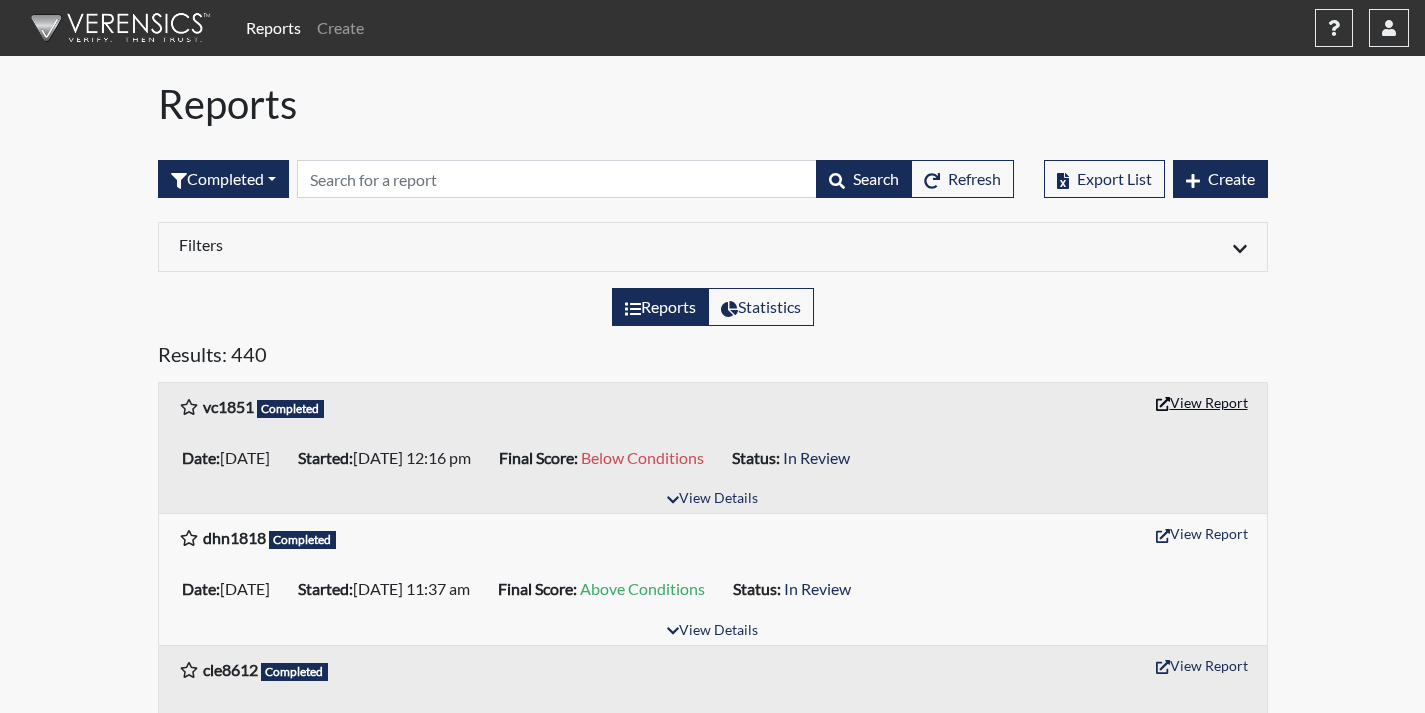 click on "View Report" at bounding box center (1202, 402) 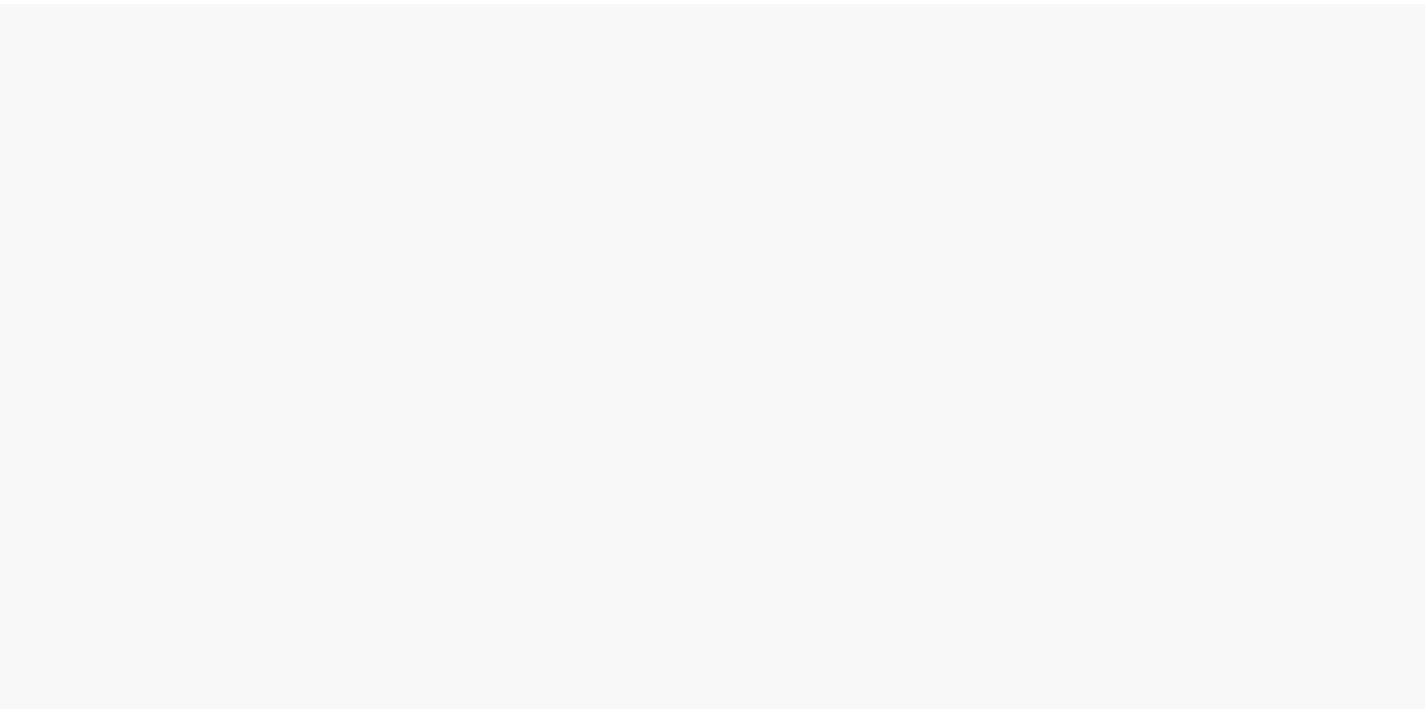 scroll, scrollTop: 0, scrollLeft: 0, axis: both 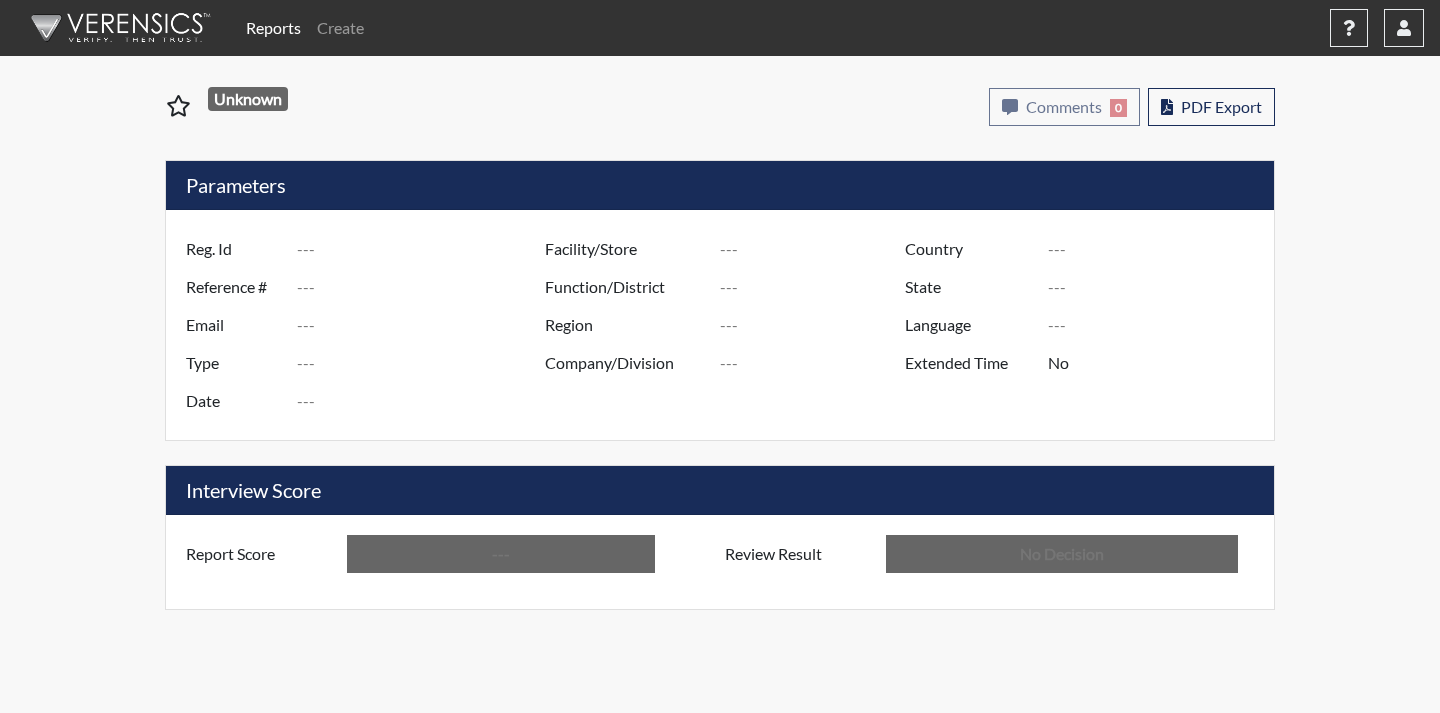 type on "vc1851" 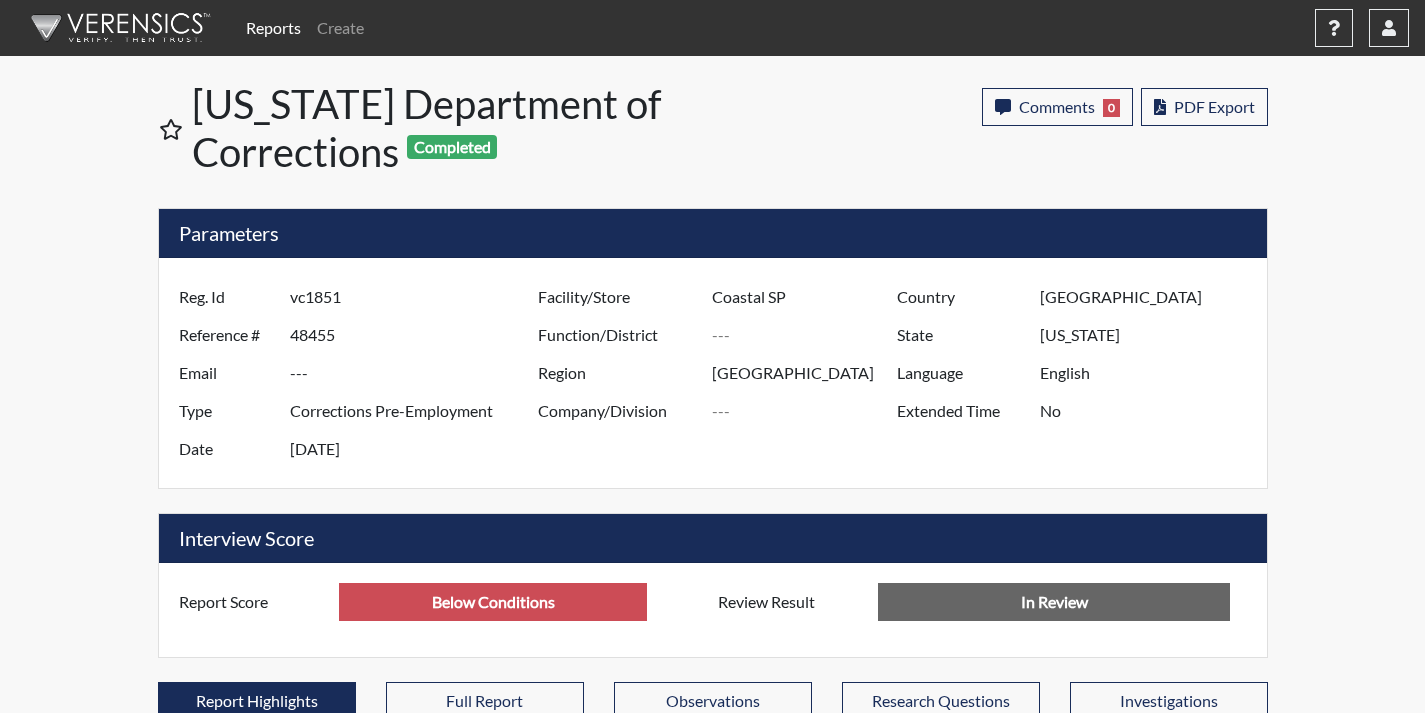 scroll, scrollTop: 999668, scrollLeft: 999169, axis: both 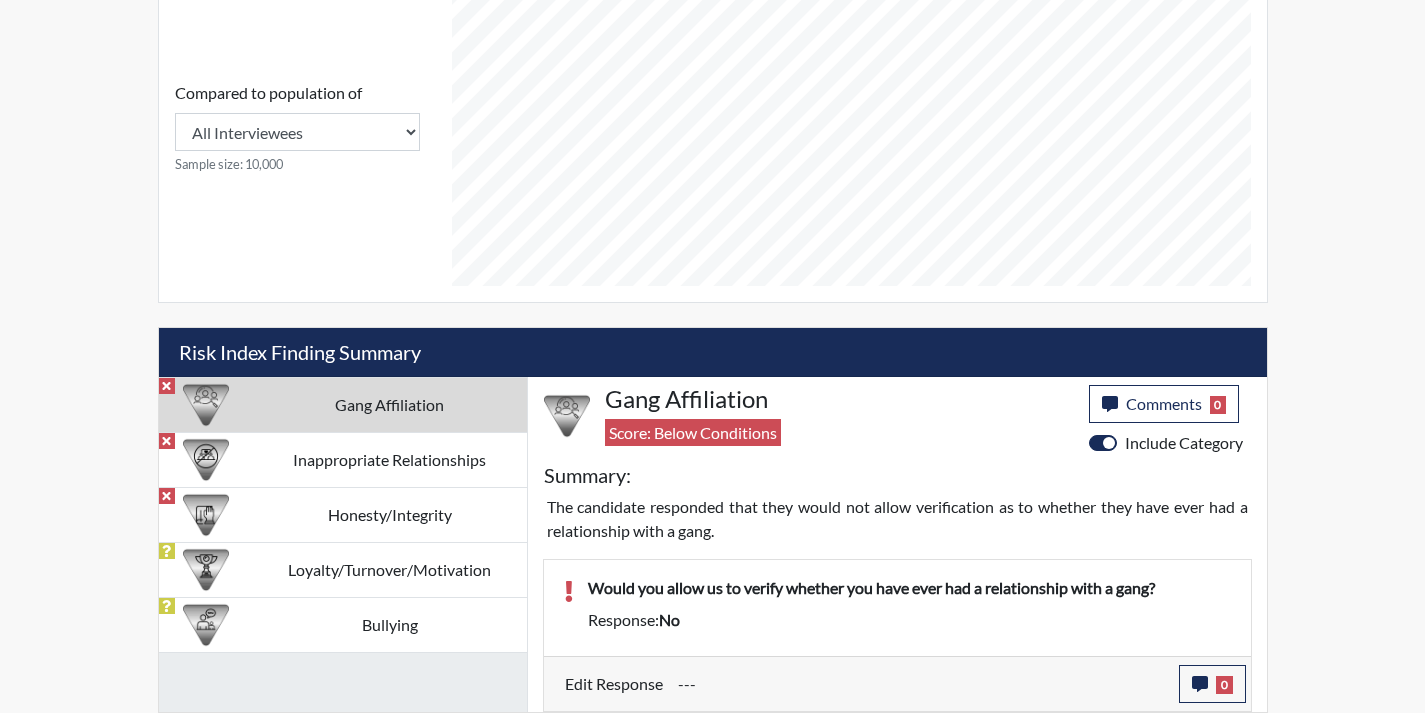 click on "Inappropriate Relationships" at bounding box center [390, 459] 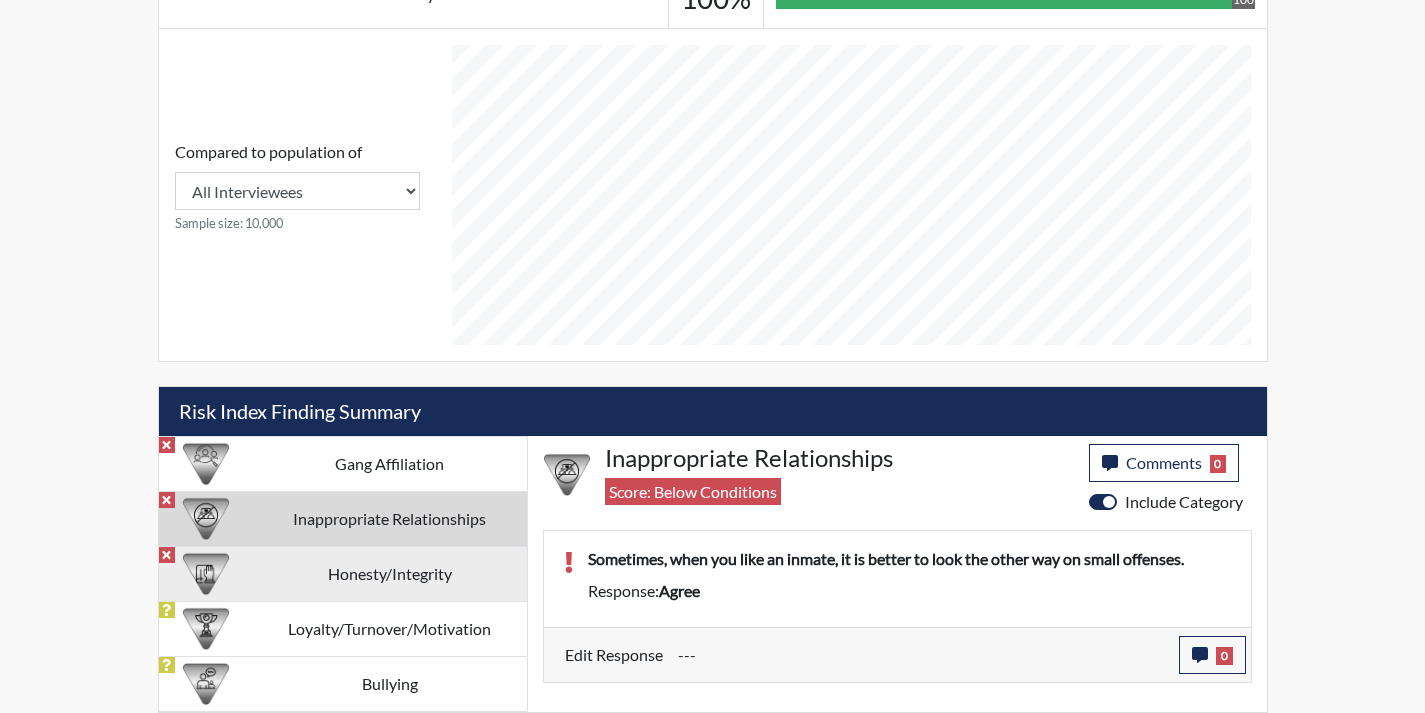 click at bounding box center [206, 574] 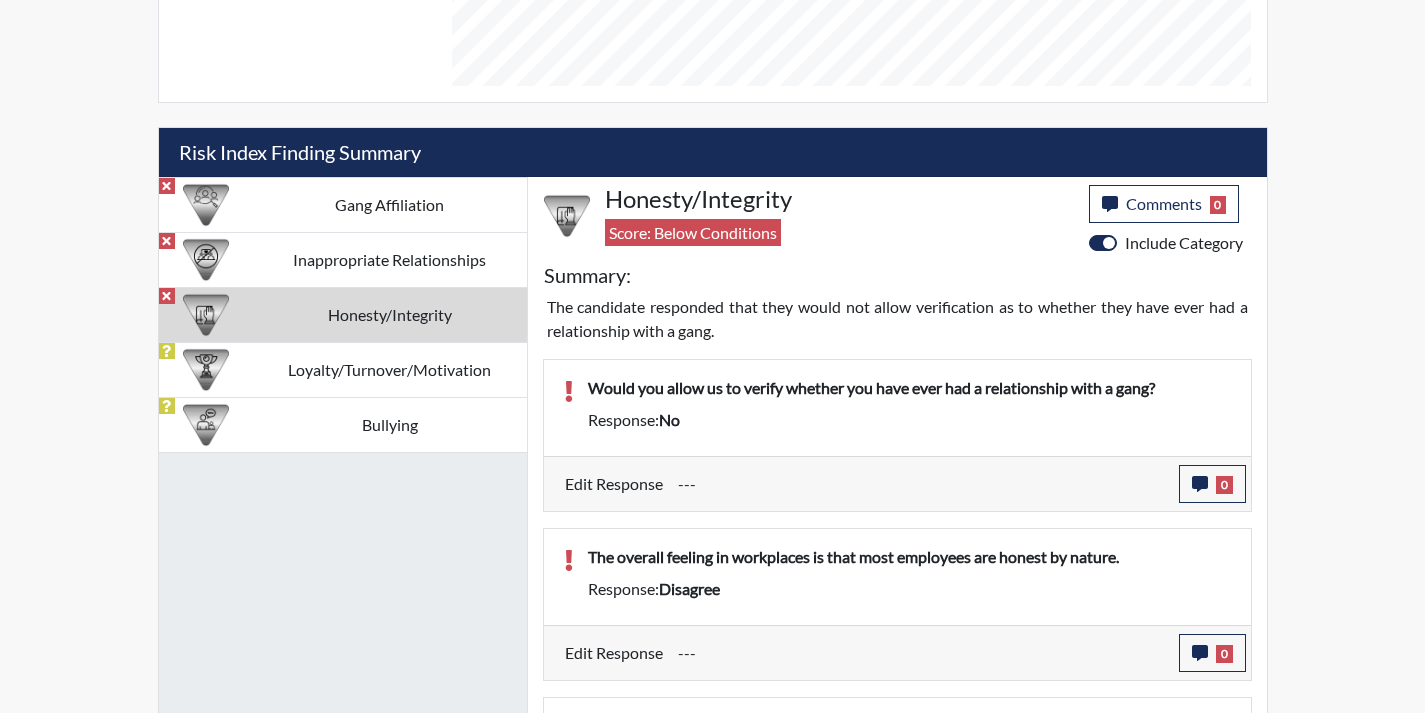 scroll, scrollTop: 1283, scrollLeft: 0, axis: vertical 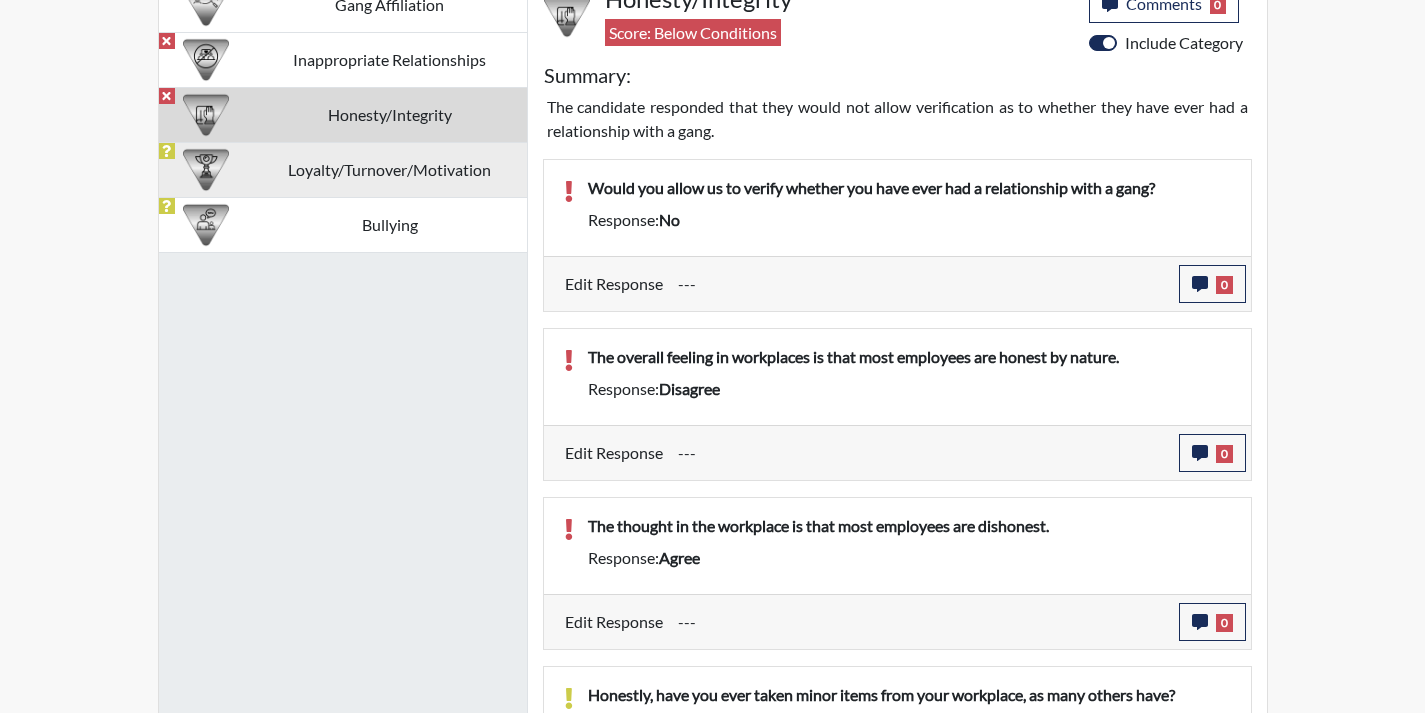 click on "Loyalty/Turnover/Motivation" at bounding box center [390, 169] 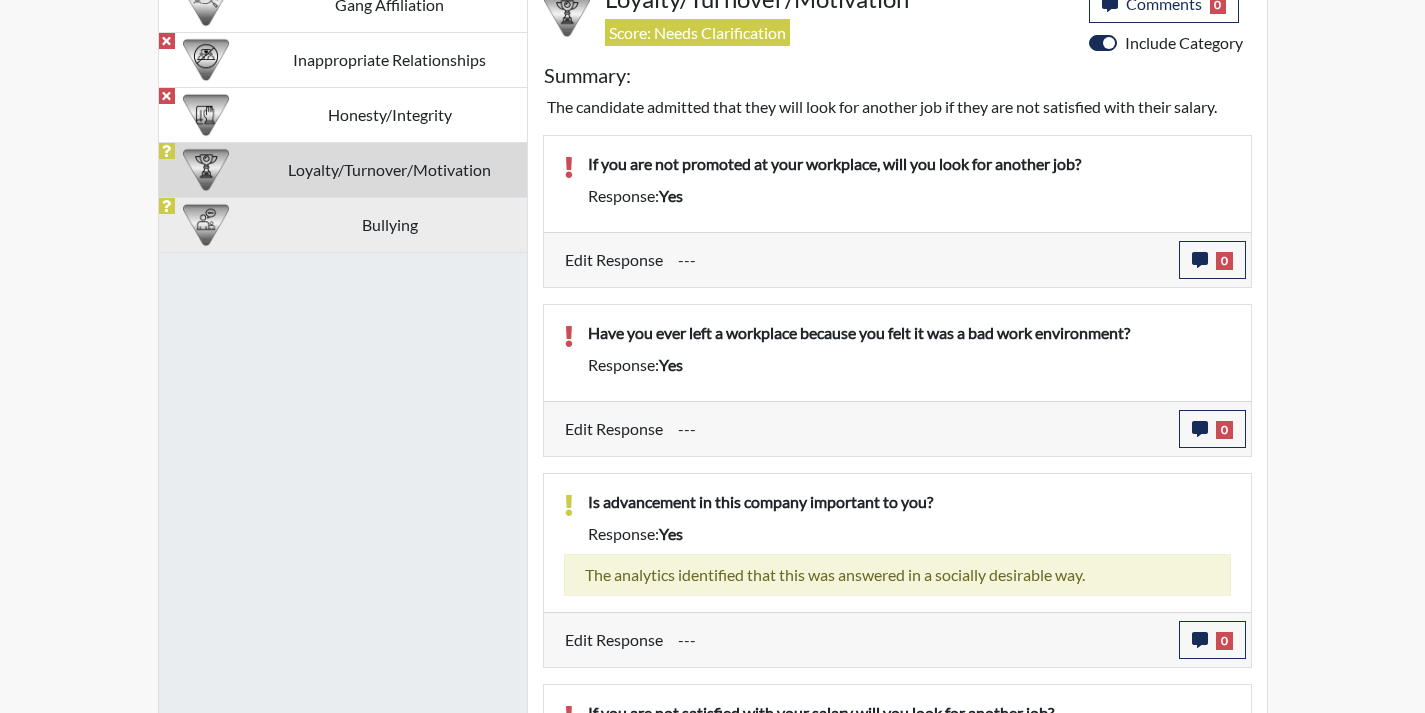 click on "Bullying" at bounding box center [390, 224] 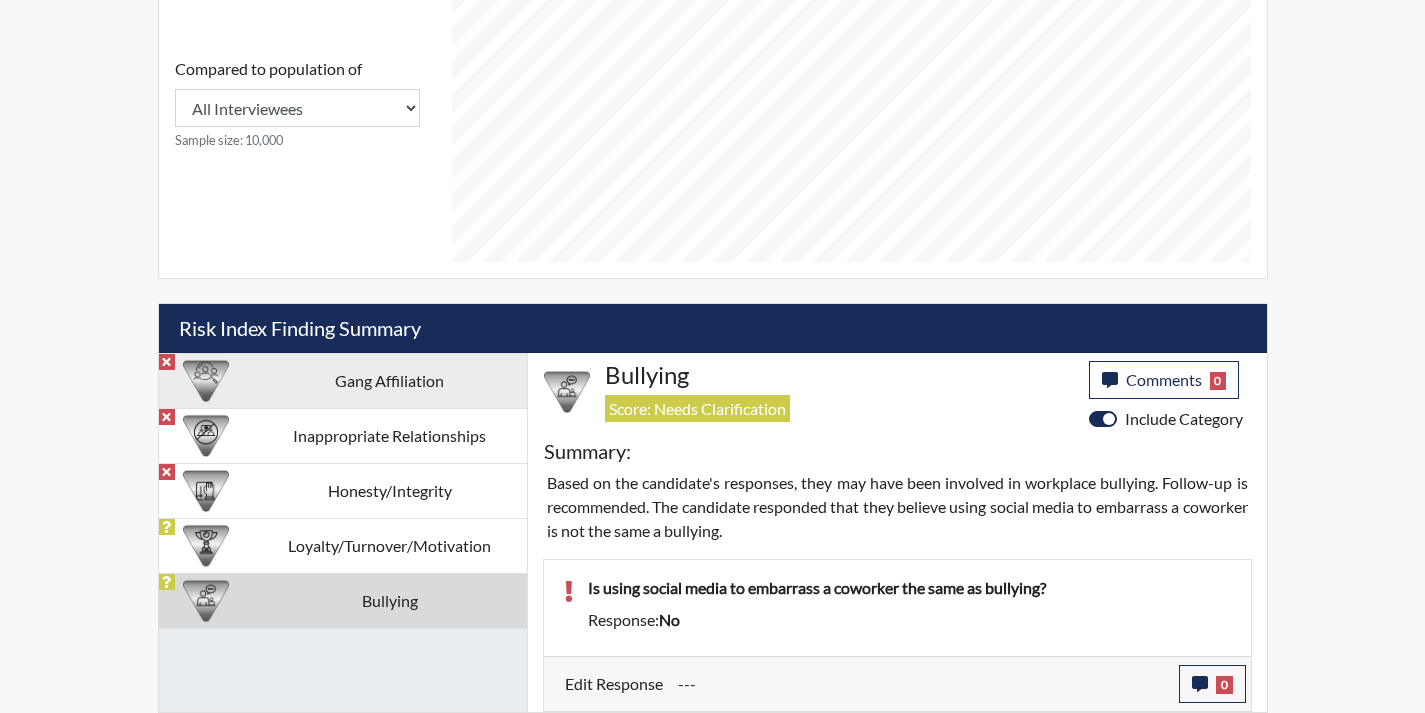 click on "Gang Affiliation" at bounding box center [390, 380] 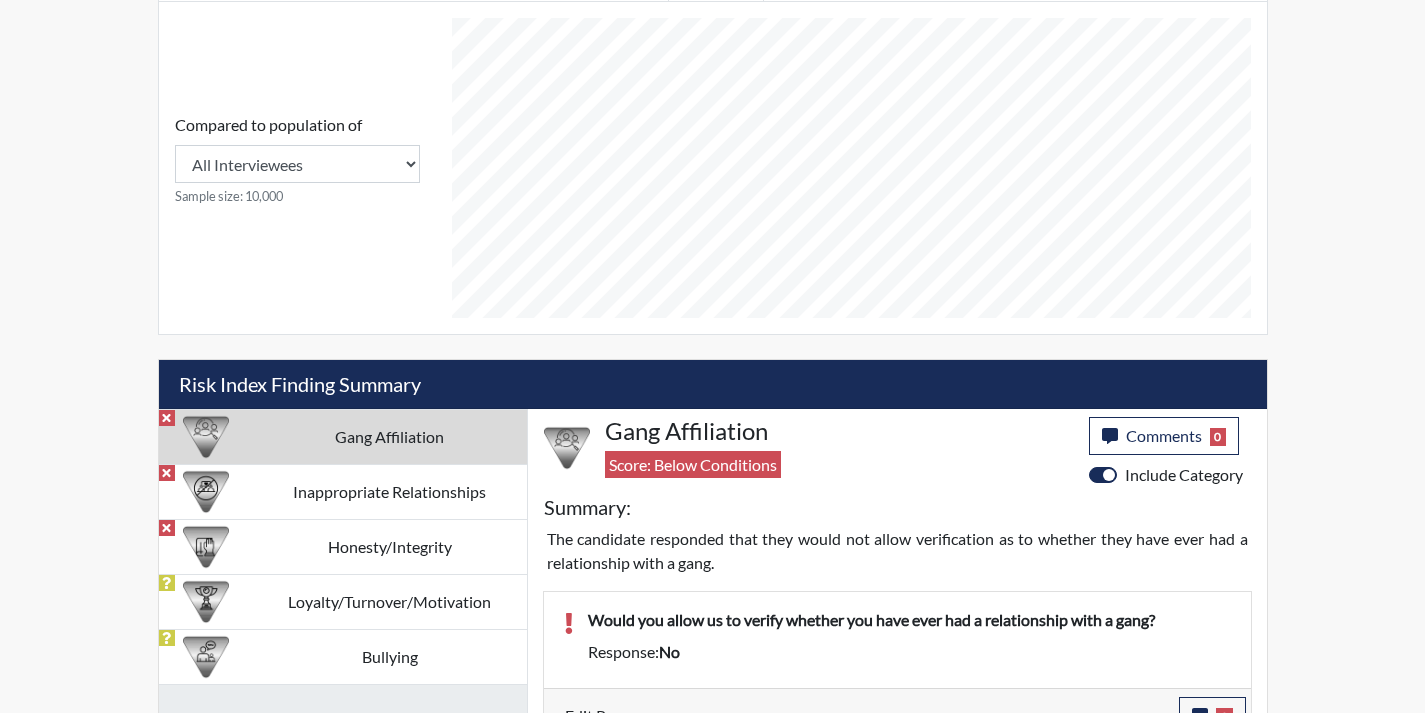 scroll, scrollTop: 883, scrollLeft: 0, axis: vertical 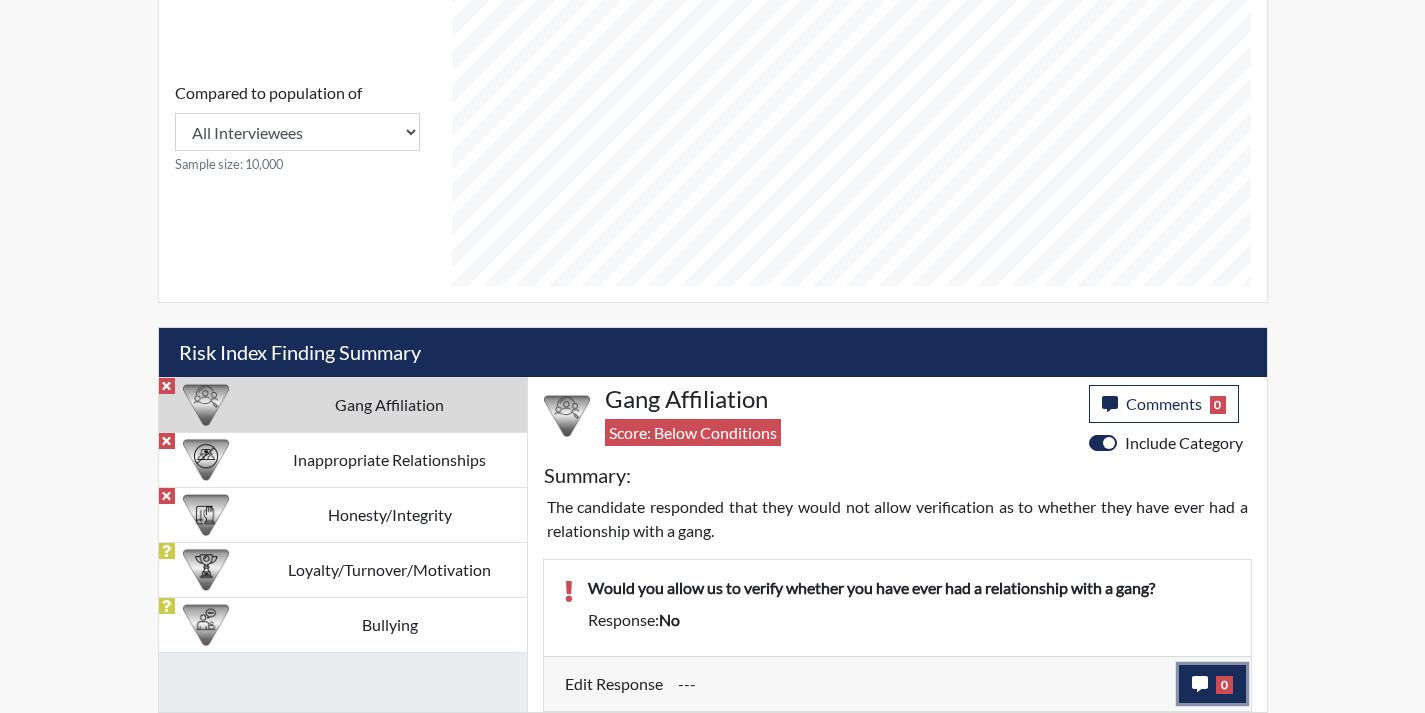 click on "0" at bounding box center (1212, 684) 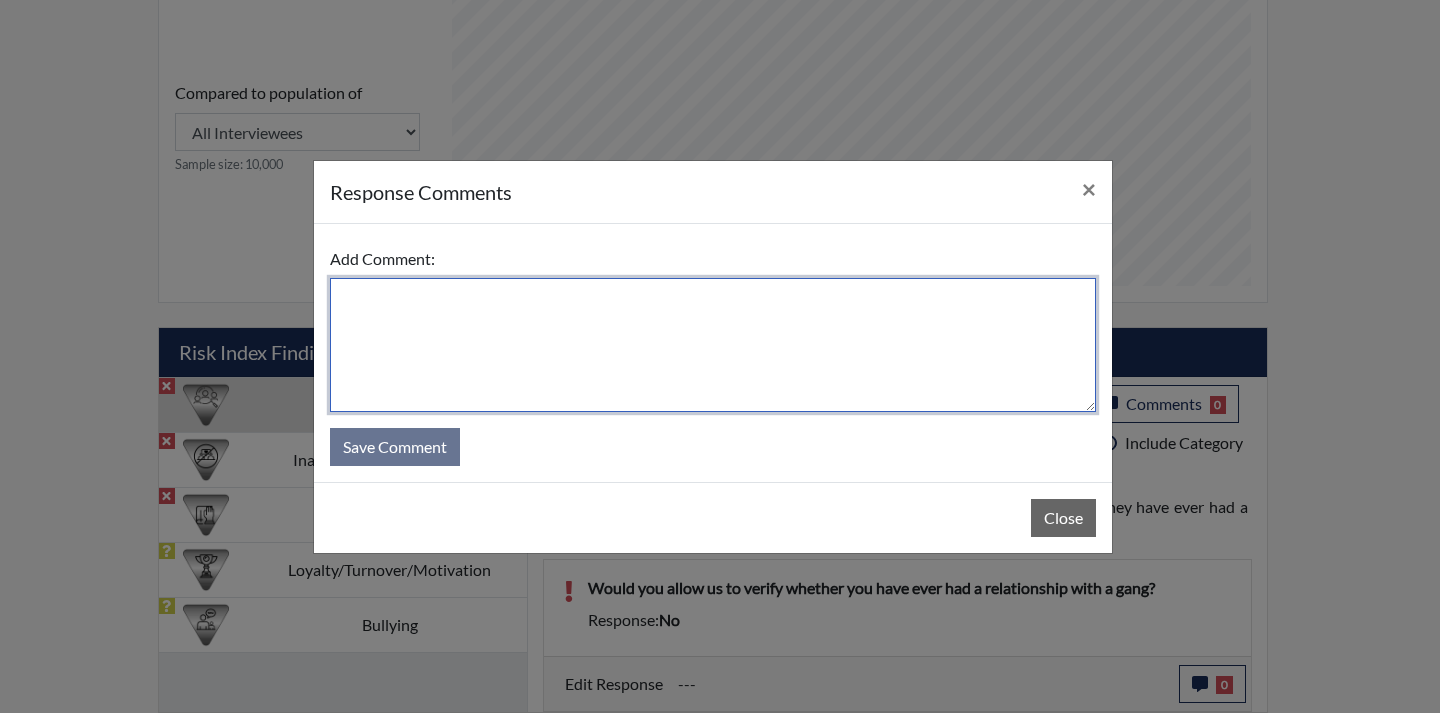 click at bounding box center (713, 345) 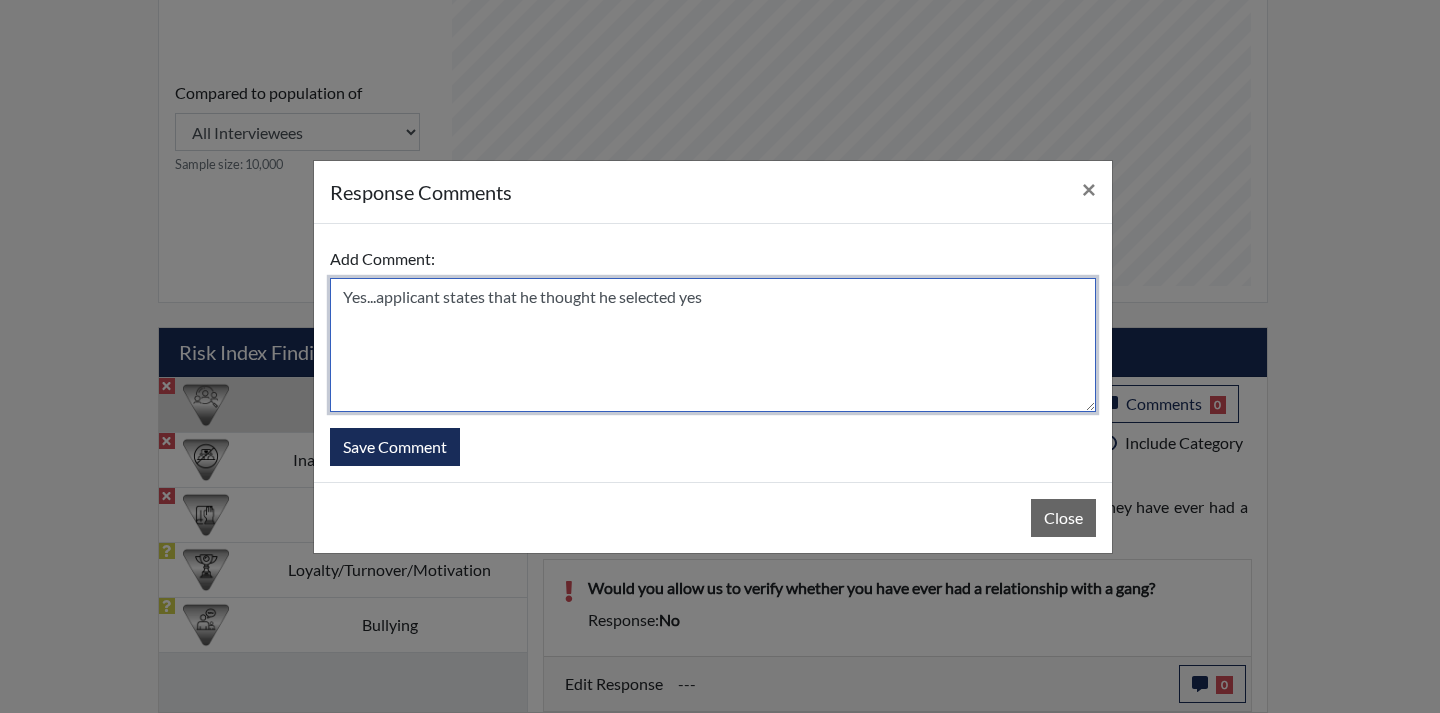 type on "Yes...applicant states that he thought he selected yes" 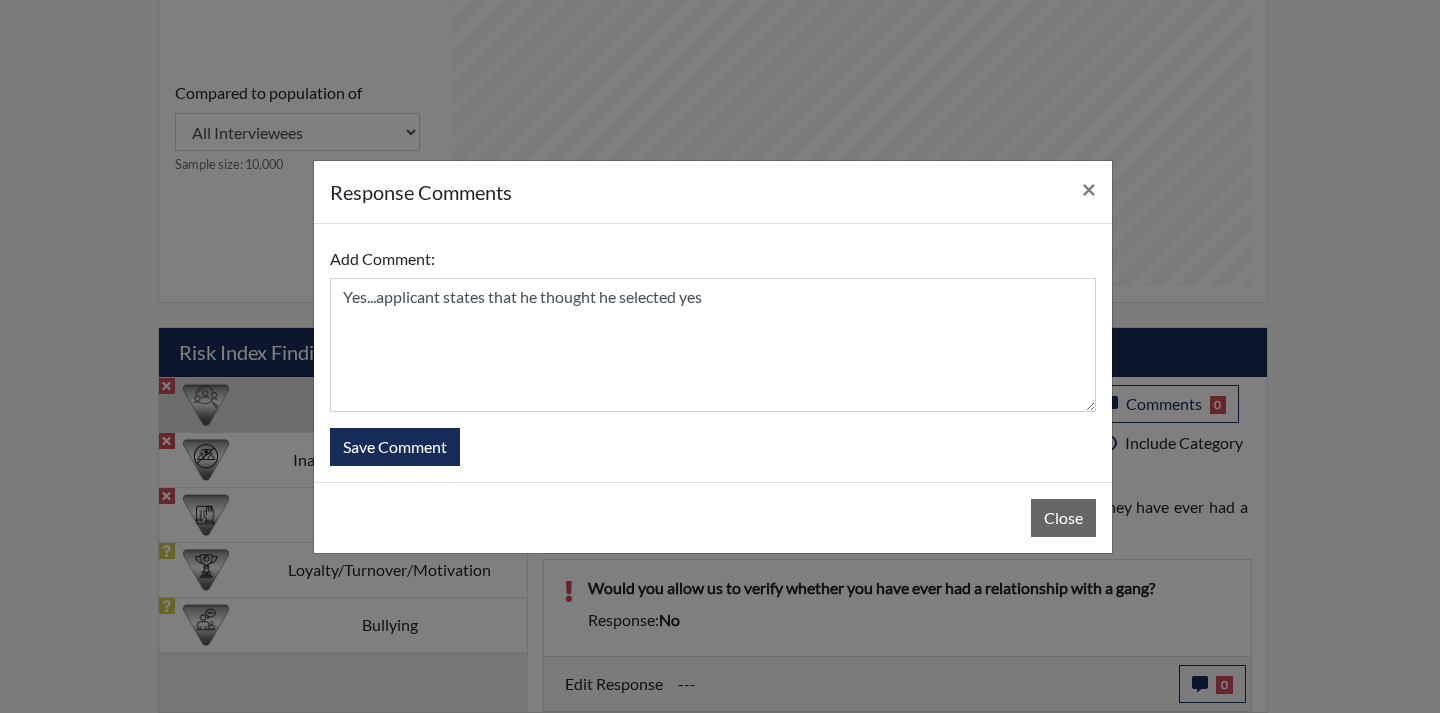 click on "Add Comment: Yes...applicant states that he thought he selected yes Save Comment" at bounding box center [713, 353] 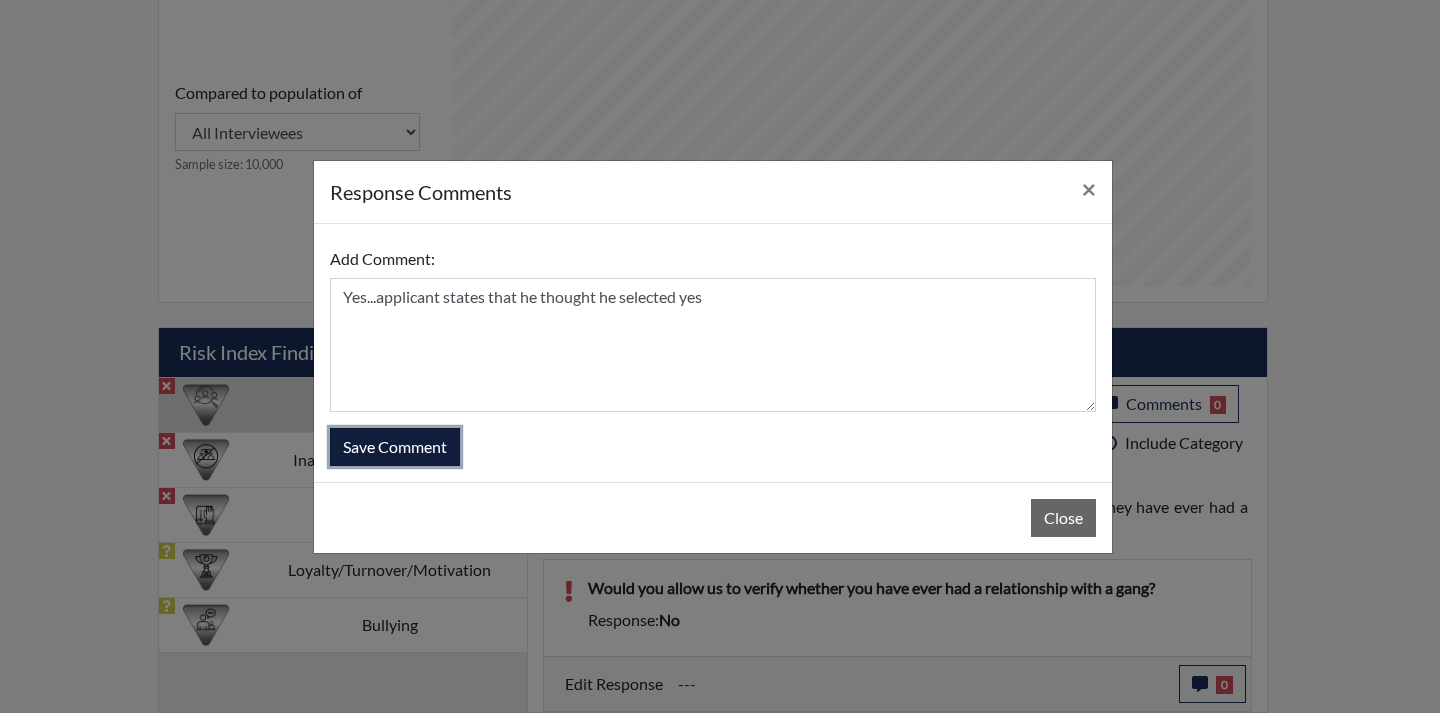 click on "Save Comment" at bounding box center (395, 447) 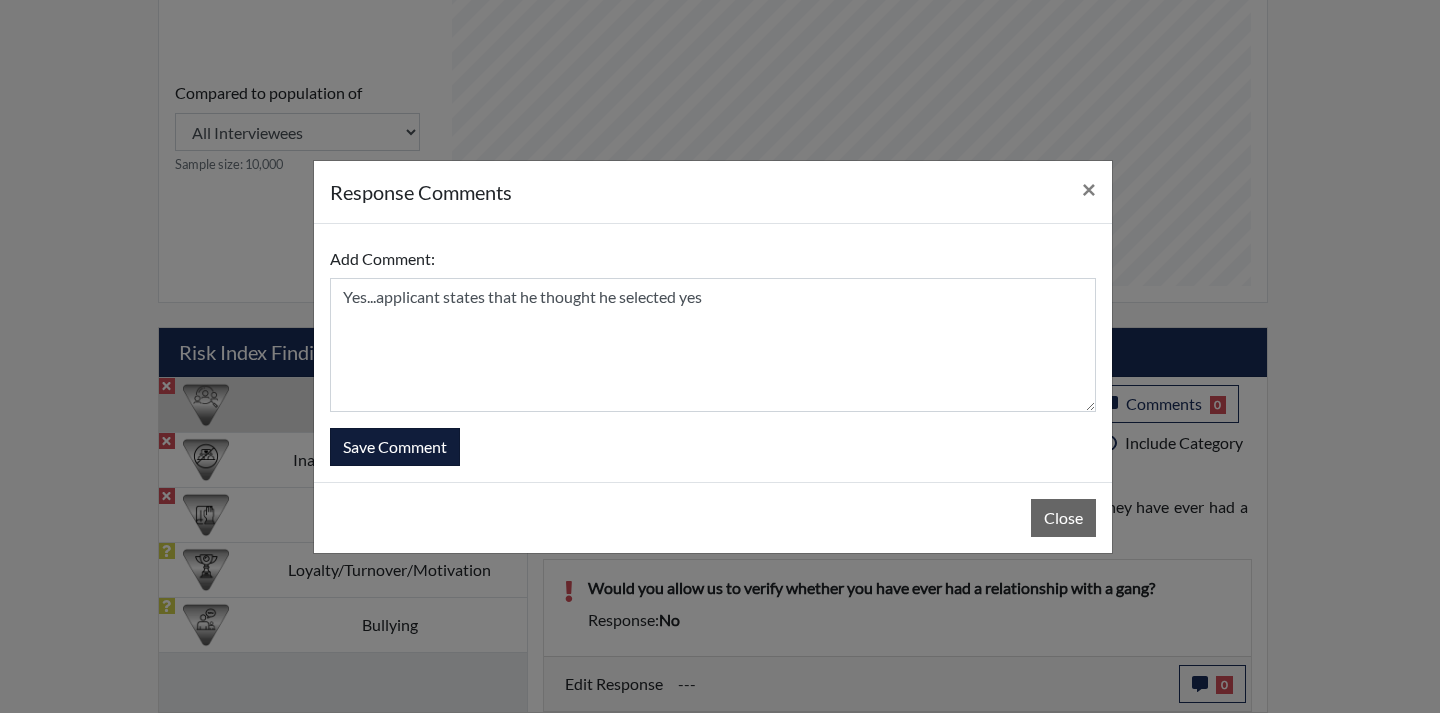 type 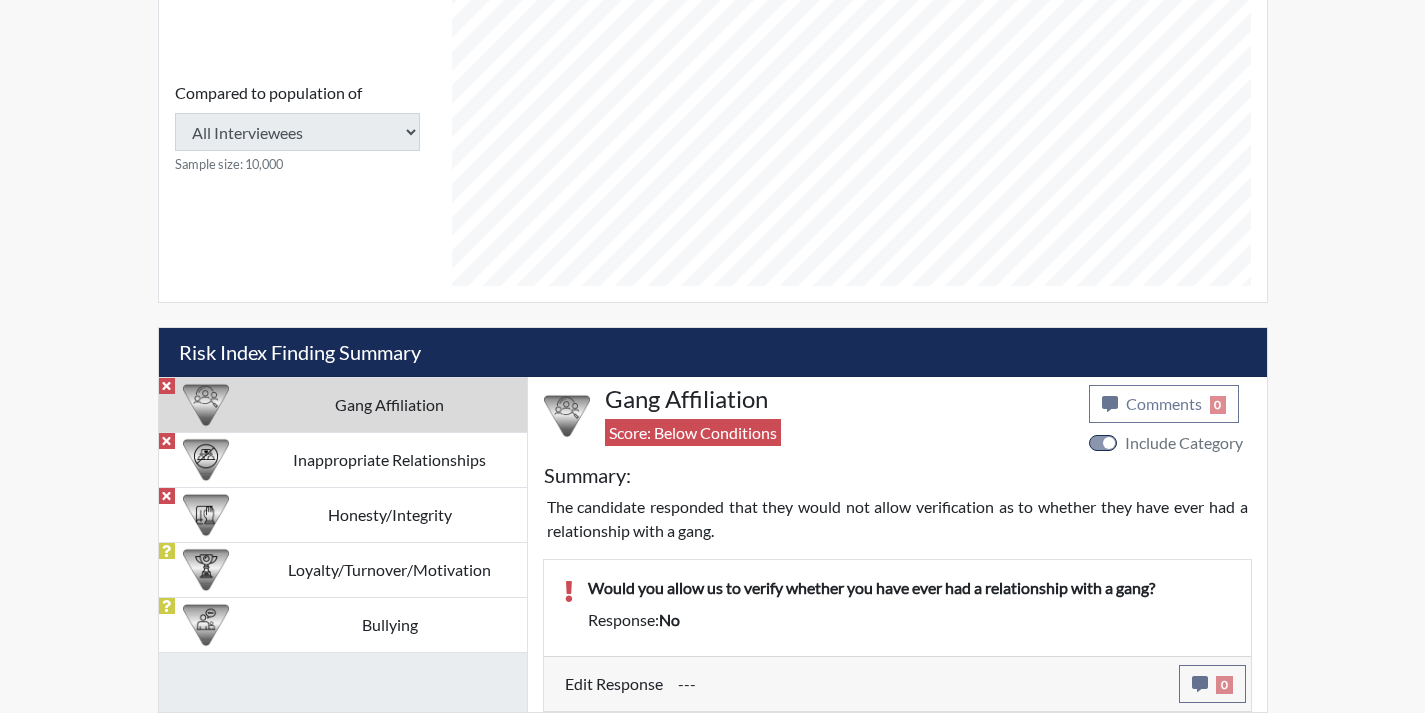 click on "Inappropriate Relationships" at bounding box center [390, 459] 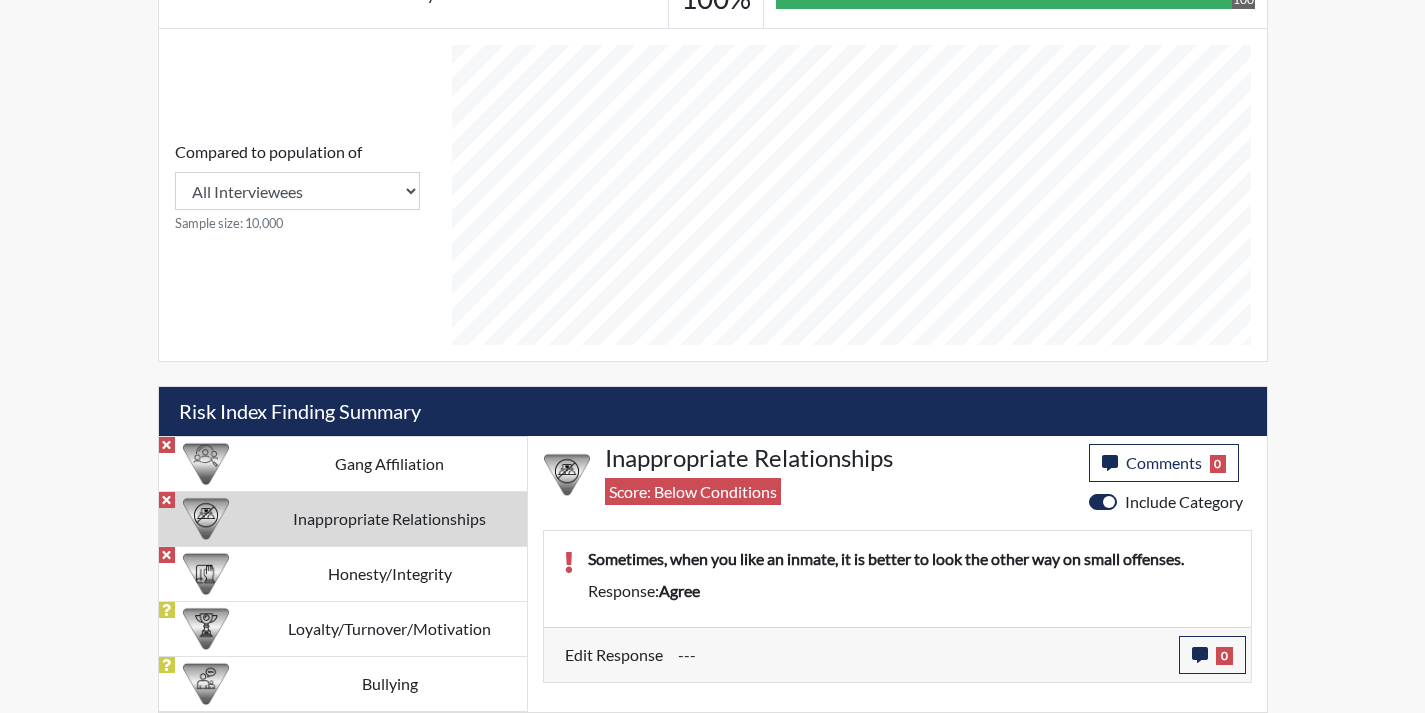 scroll, scrollTop: 999668, scrollLeft: 999169, axis: both 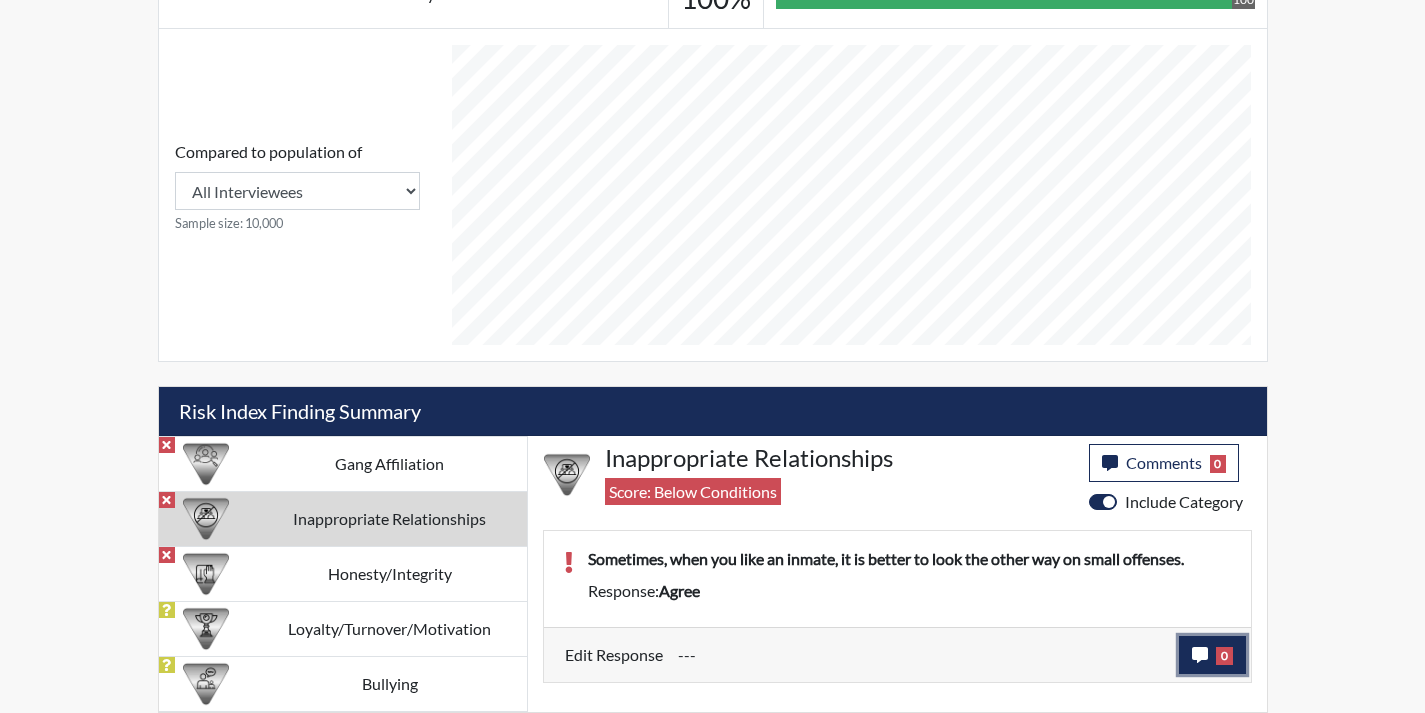 click on "0" at bounding box center [1212, 655] 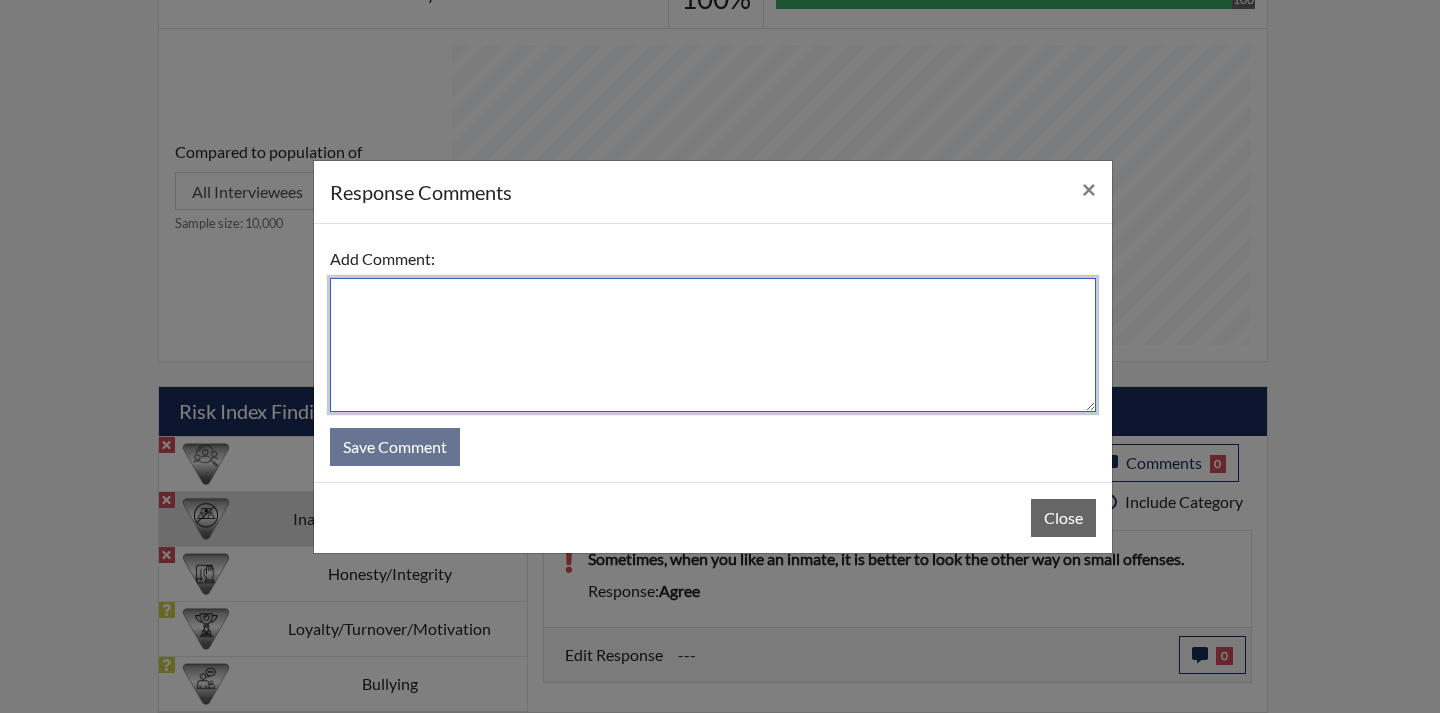 click at bounding box center [713, 345] 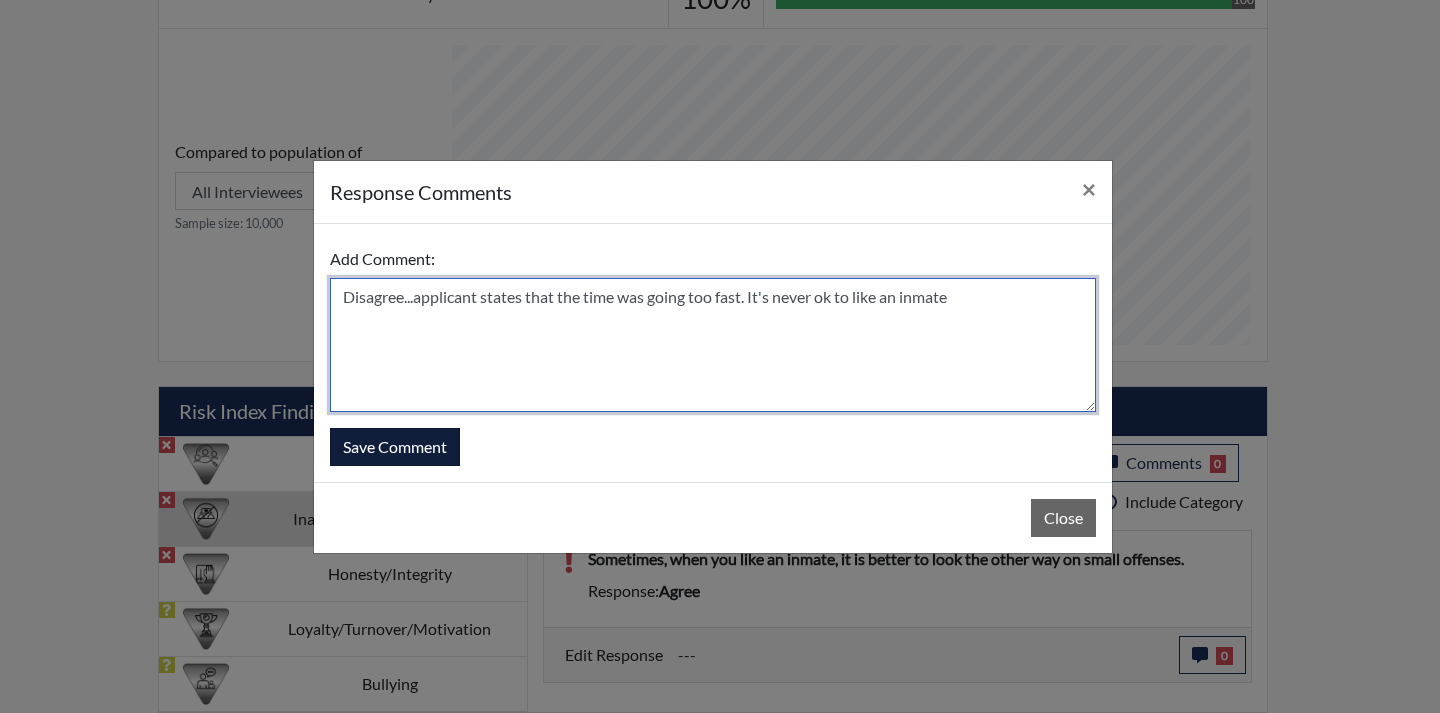 type on "Disagree...applicant states that the time was going too fast. It's never ok to like an inmate" 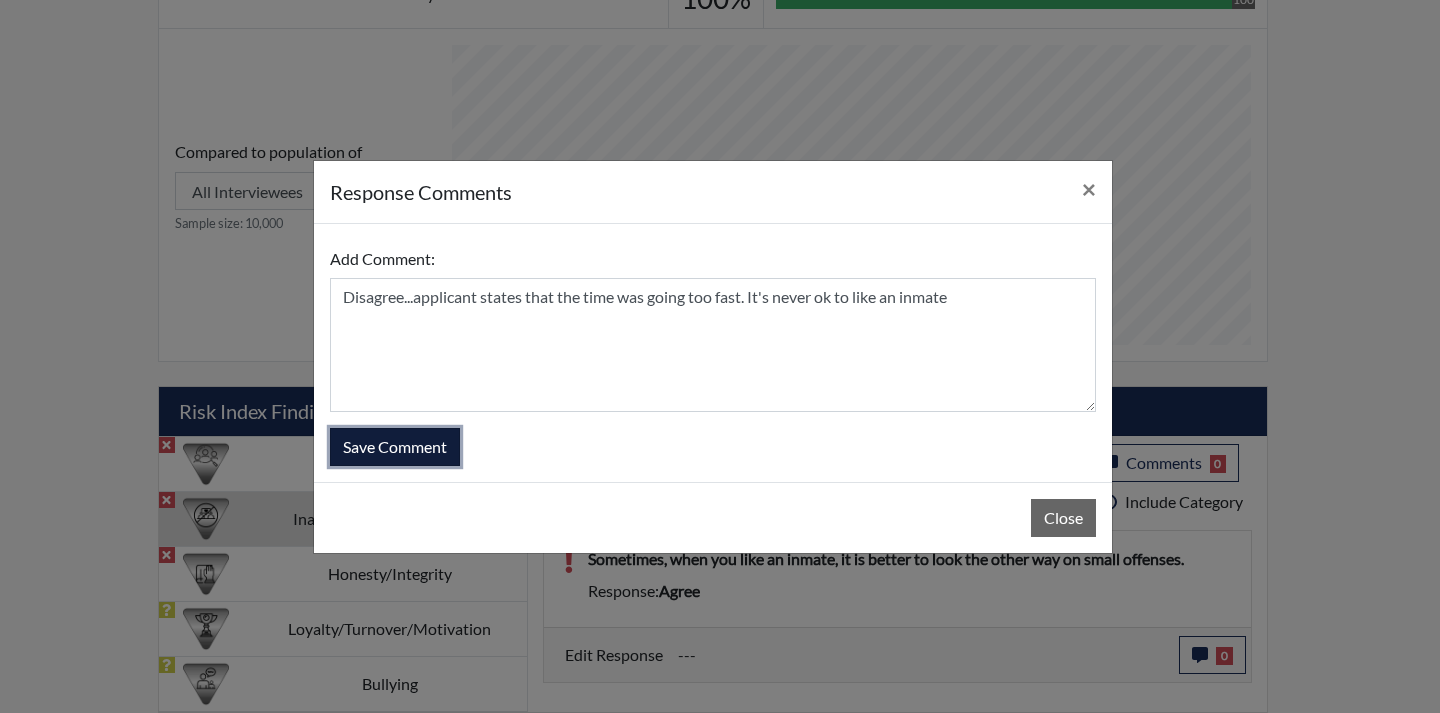 click on "Save Comment" at bounding box center [395, 447] 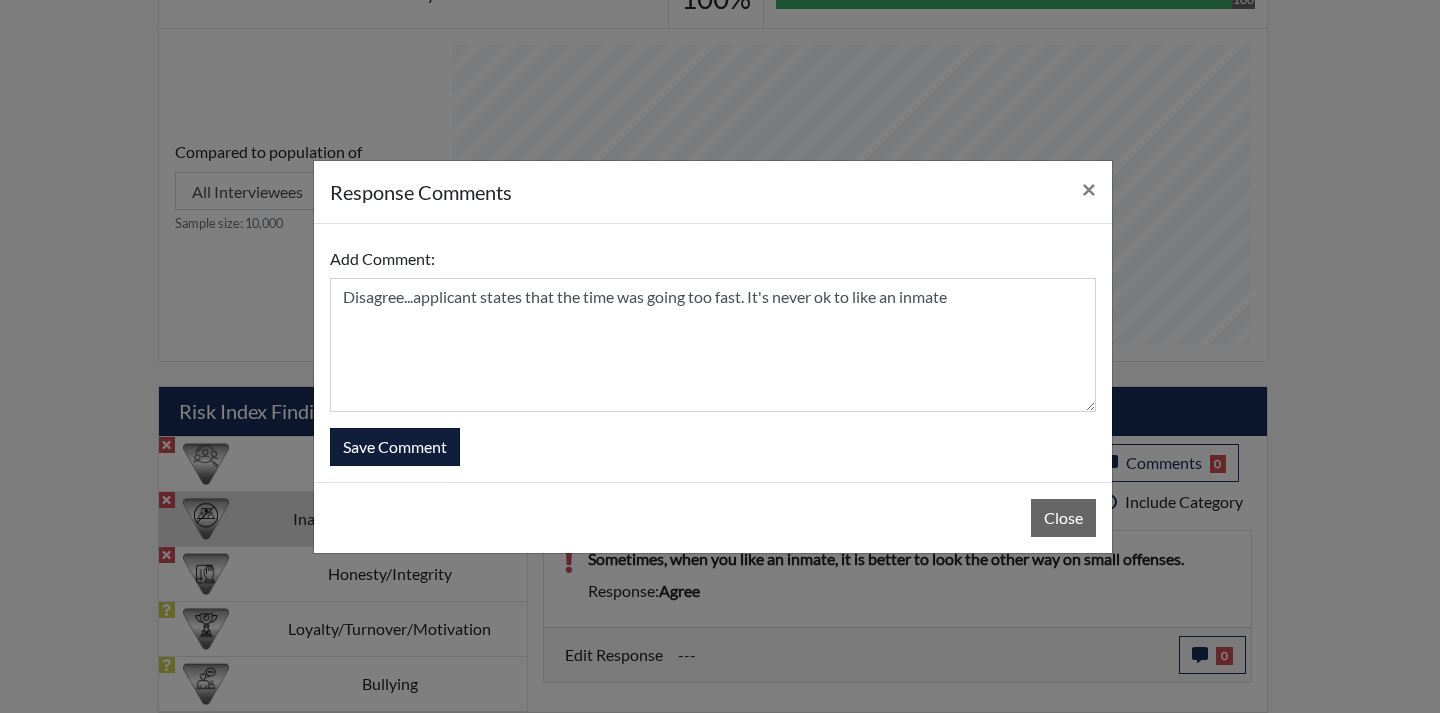 type 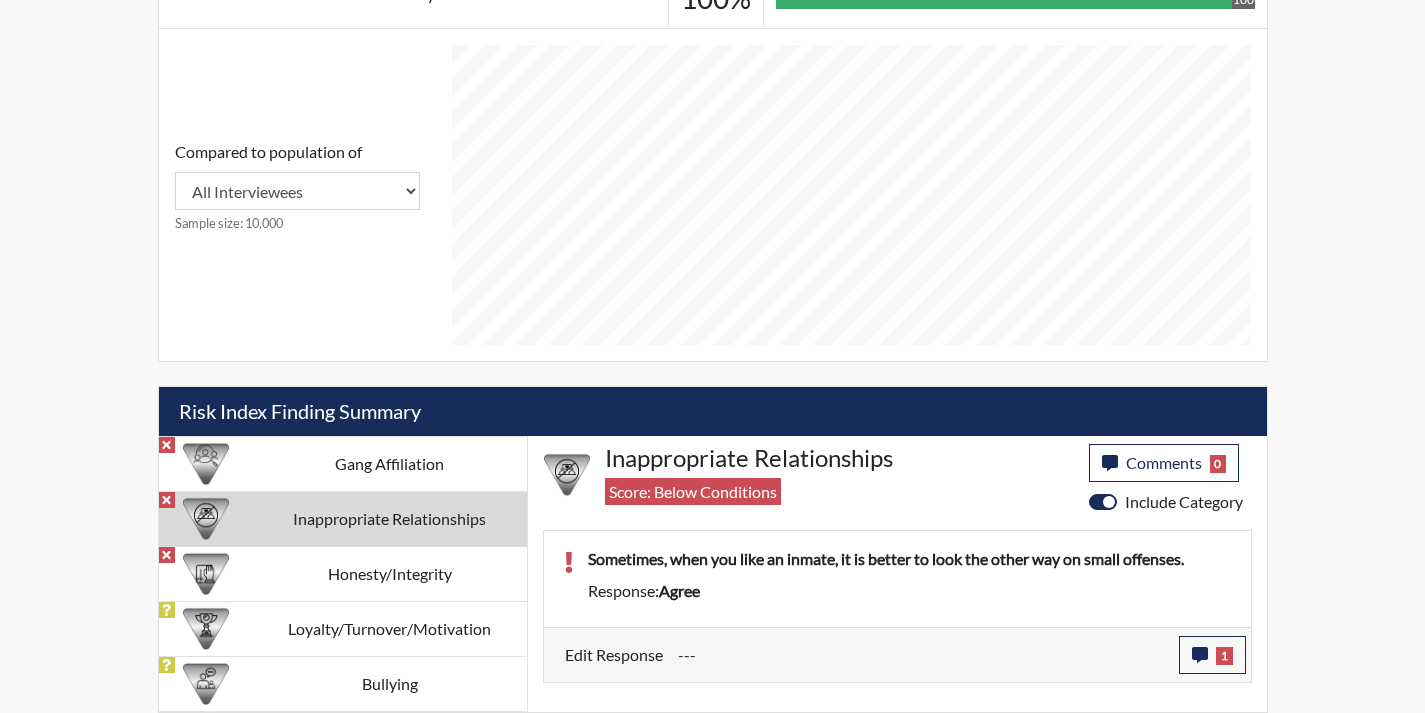 scroll, scrollTop: 999668, scrollLeft: 999169, axis: both 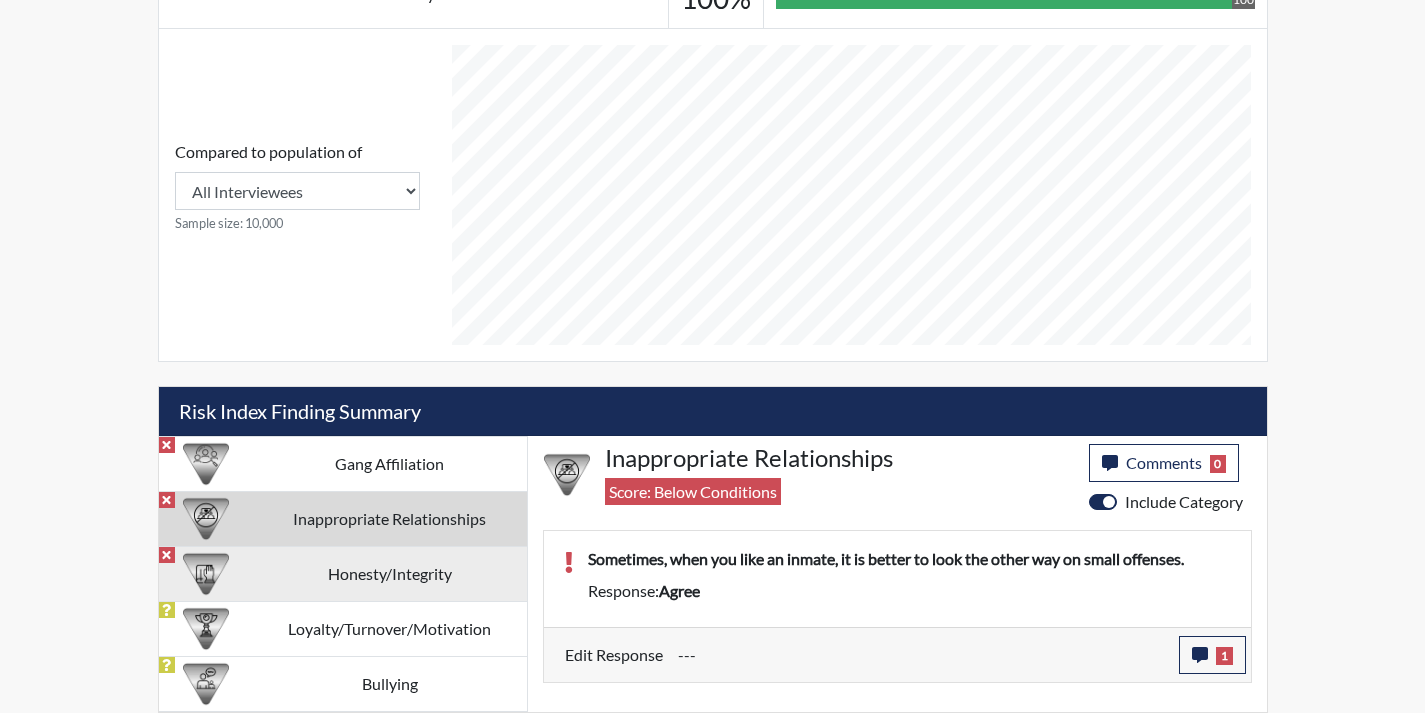 click on "Honesty/Integrity" at bounding box center [390, 573] 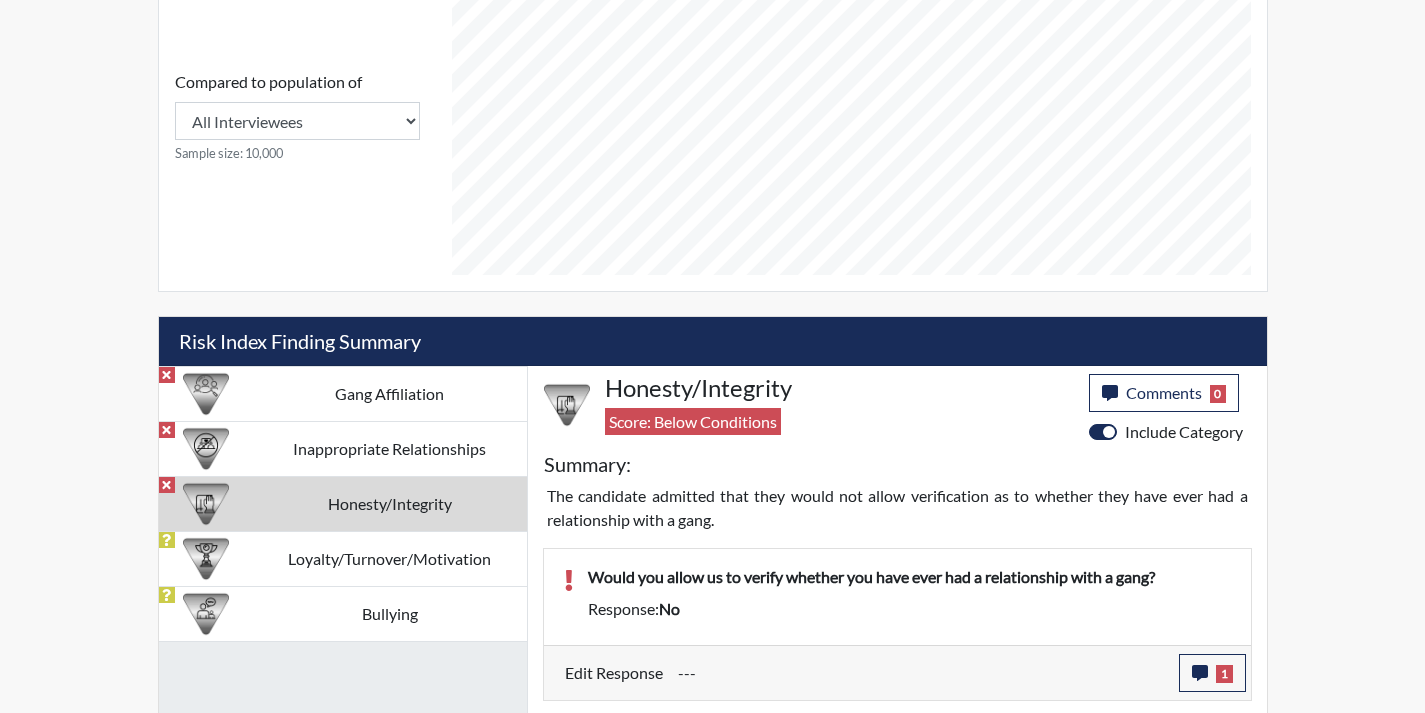 scroll, scrollTop: 994, scrollLeft: 0, axis: vertical 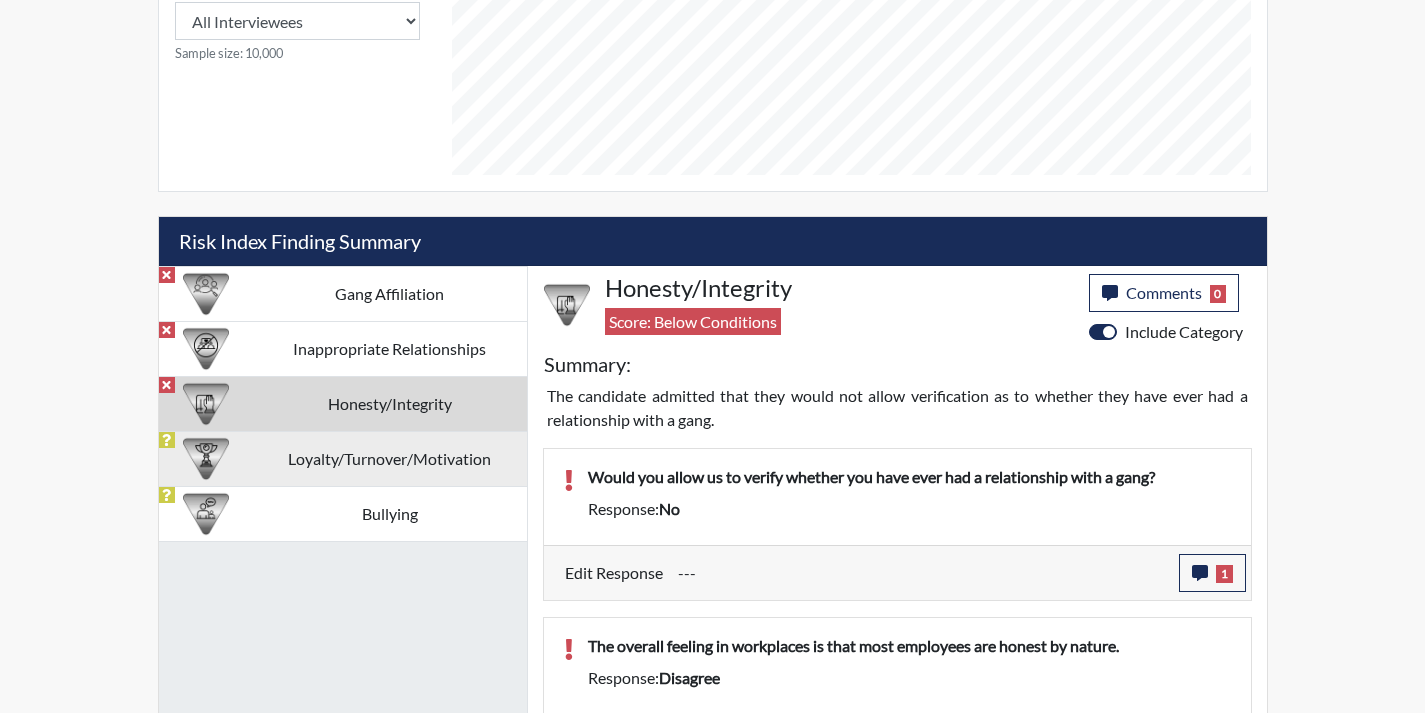 click on "Loyalty/Turnover/Motivation" at bounding box center (390, 458) 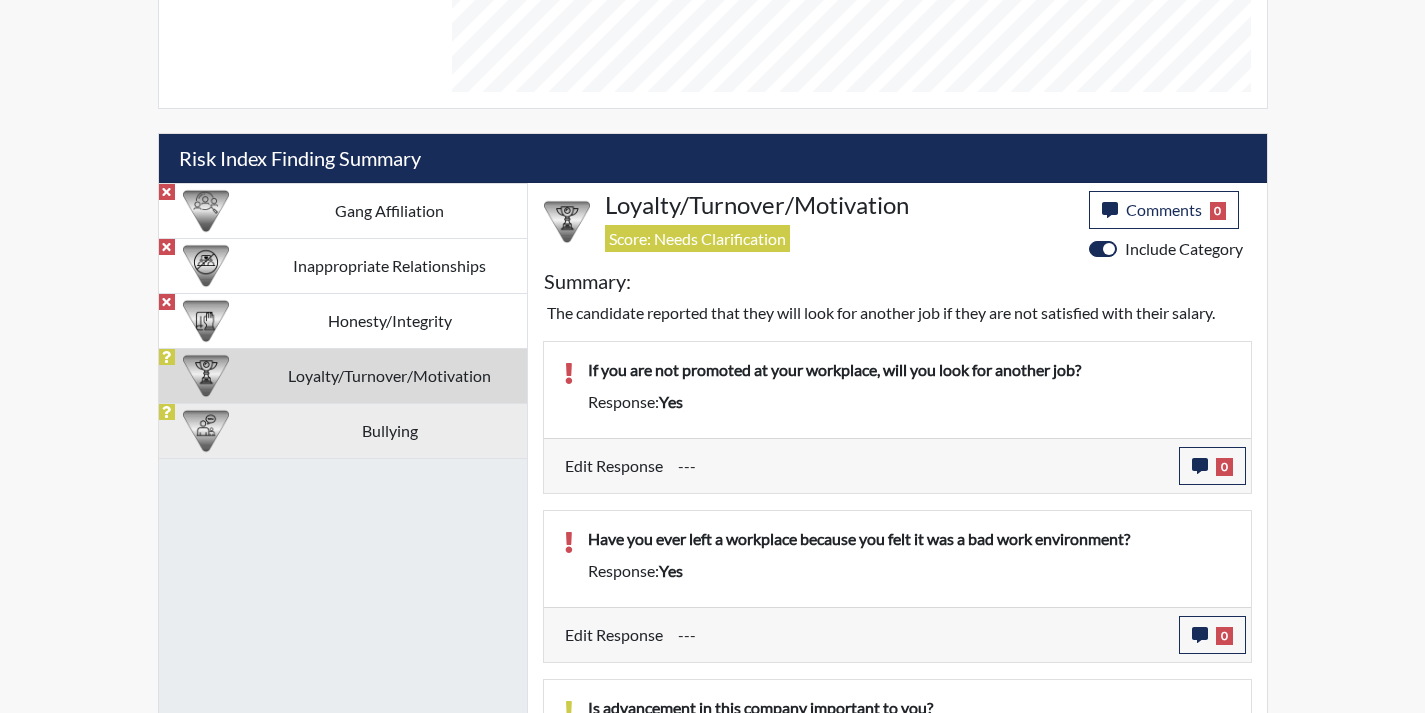 click on "Bullying" at bounding box center (390, 430) 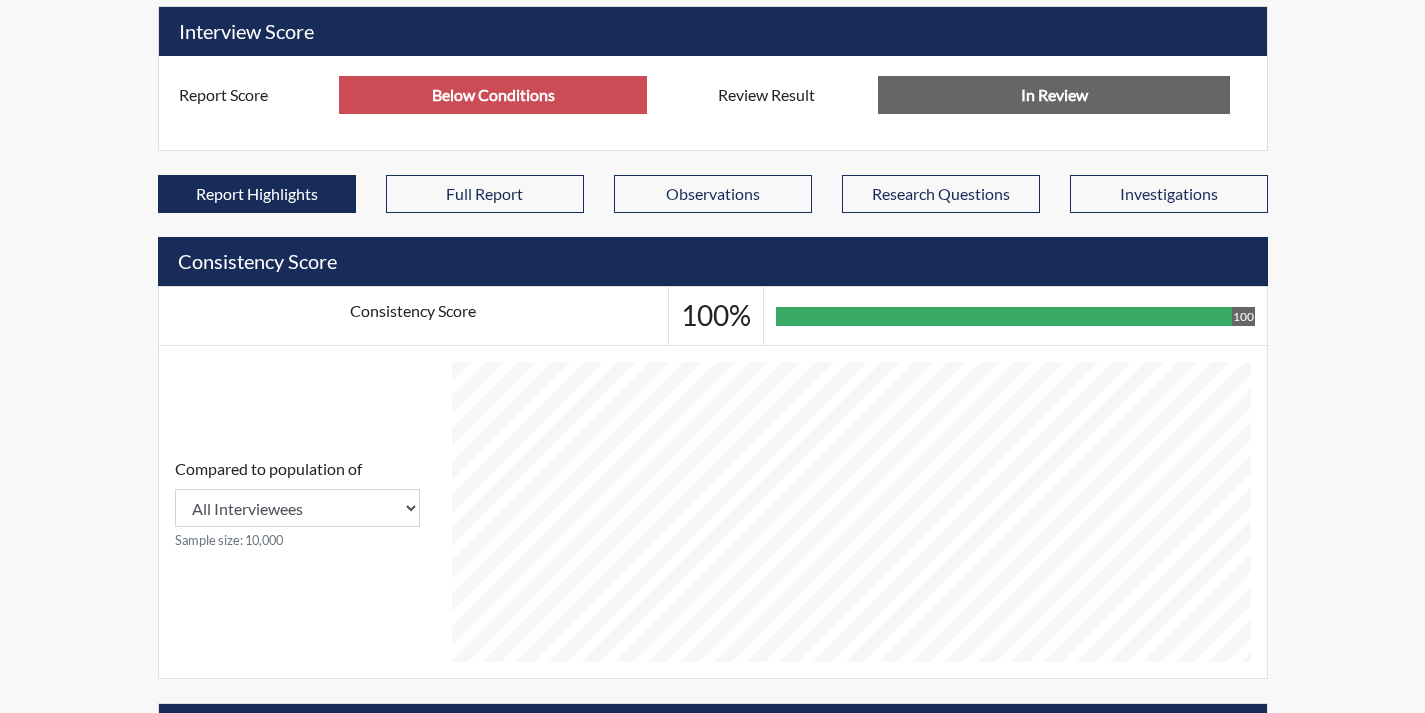 scroll, scrollTop: 907, scrollLeft: 0, axis: vertical 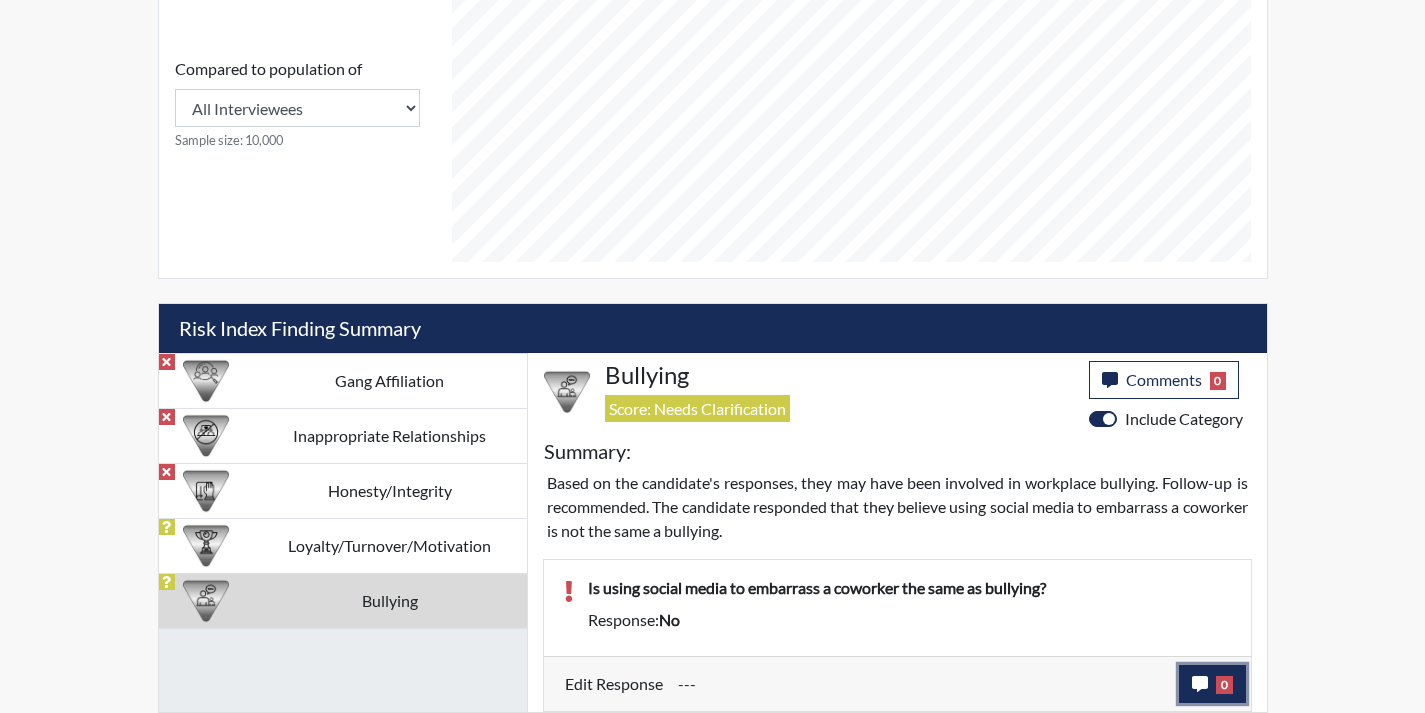 click 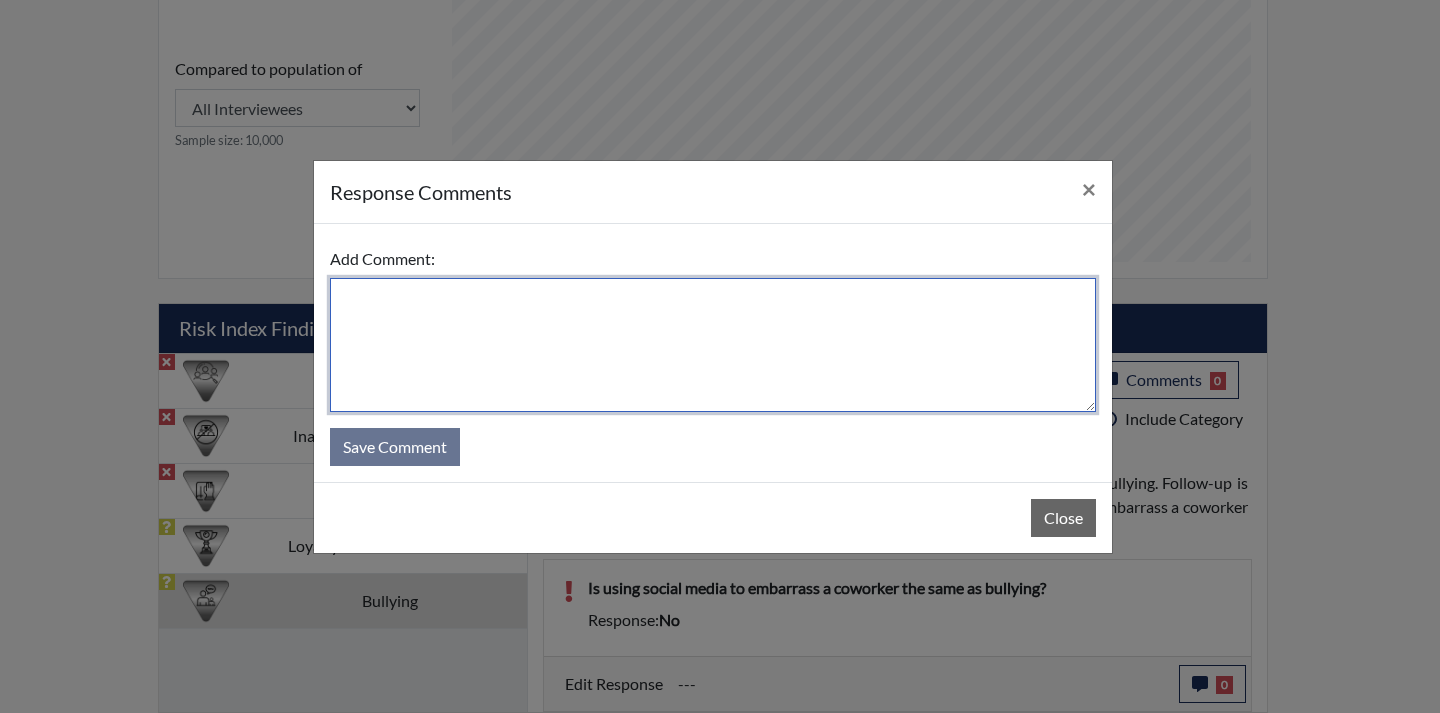 click at bounding box center [713, 345] 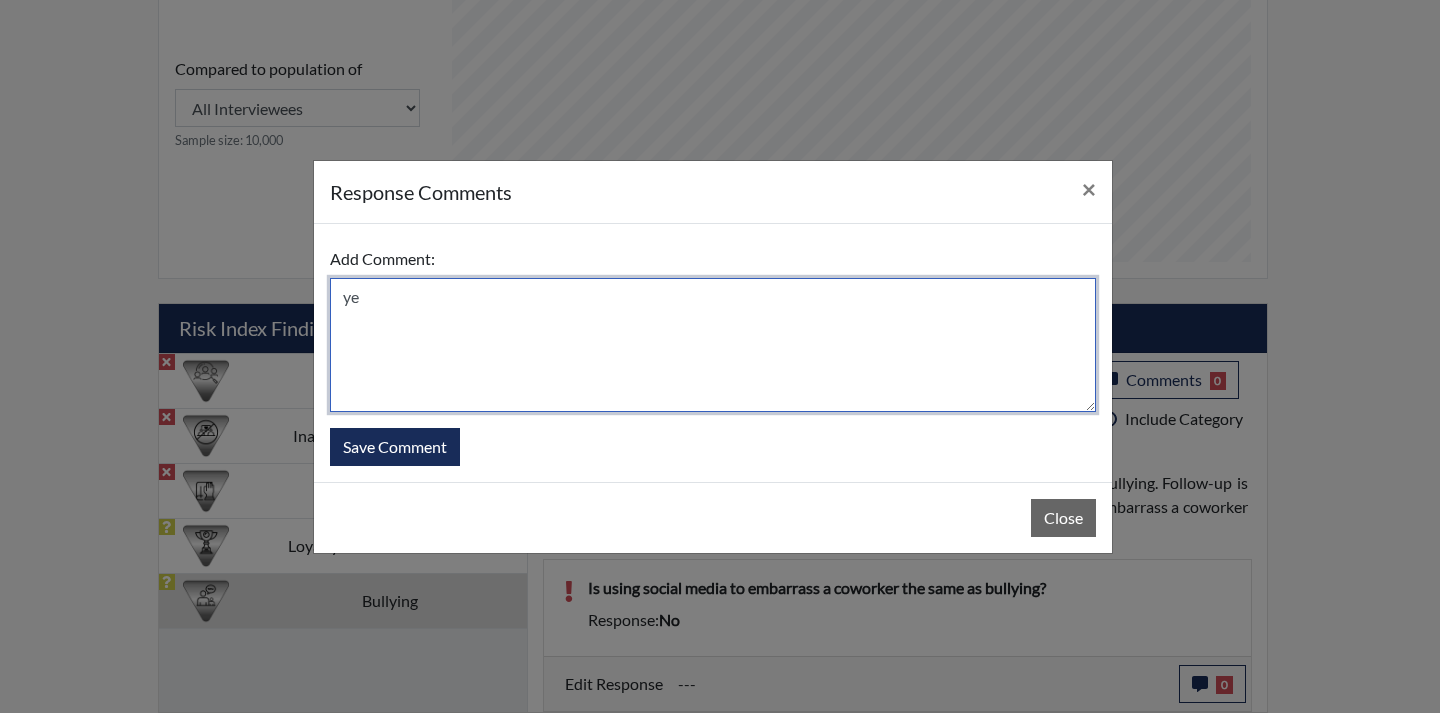 type on "y" 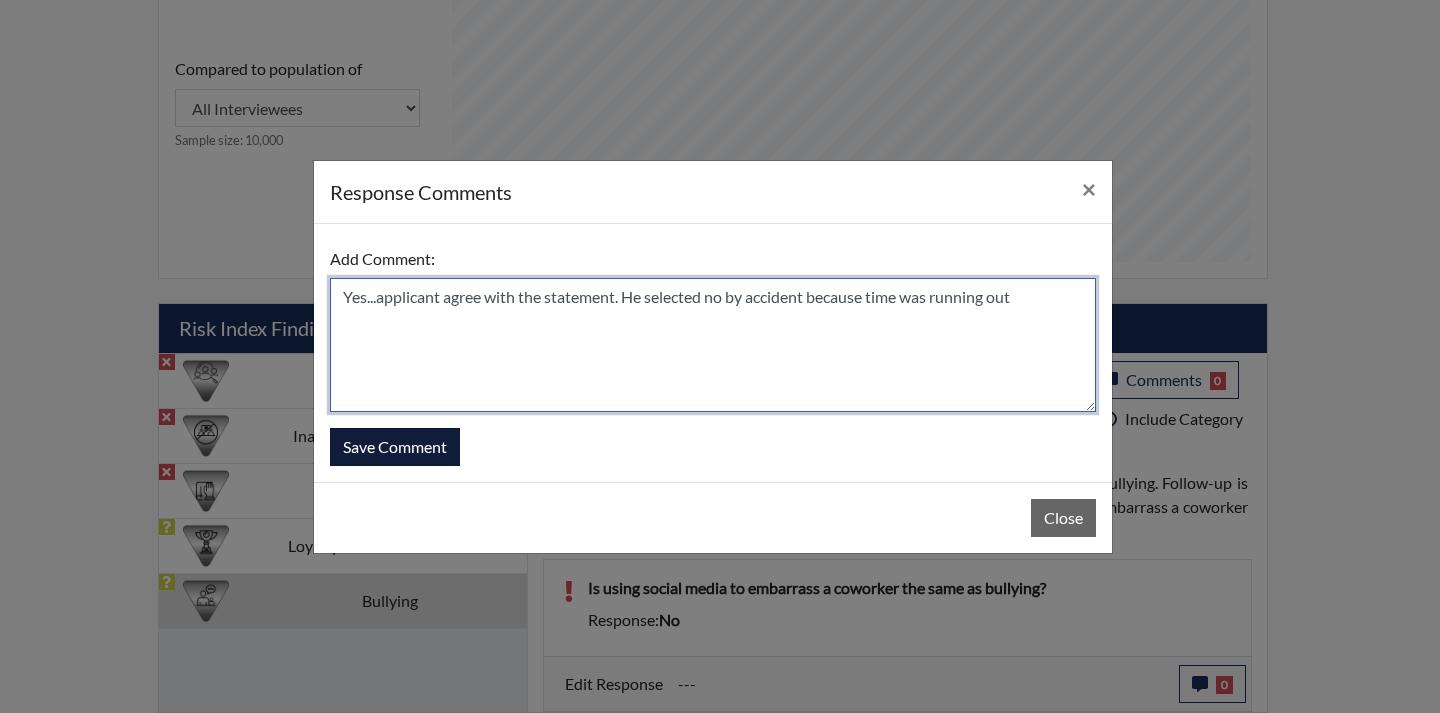 type on "Yes...applicant agree with the statement. He selected no by accident because time was running out" 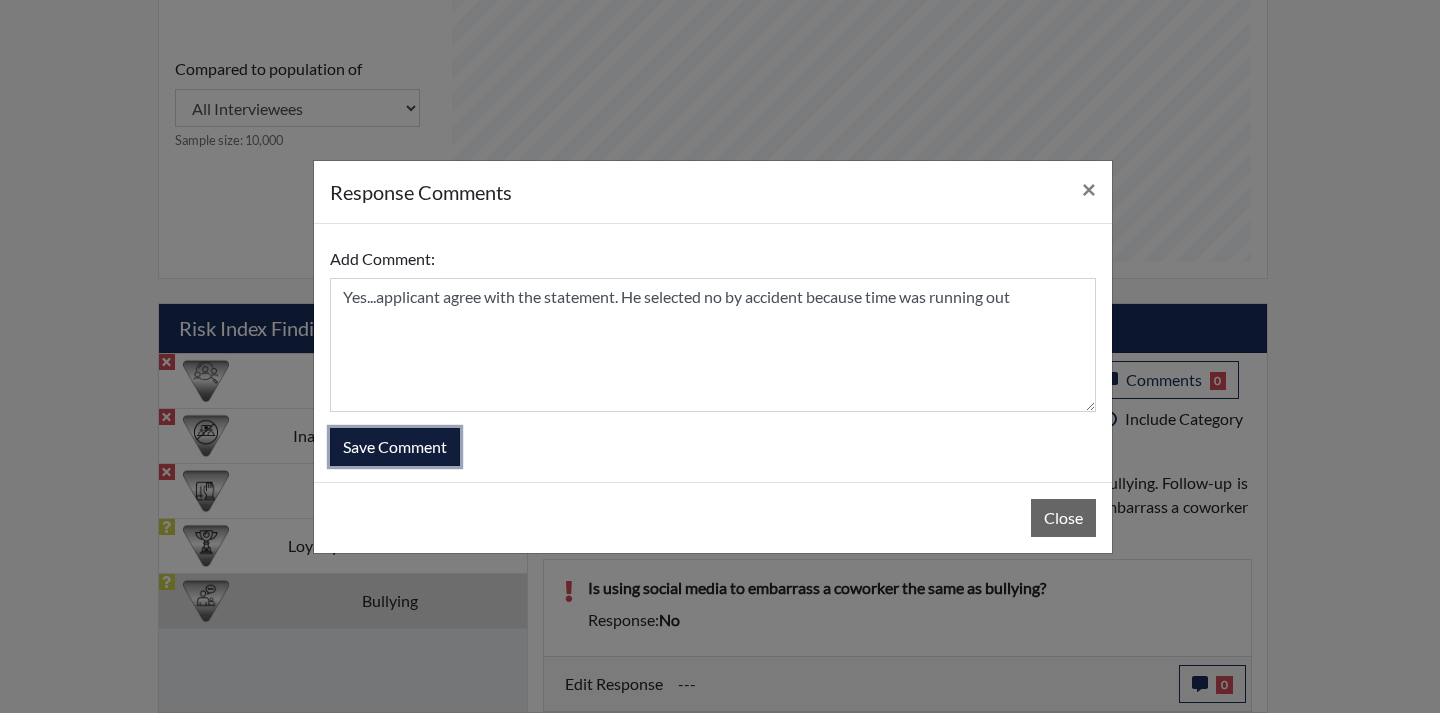 click on "Save Comment" at bounding box center (395, 447) 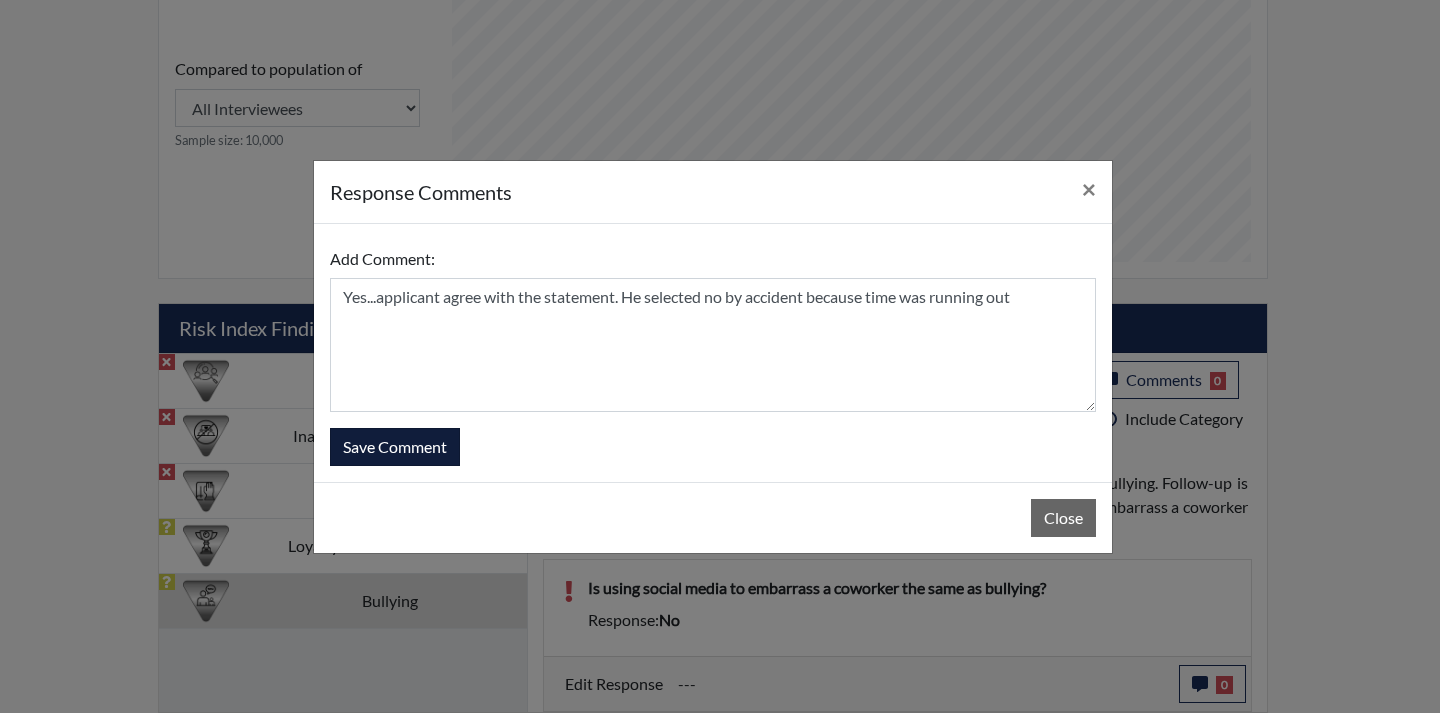 type 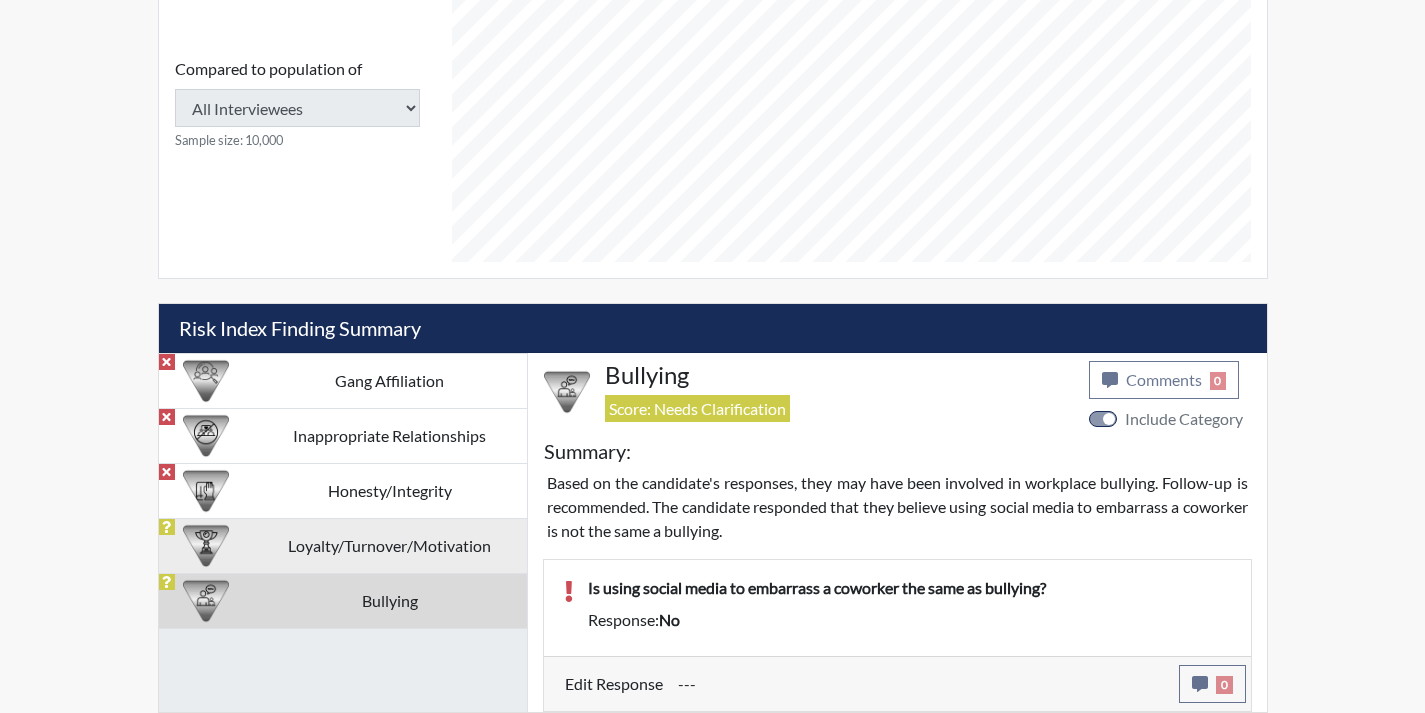 click on "Loyalty/Turnover/Motivation" at bounding box center [390, 545] 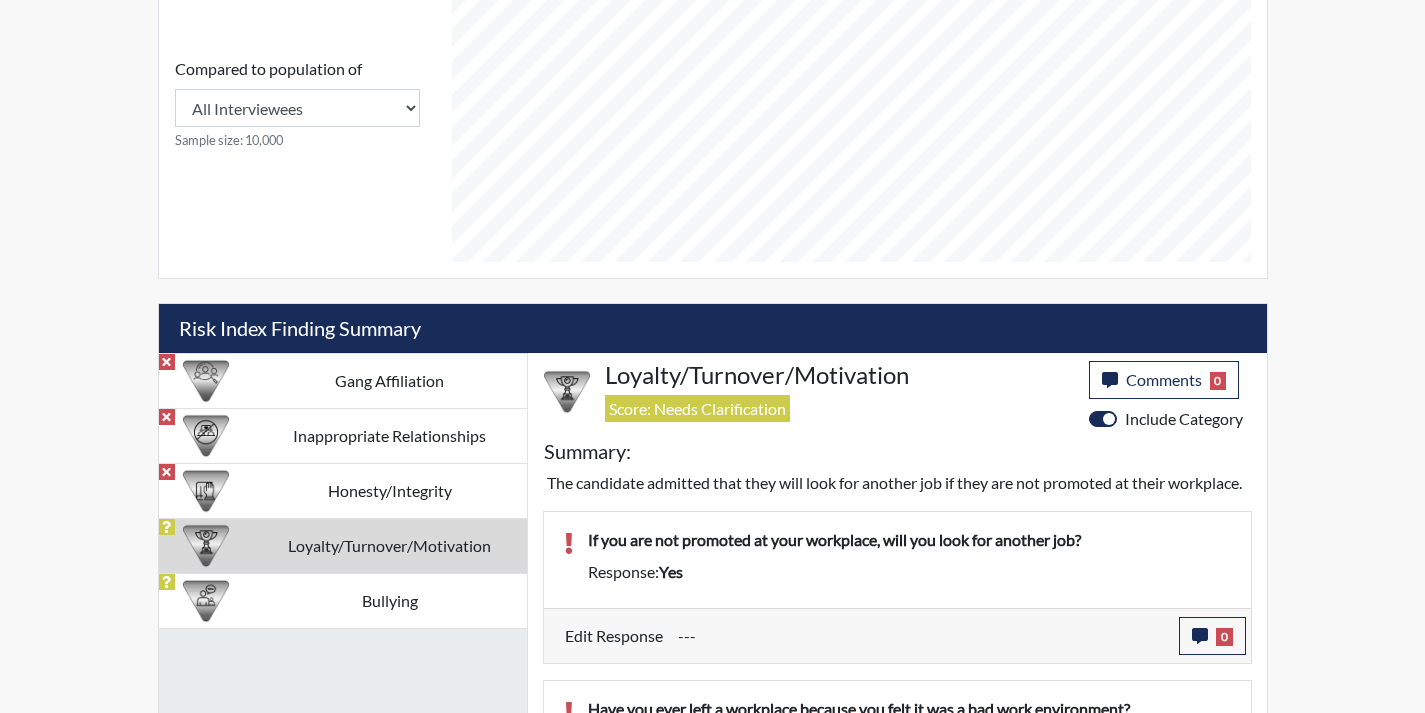scroll, scrollTop: 999668, scrollLeft: 999169, axis: both 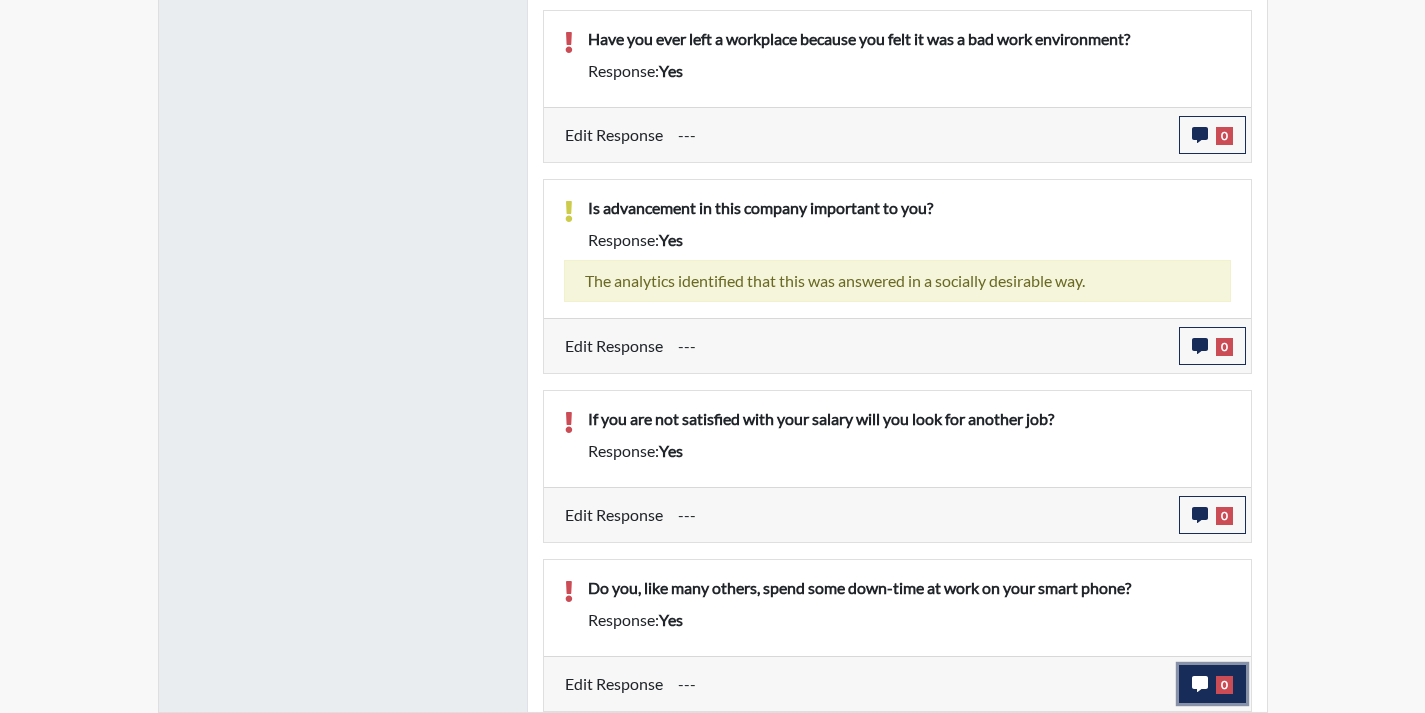click 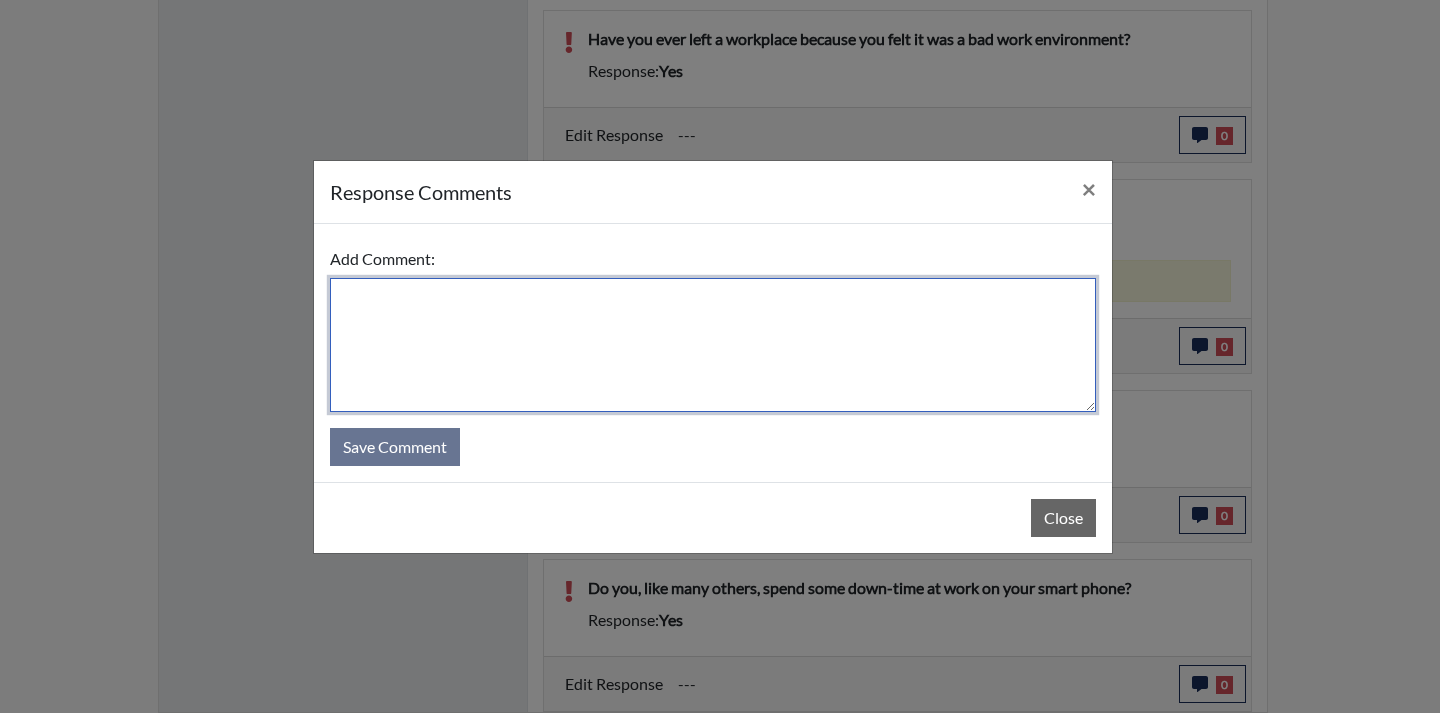 click at bounding box center (713, 345) 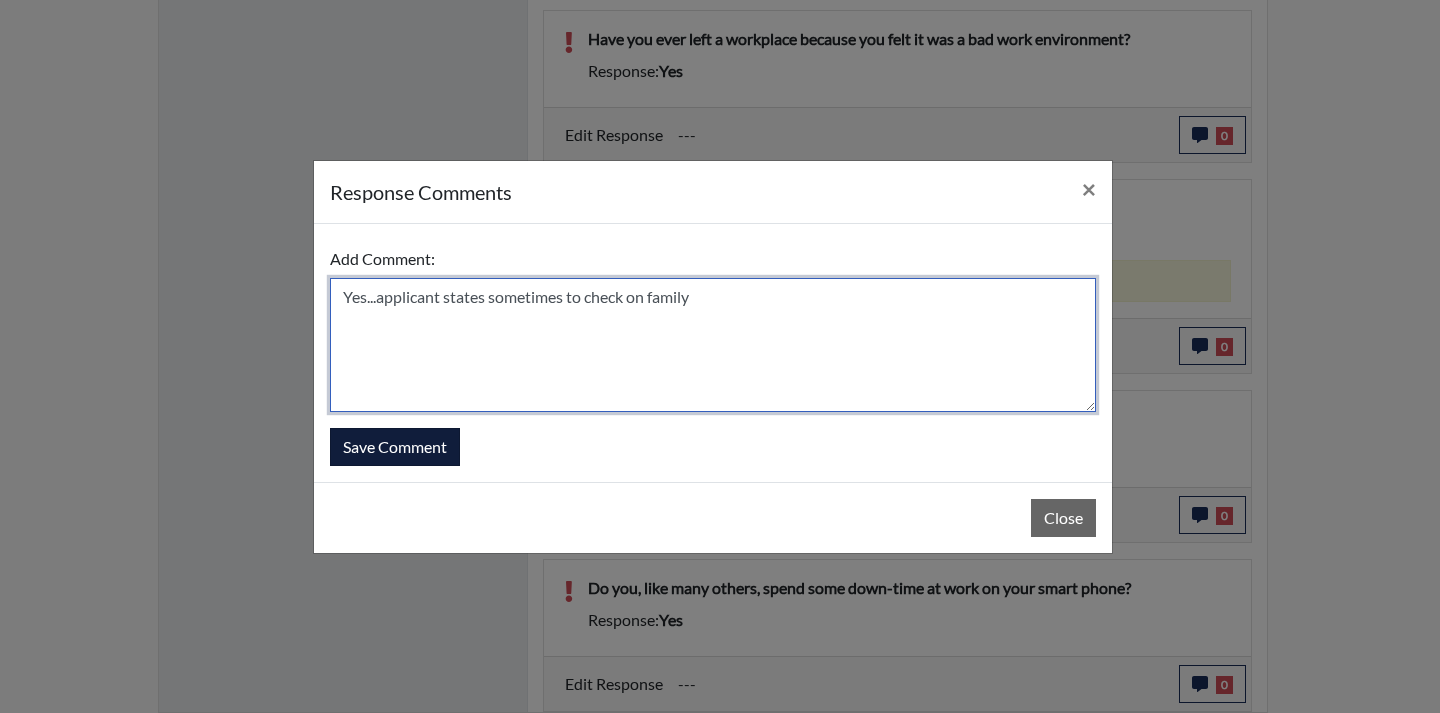 type on "Yes...applicant states sometimes to check on family" 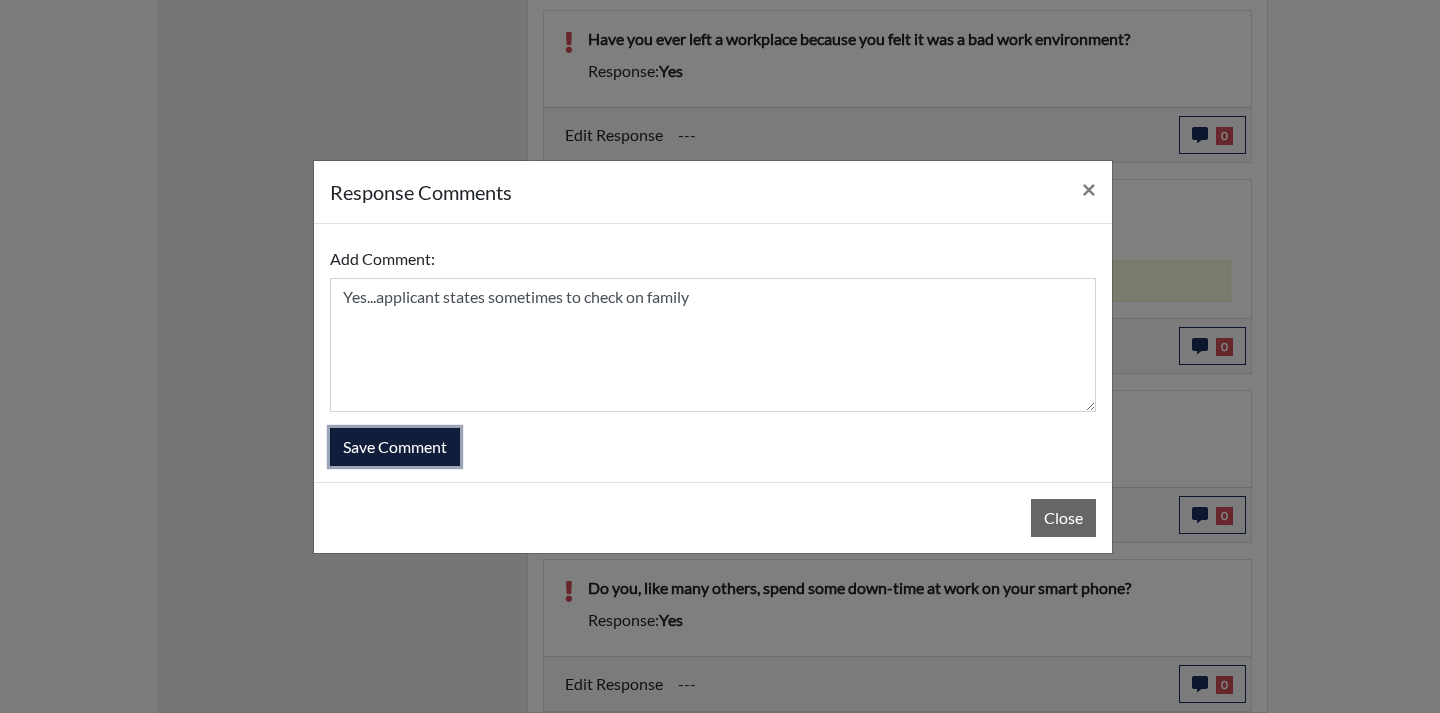 click on "Save Comment" at bounding box center (395, 447) 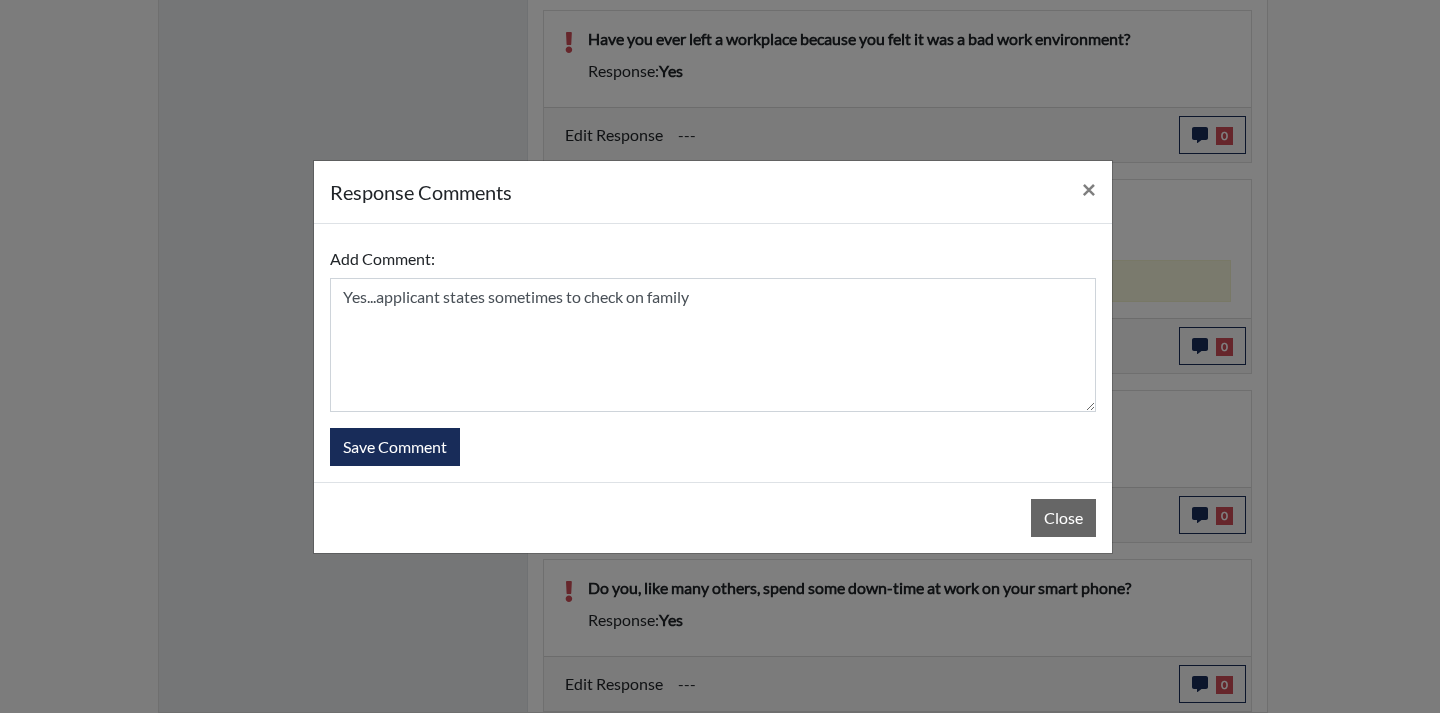 type 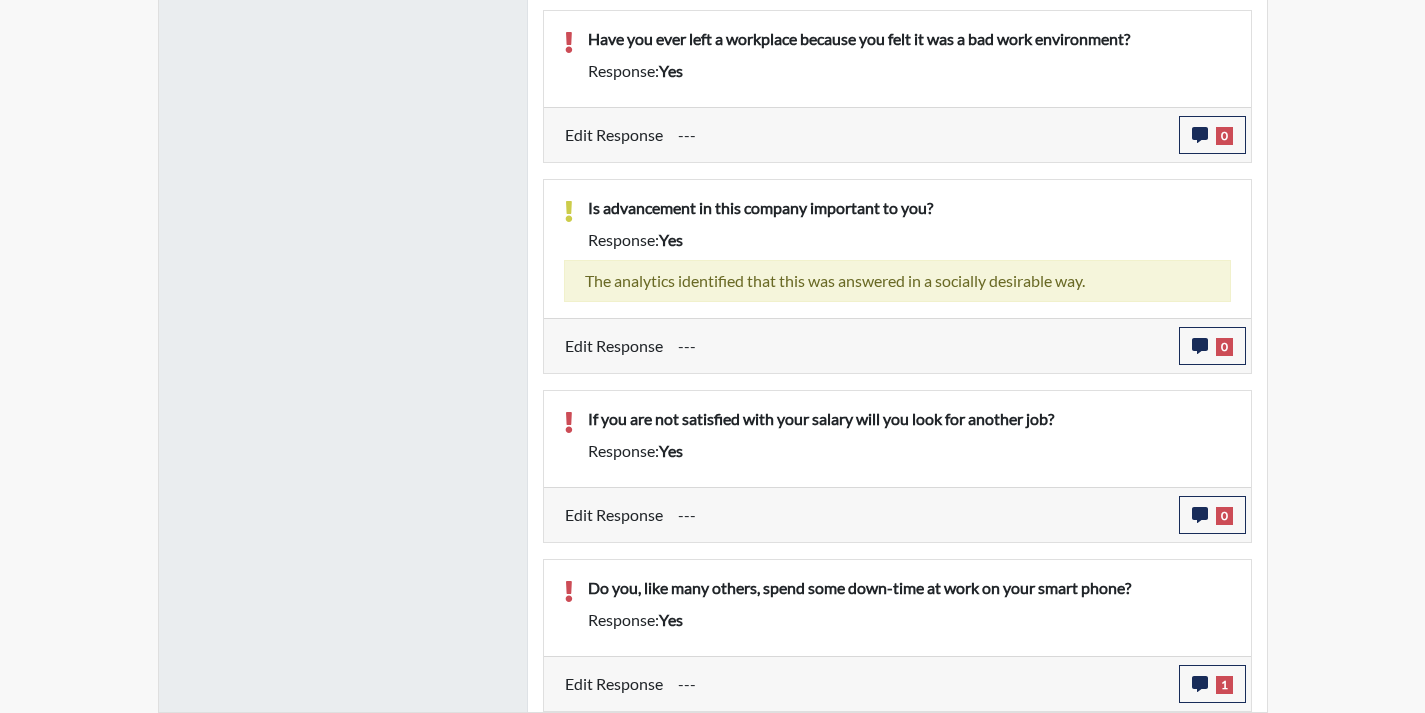 scroll, scrollTop: 1577, scrollLeft: 0, axis: vertical 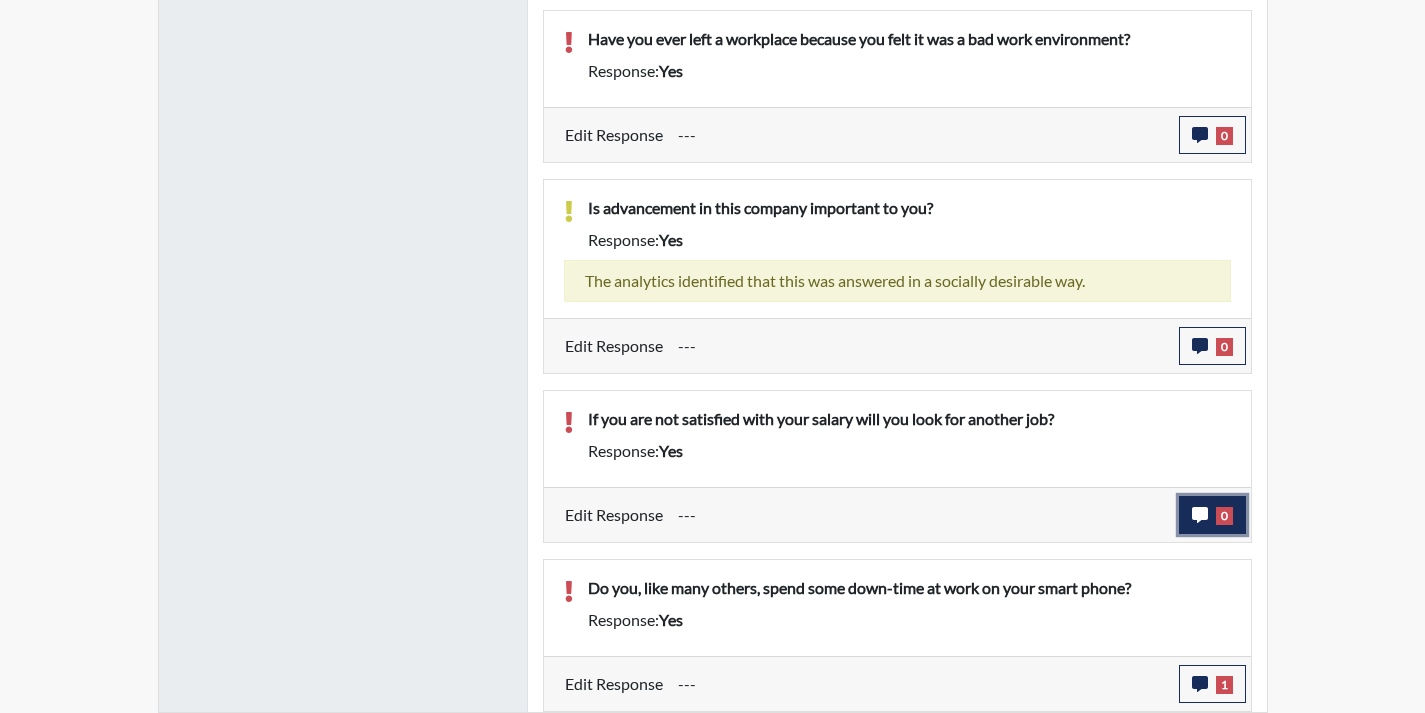 click 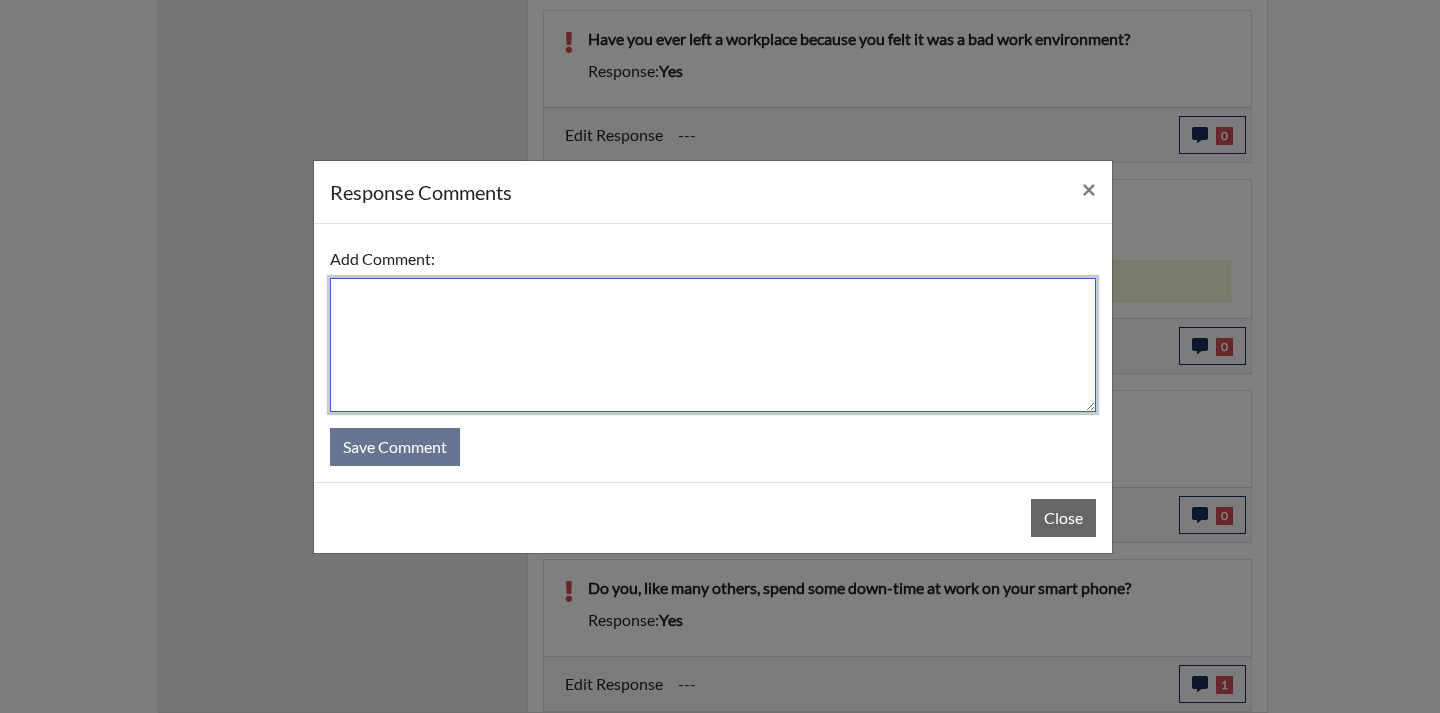 click at bounding box center (713, 345) 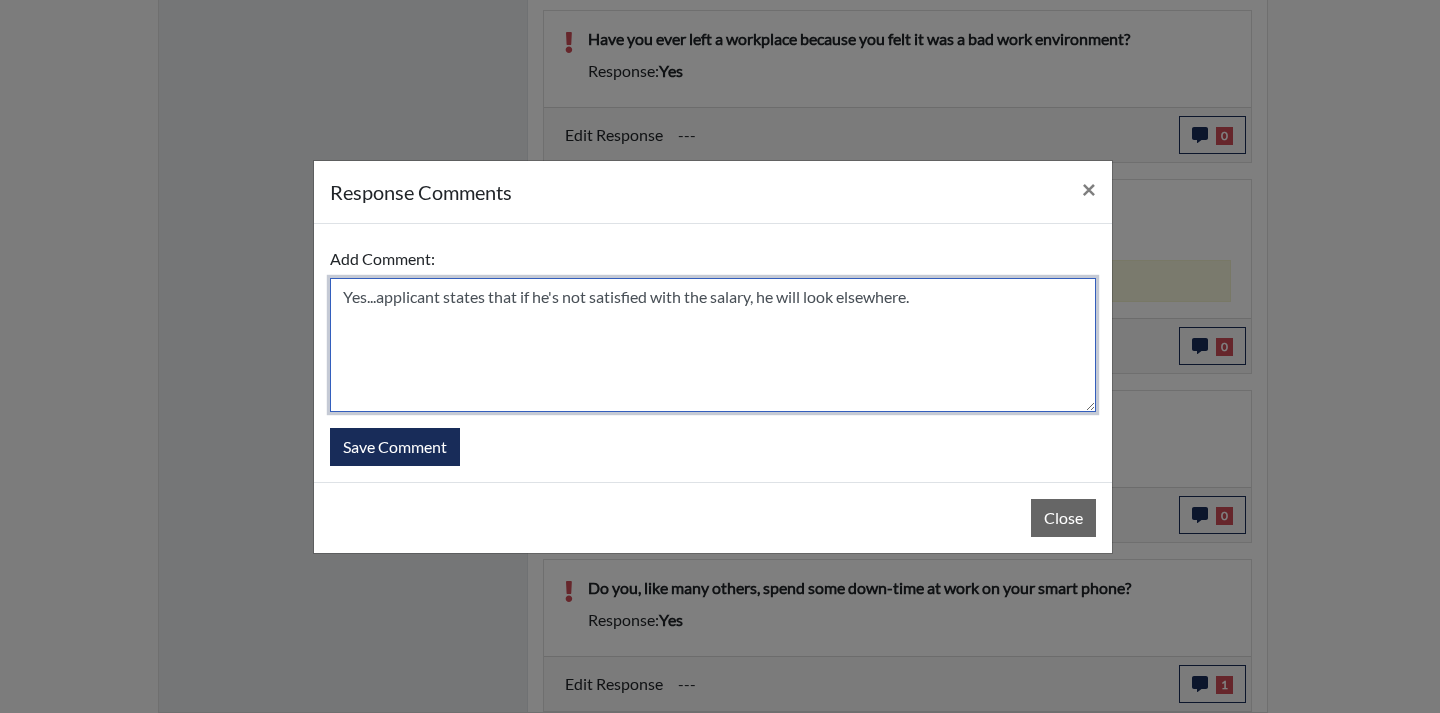 click on "Yes...applicant states that if he's not satisfied with the salary, he will look elsewhere." at bounding box center [713, 345] 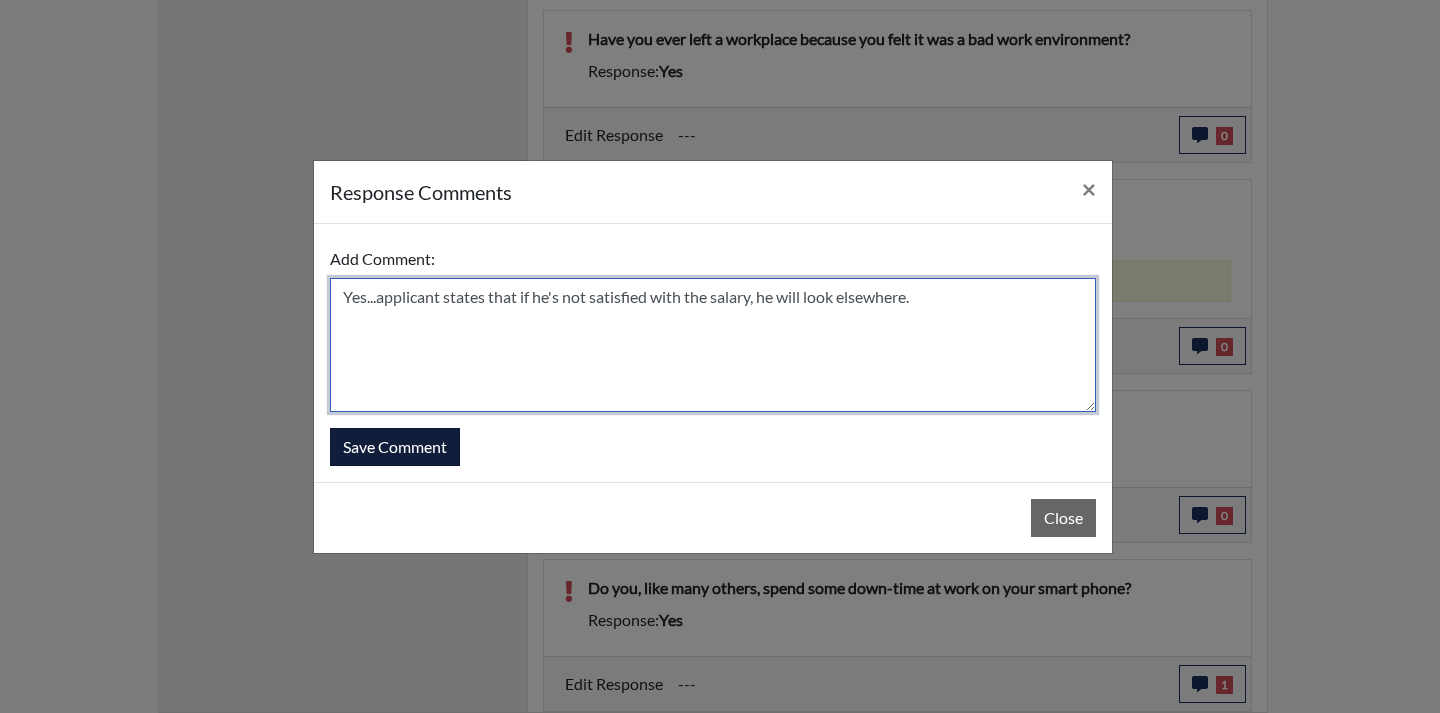 type on "Yes...applicant states that if he's not satisfied with the salary, he will look elsewhere." 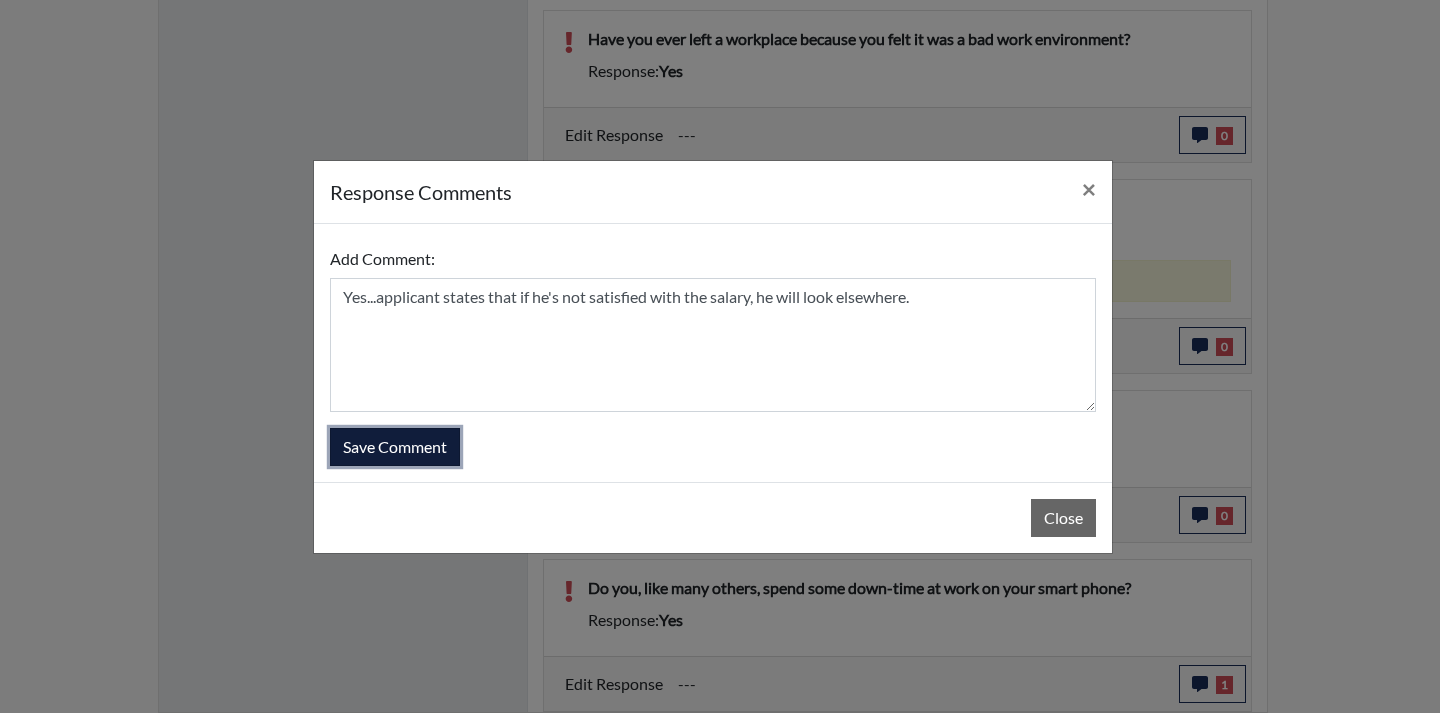 click on "Save Comment" at bounding box center [395, 447] 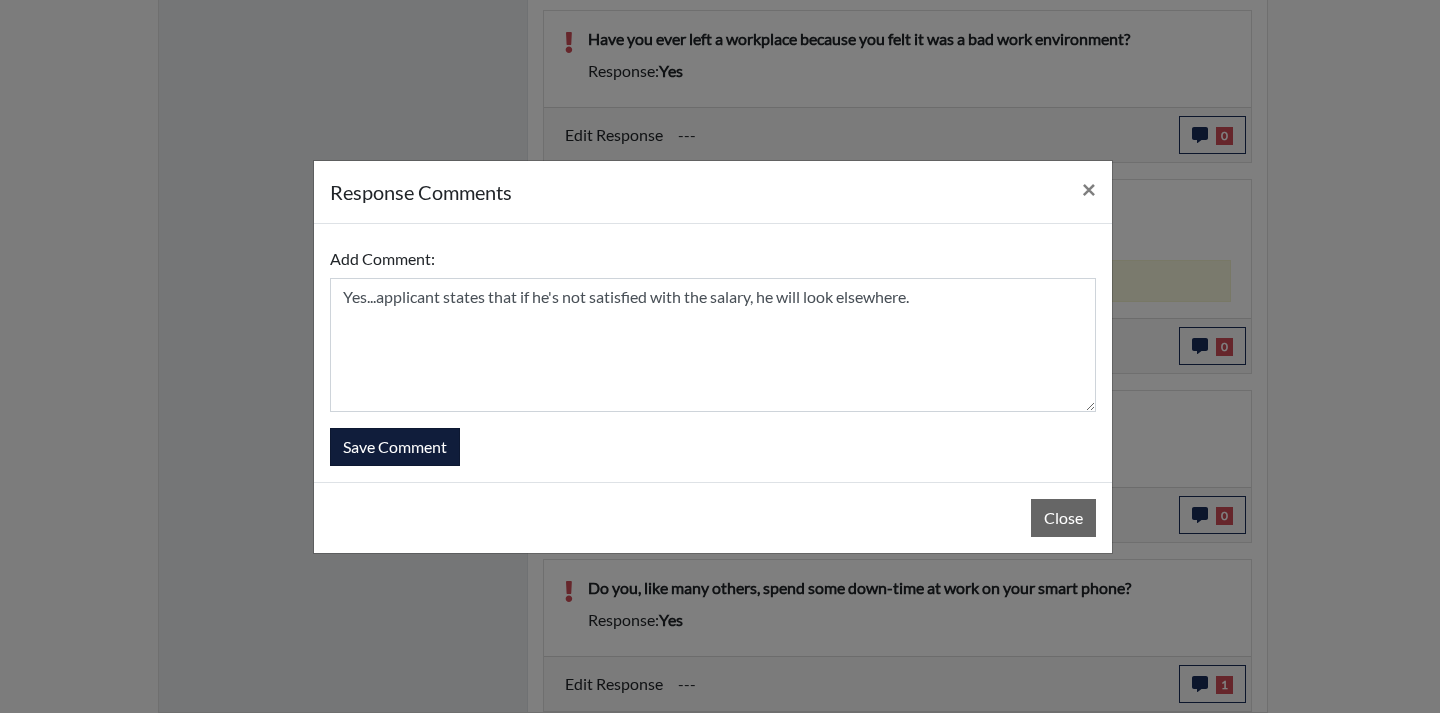 type 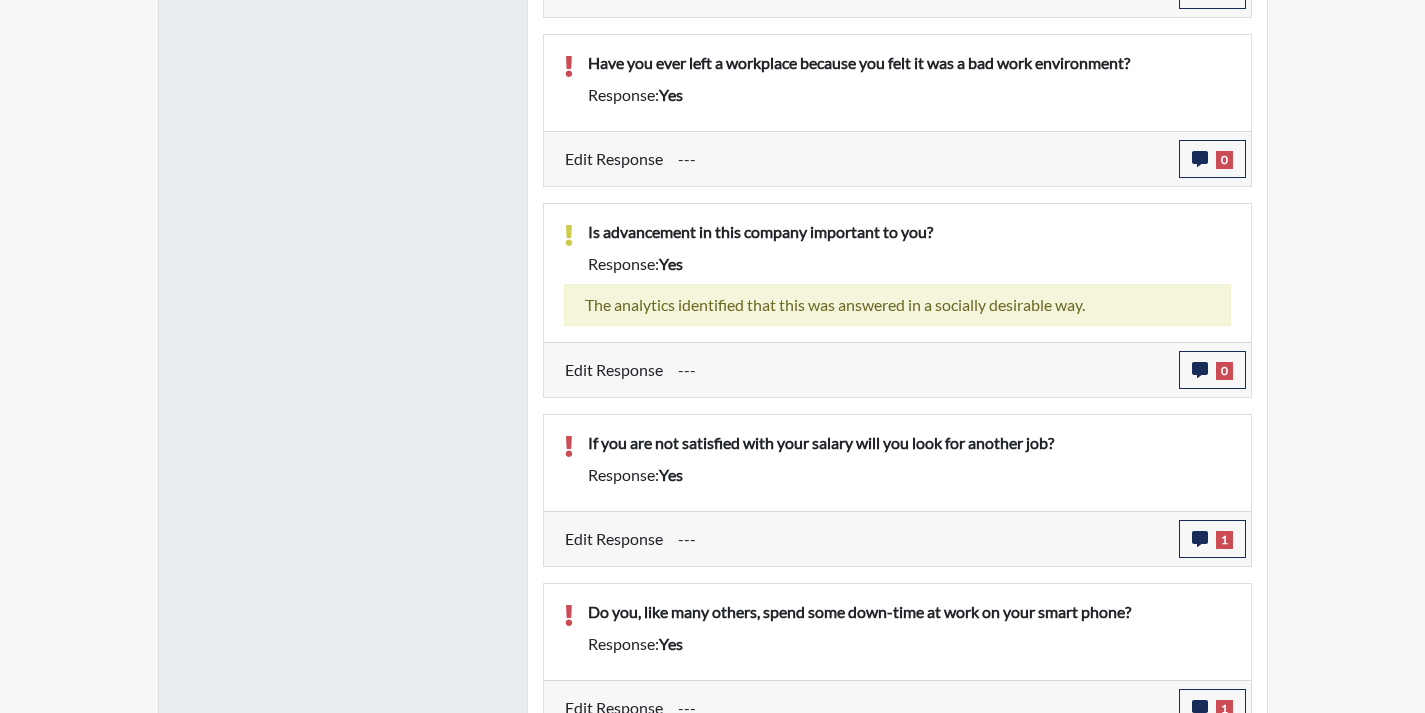 scroll, scrollTop: 999668, scrollLeft: 999169, axis: both 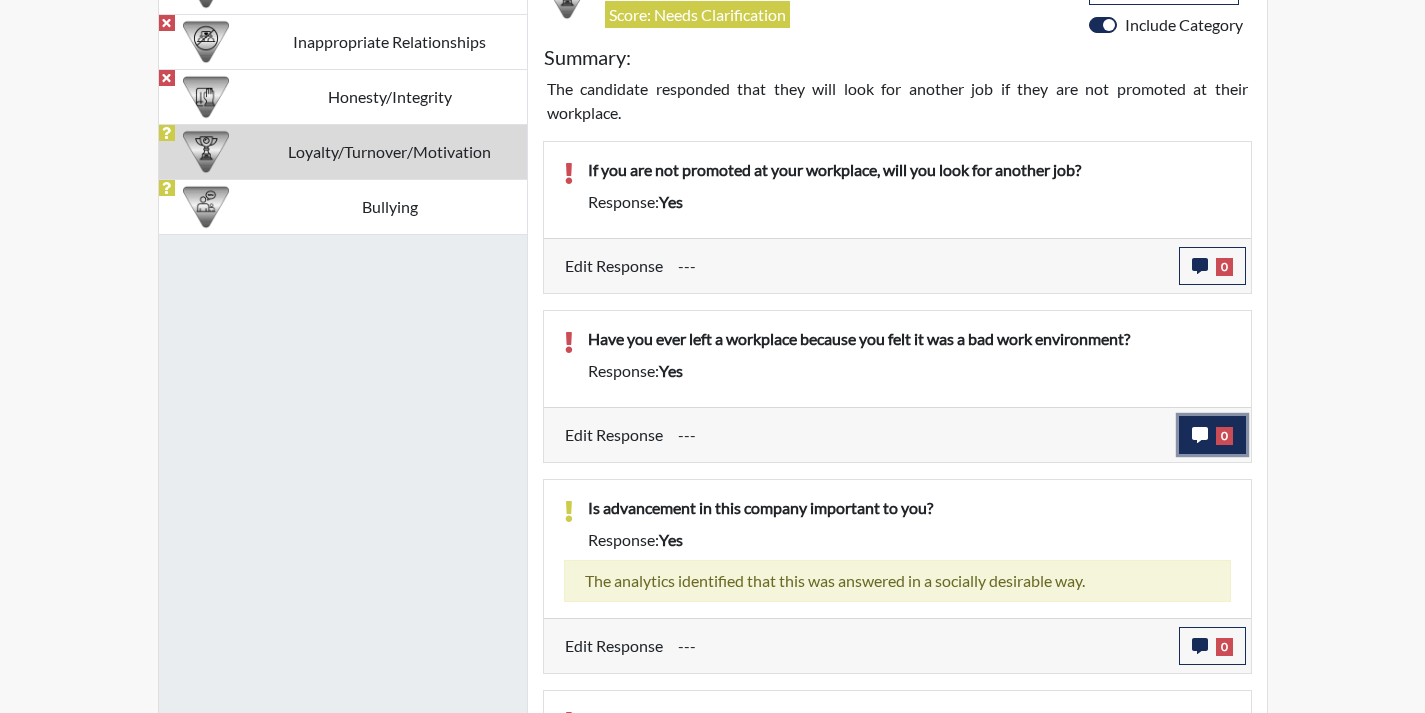 click on "0" at bounding box center [1224, 436] 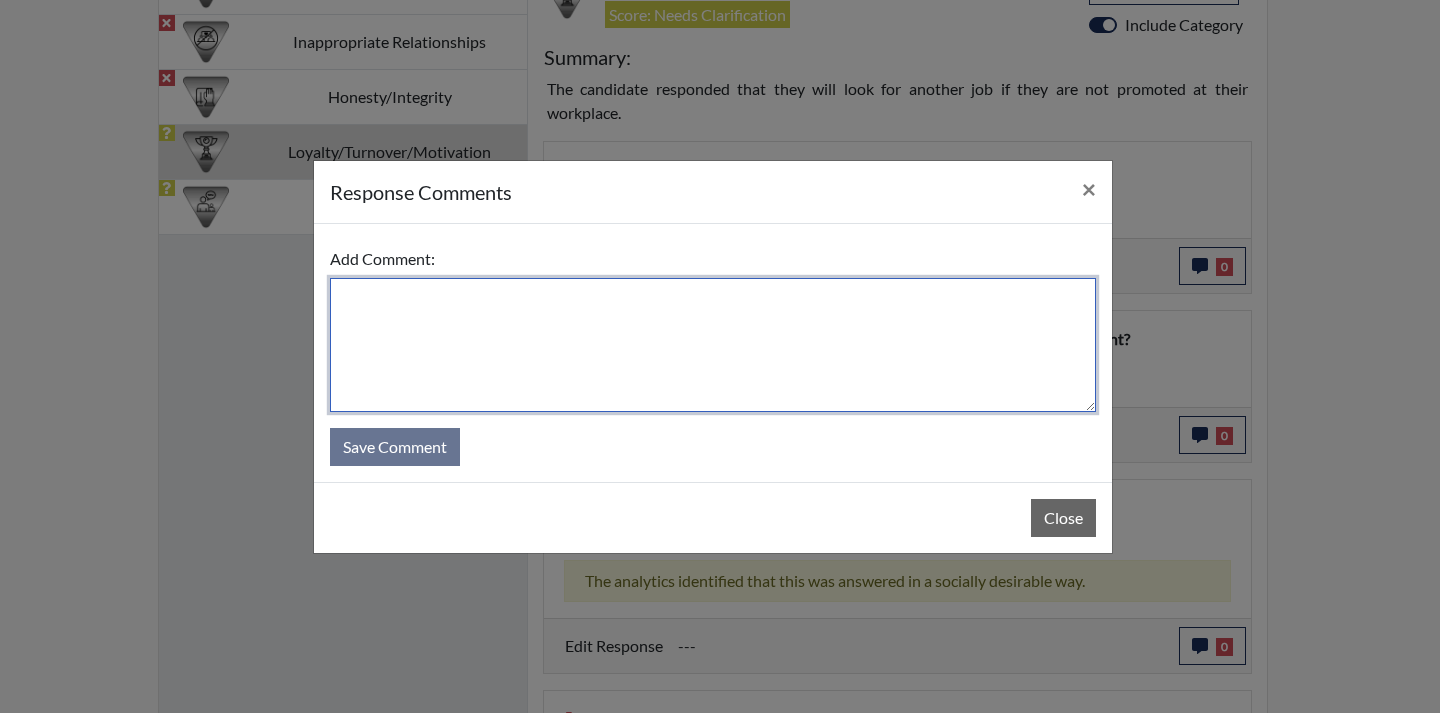click at bounding box center (713, 345) 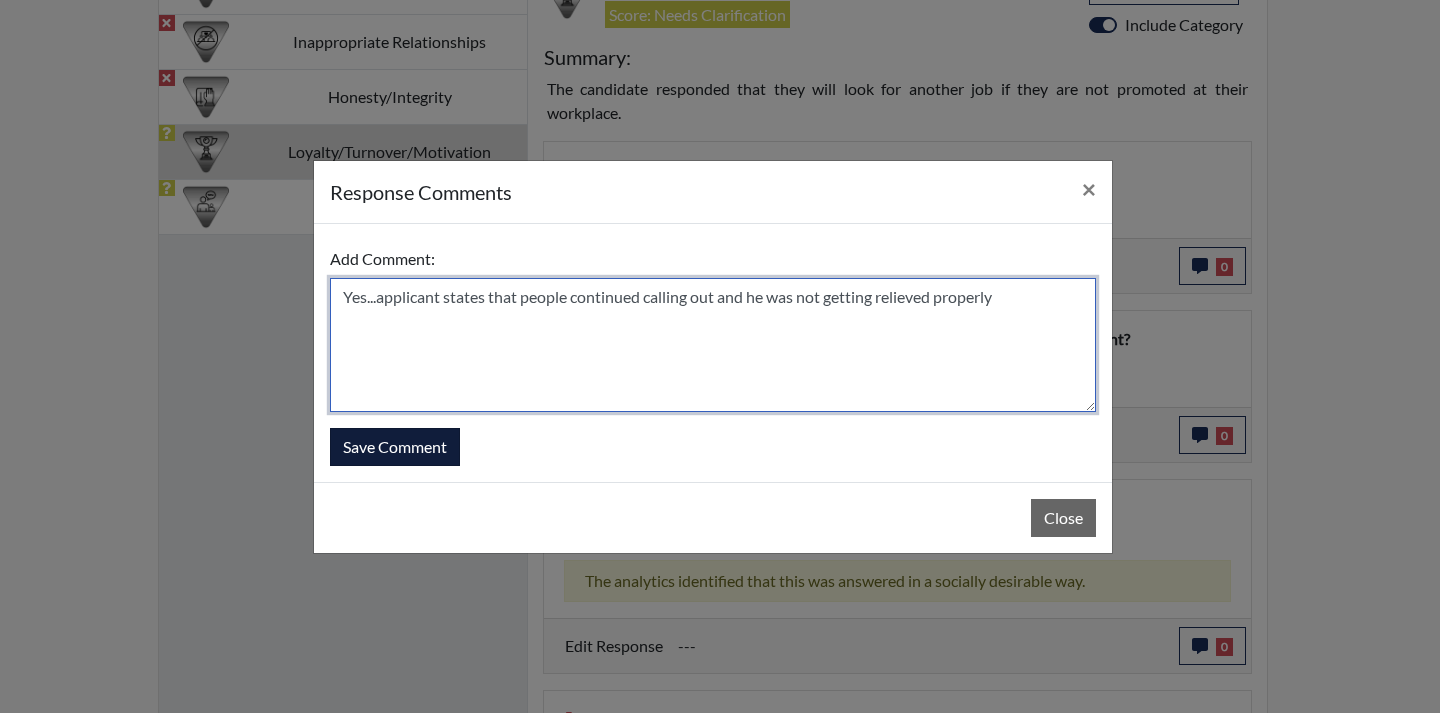 type on "Yes...applicant states that people continued calling out and he was not getting relieved properly" 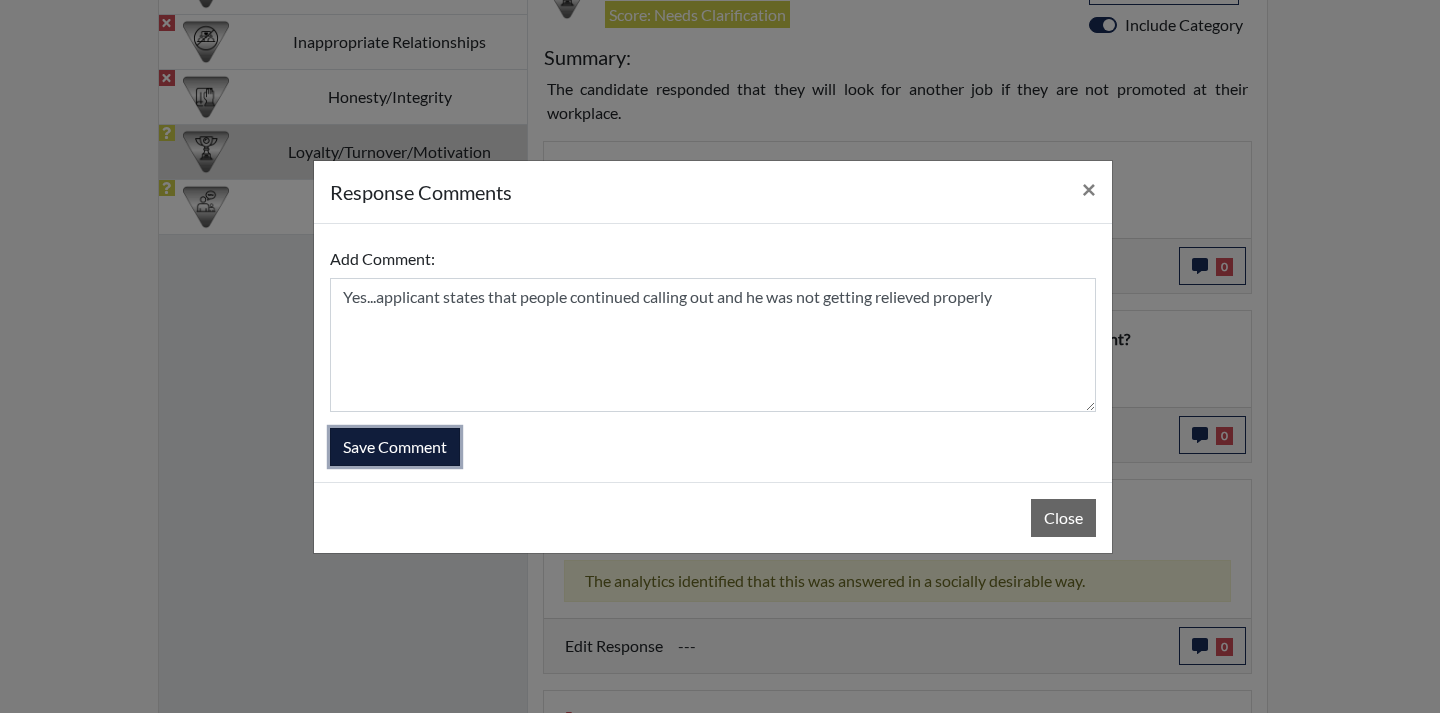 drag, startPoint x: 437, startPoint y: 441, endPoint x: 460, endPoint y: 467, distance: 34.713108 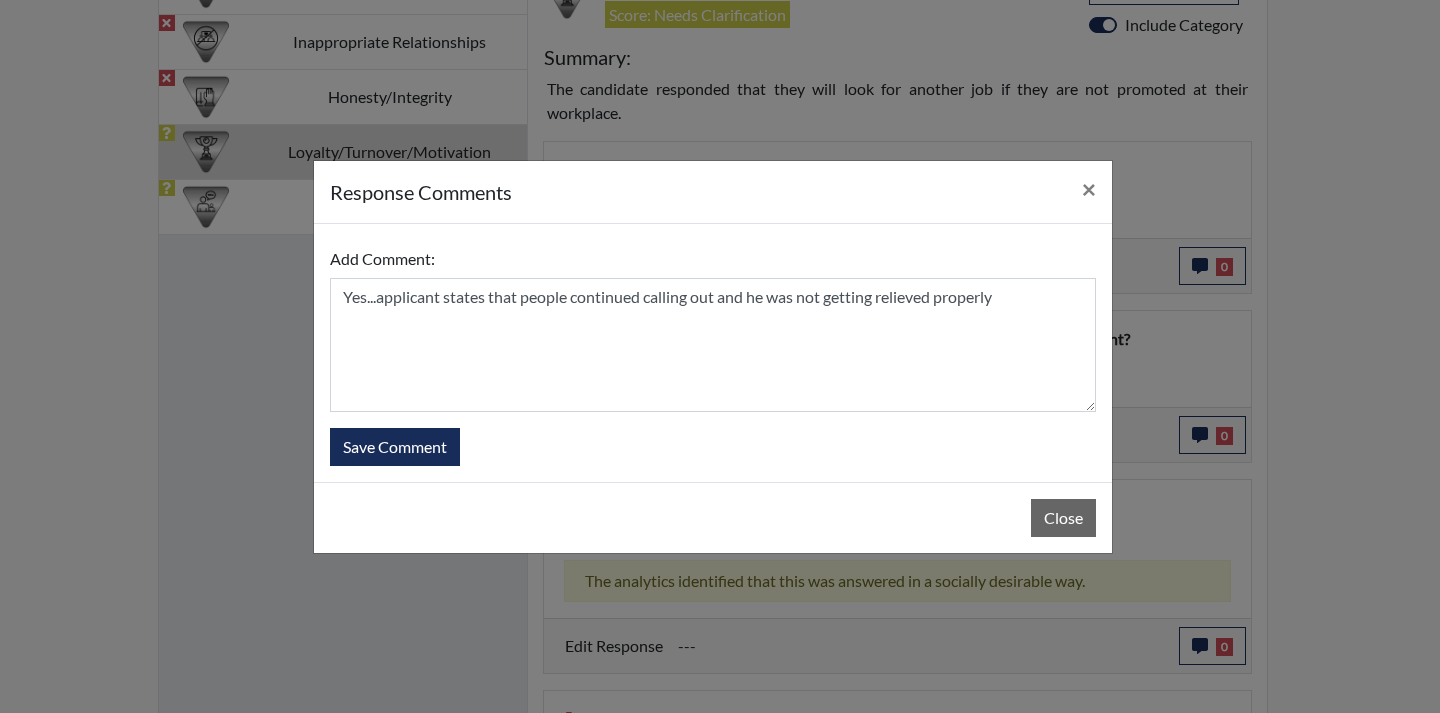 type 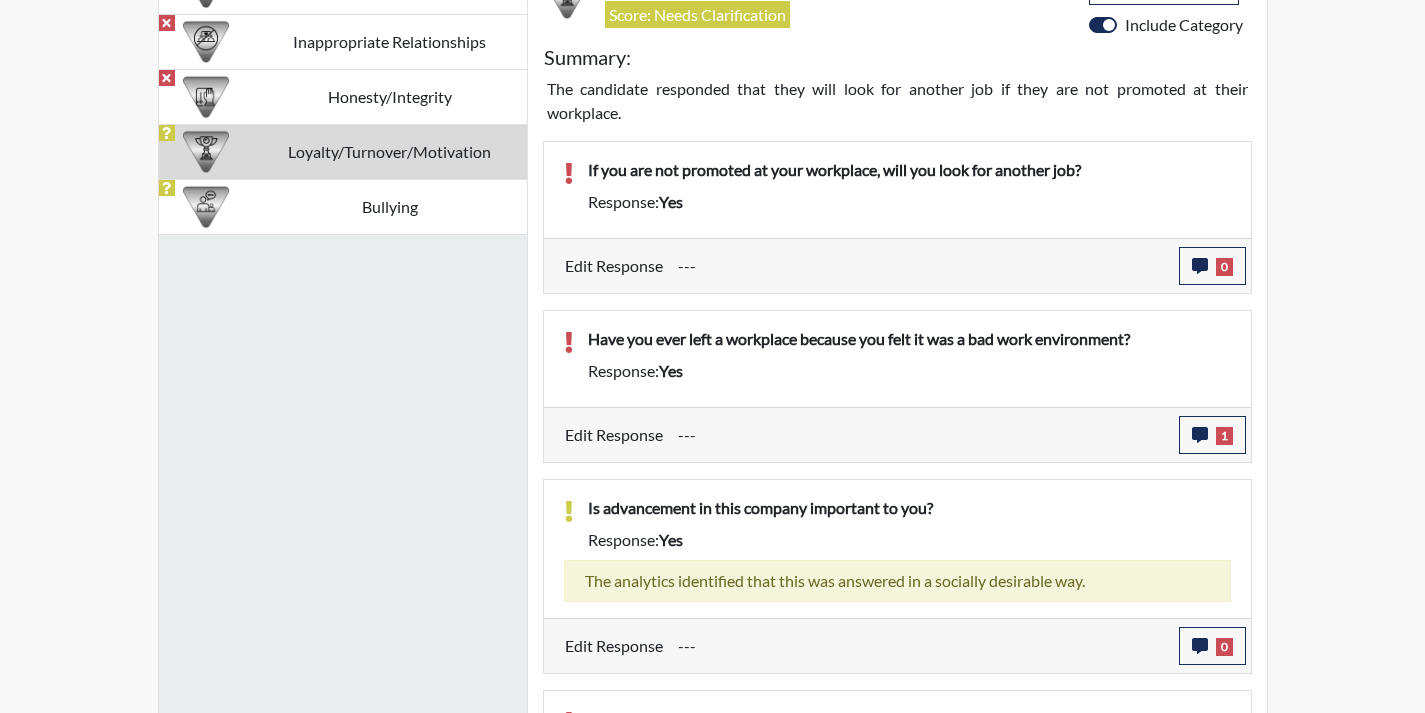 scroll, scrollTop: 999668, scrollLeft: 999169, axis: both 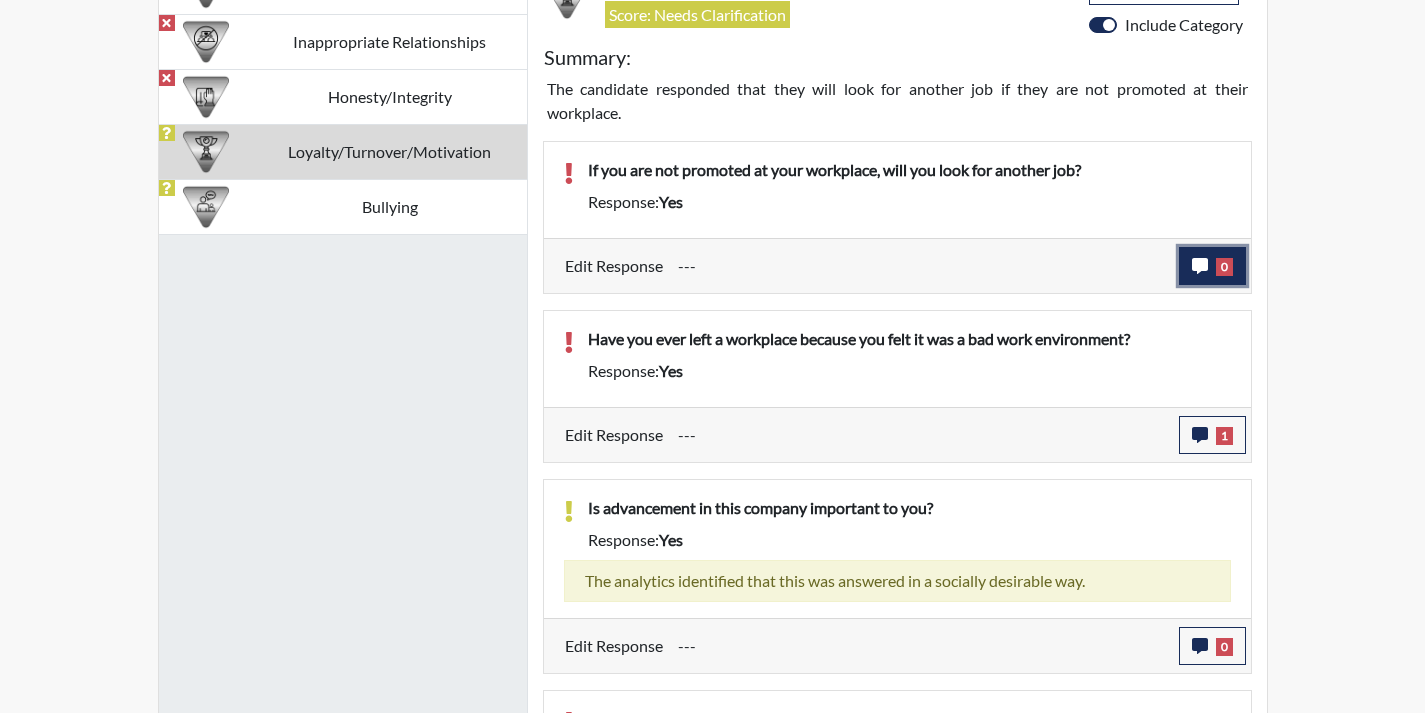 click on "0" at bounding box center [1212, 266] 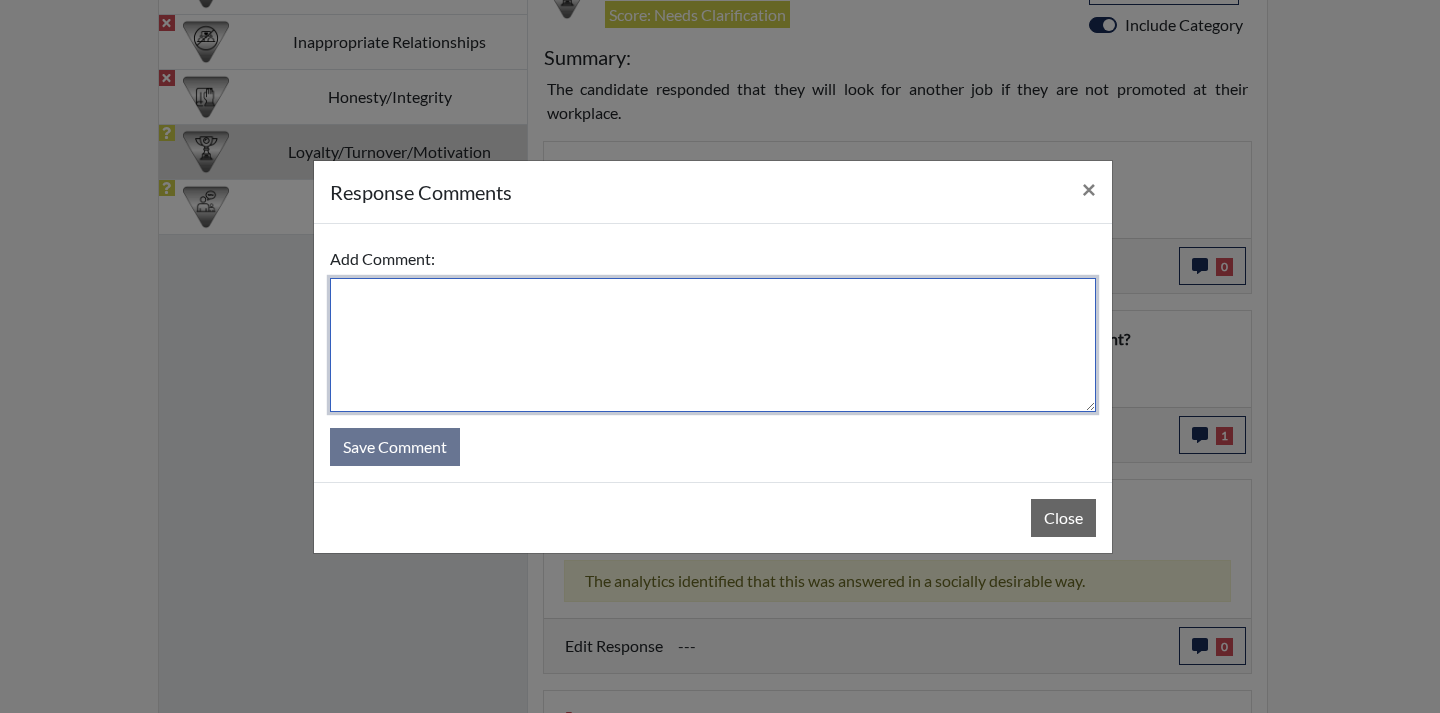 click at bounding box center (713, 345) 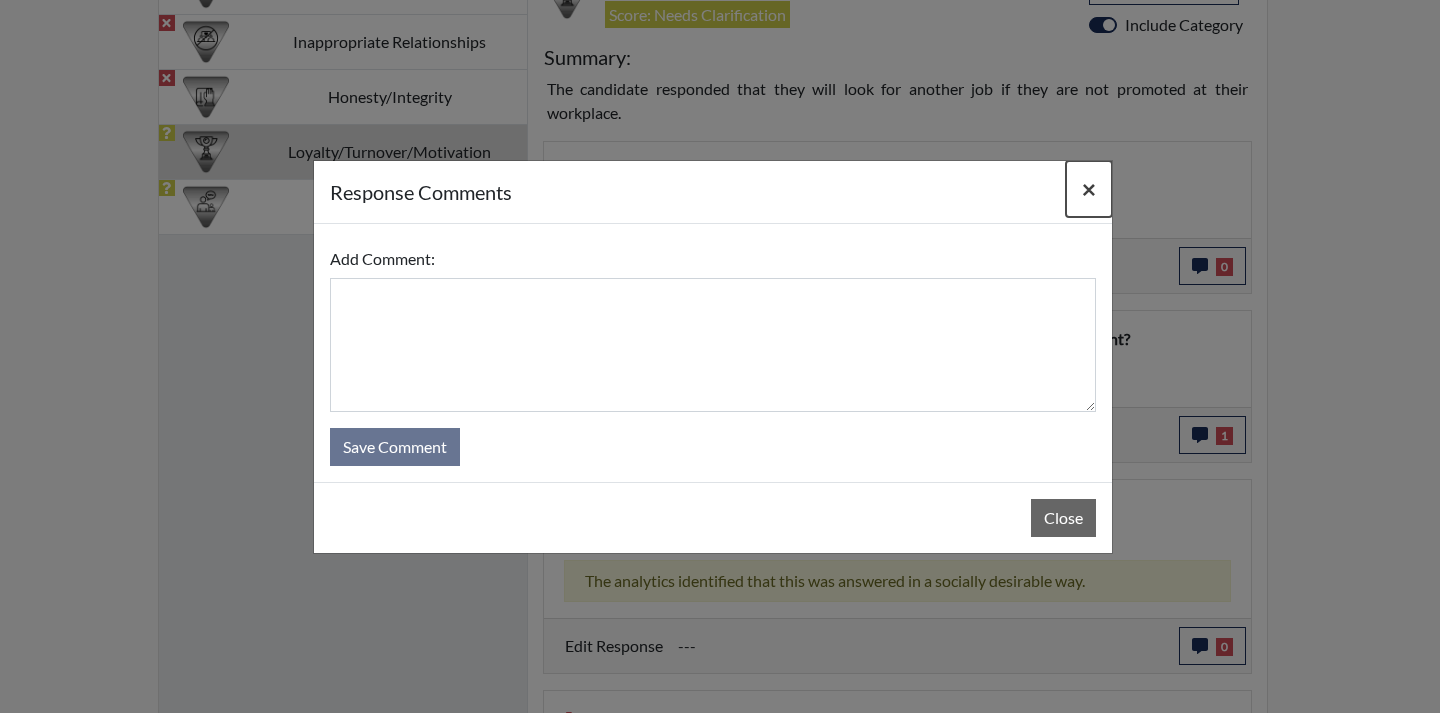 click on "×" at bounding box center [1089, 188] 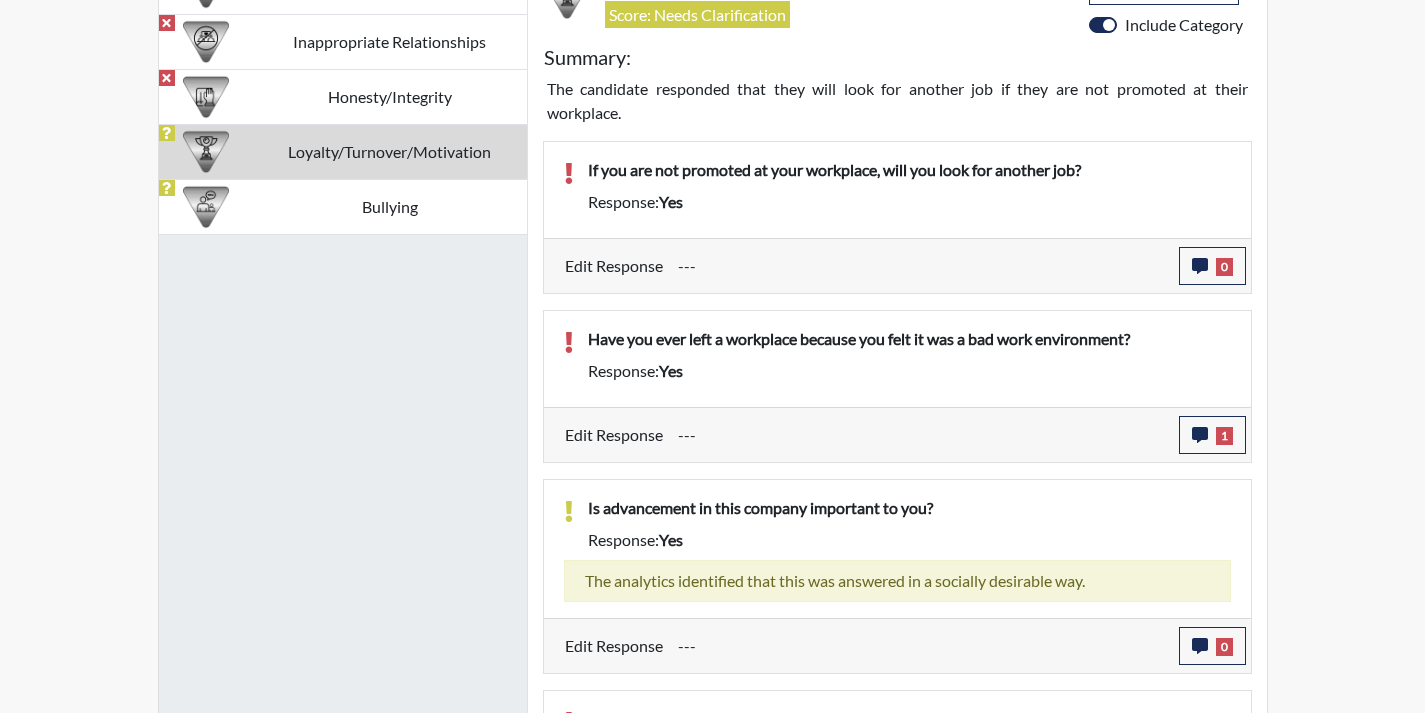 click on "---" at bounding box center [921, 266] 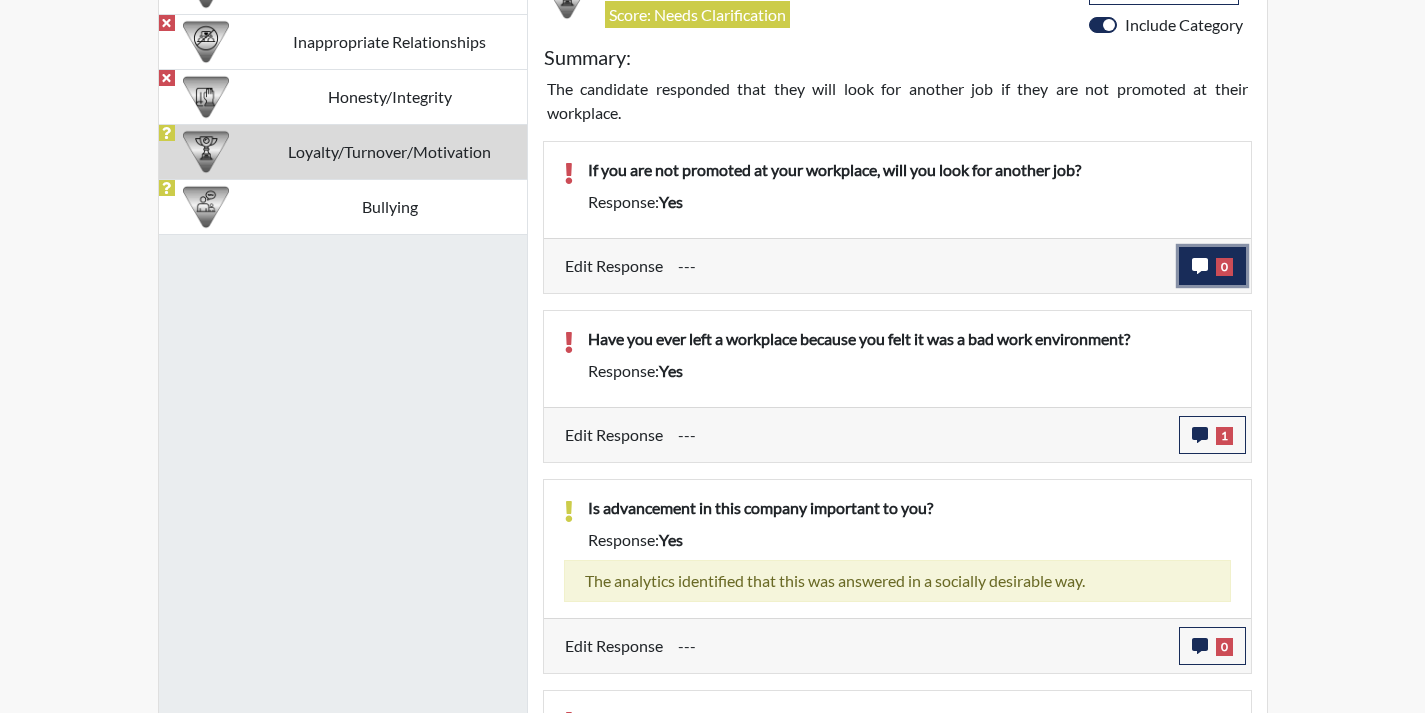 click on "0" at bounding box center (1212, 266) 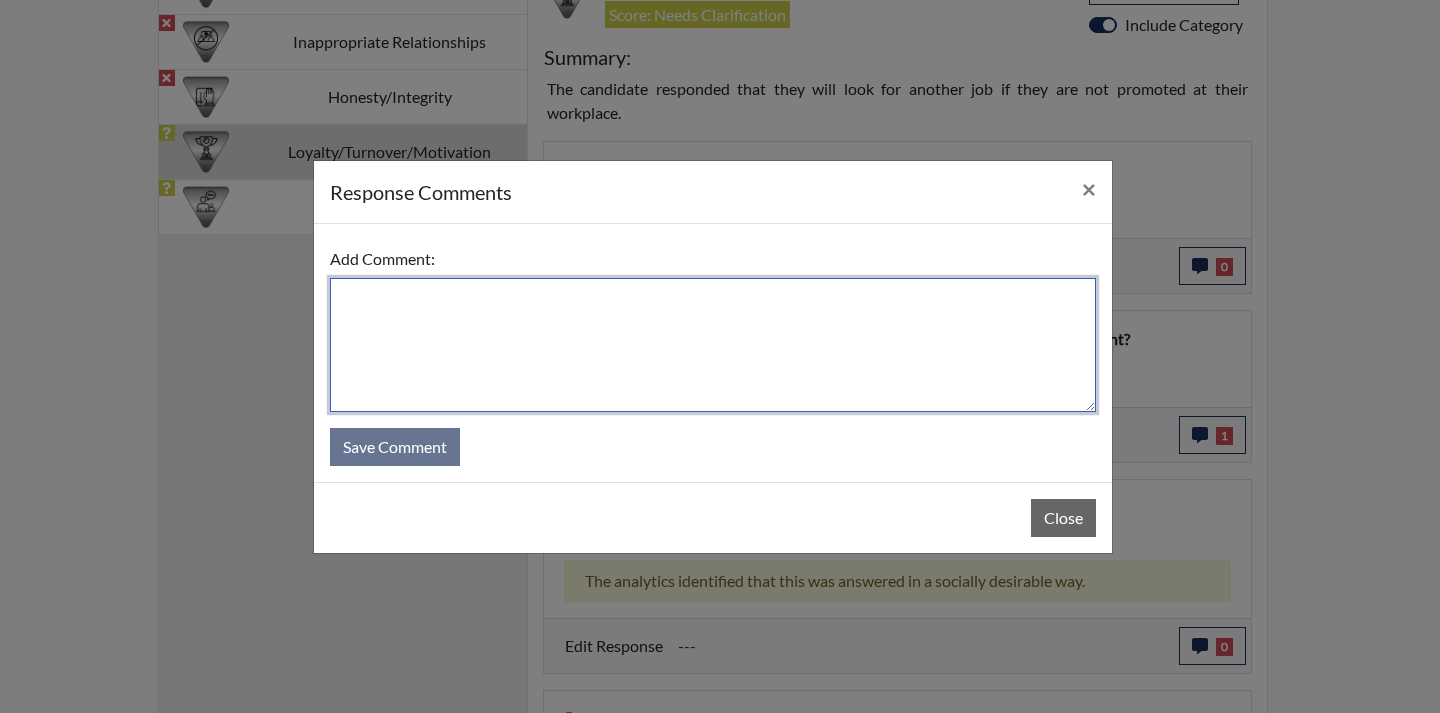 click at bounding box center [713, 345] 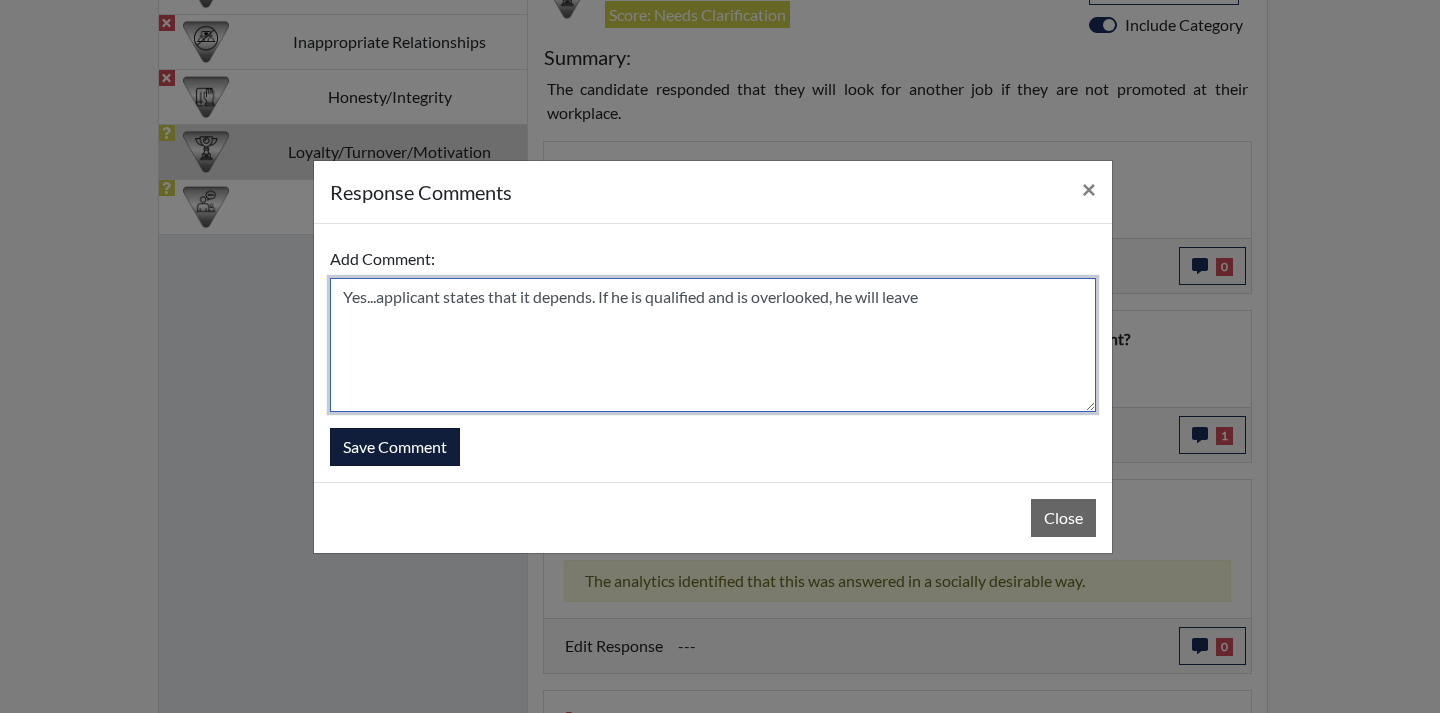 type on "Yes...applicant states that it depends. If he is qualified and is overlooked, he will leave" 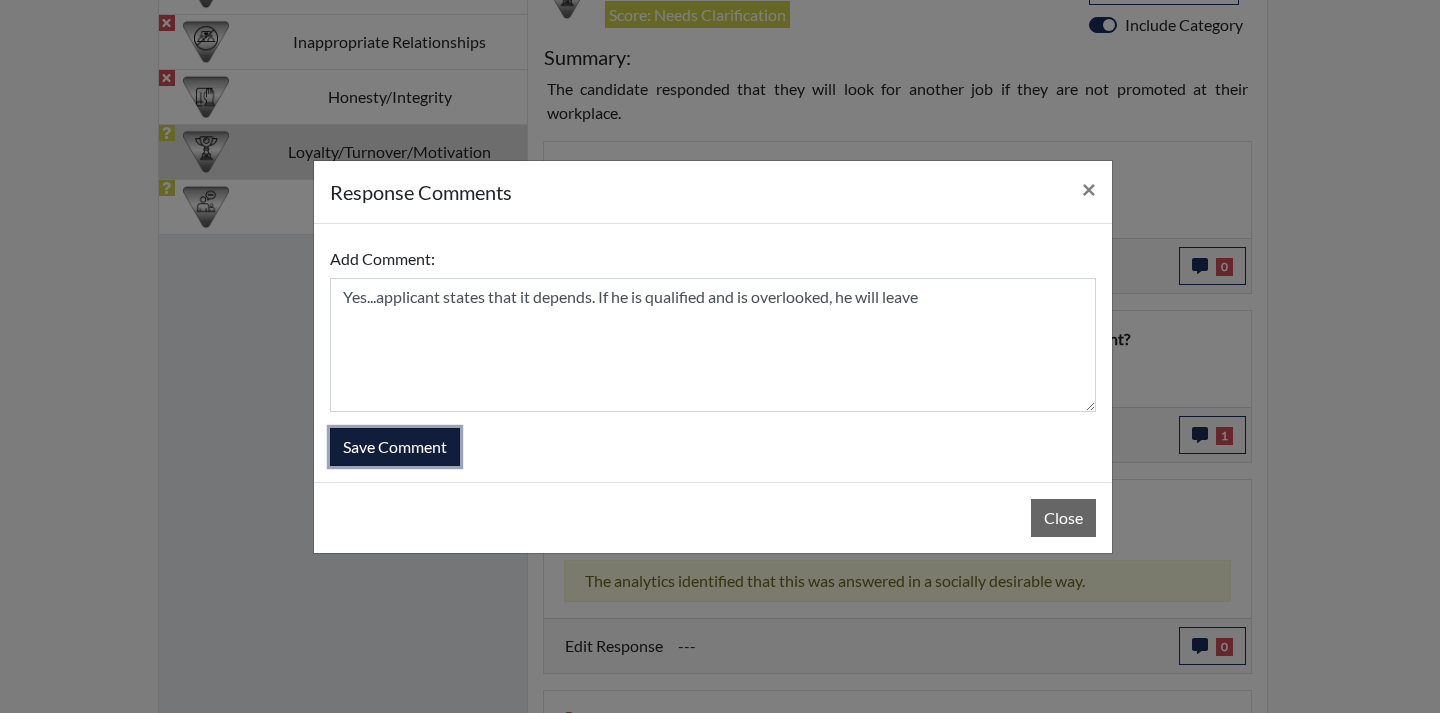 click on "Save Comment" at bounding box center [395, 447] 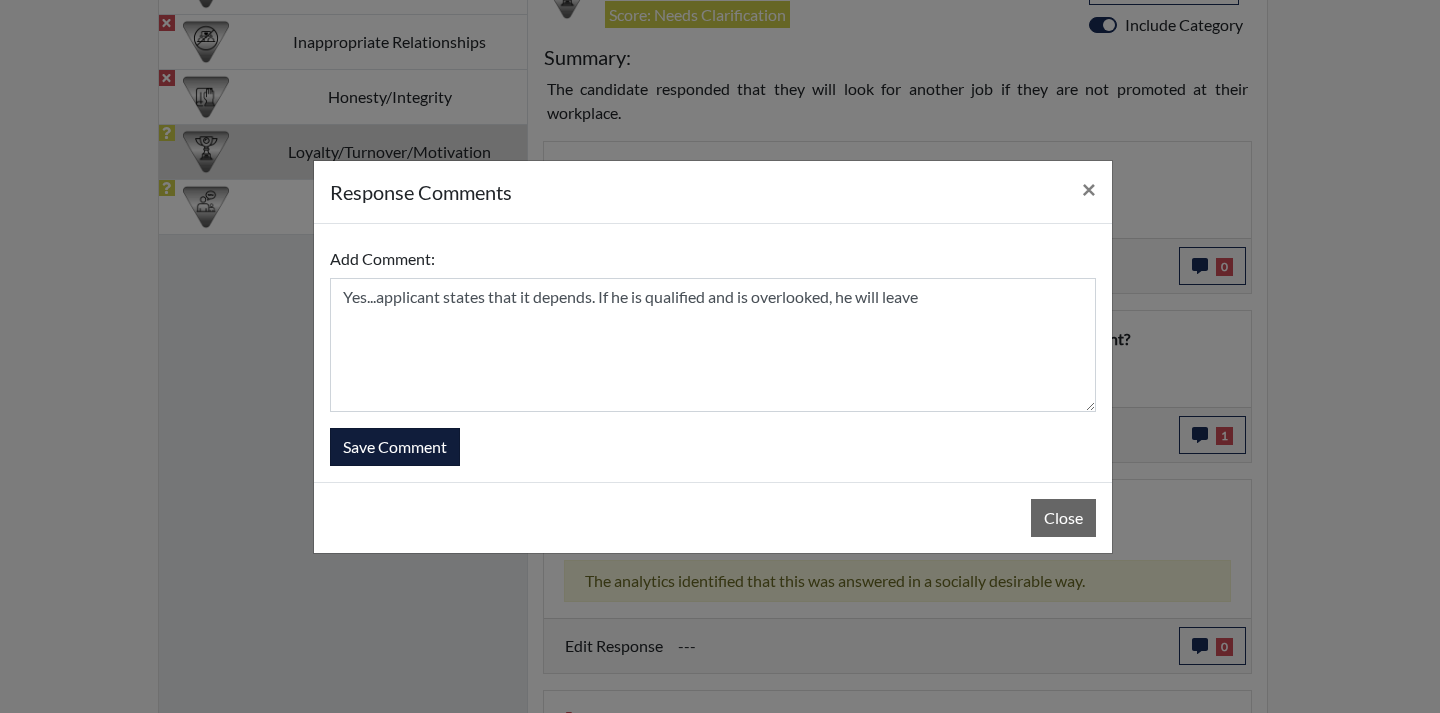 type 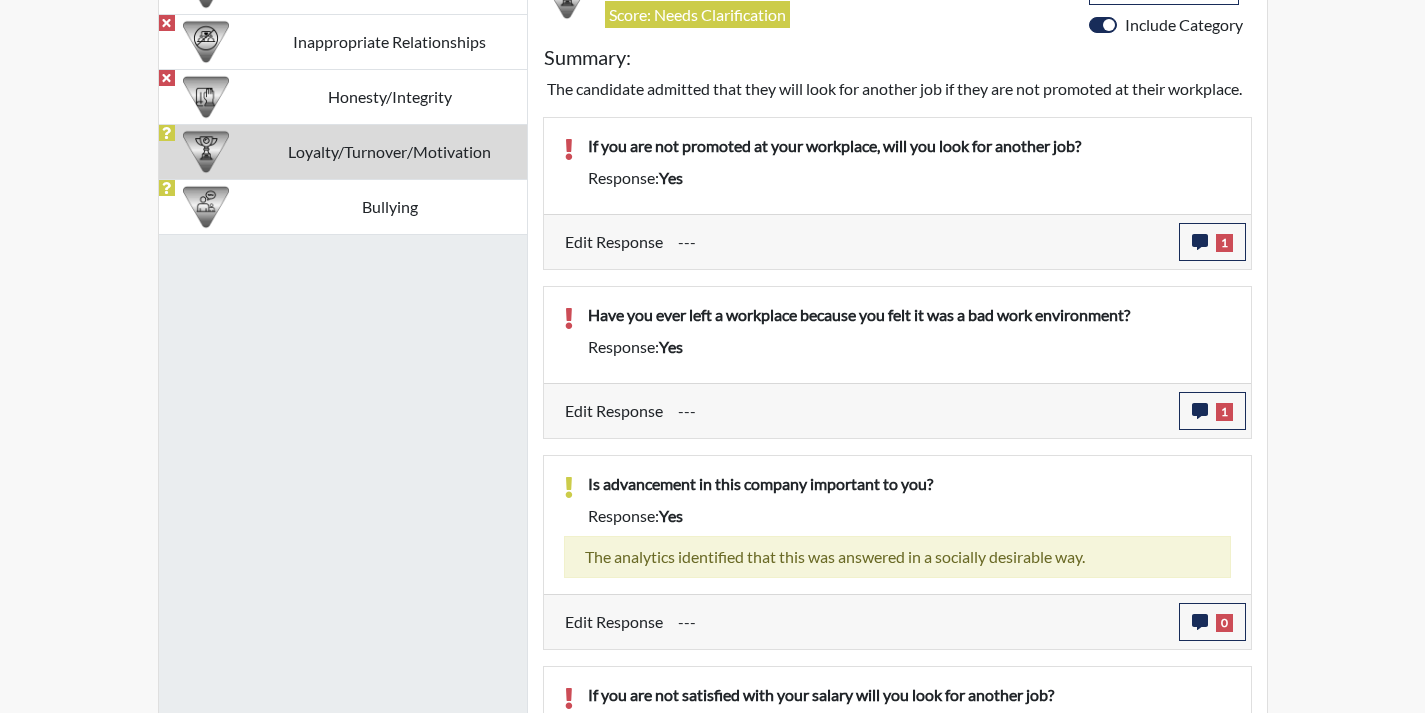 scroll, scrollTop: 999668, scrollLeft: 999169, axis: both 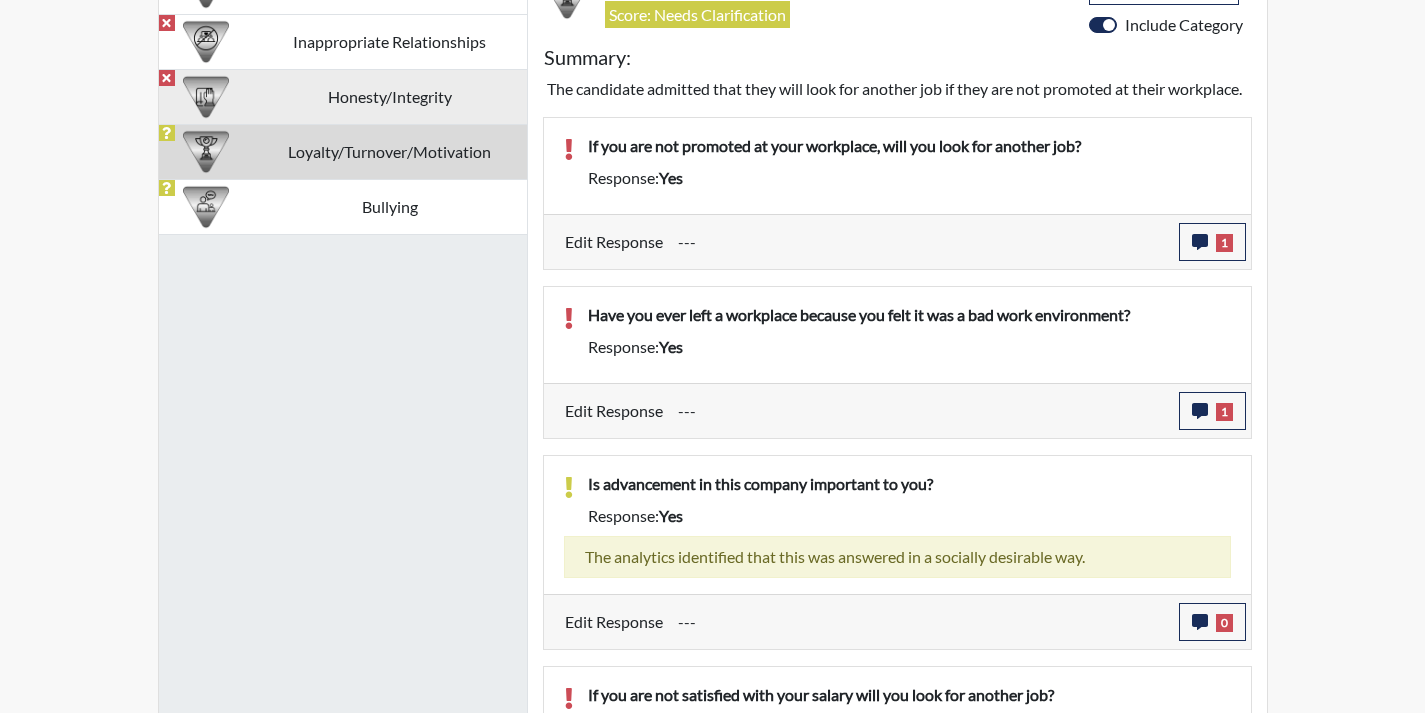 click on "Honesty/Integrity" at bounding box center (390, 96) 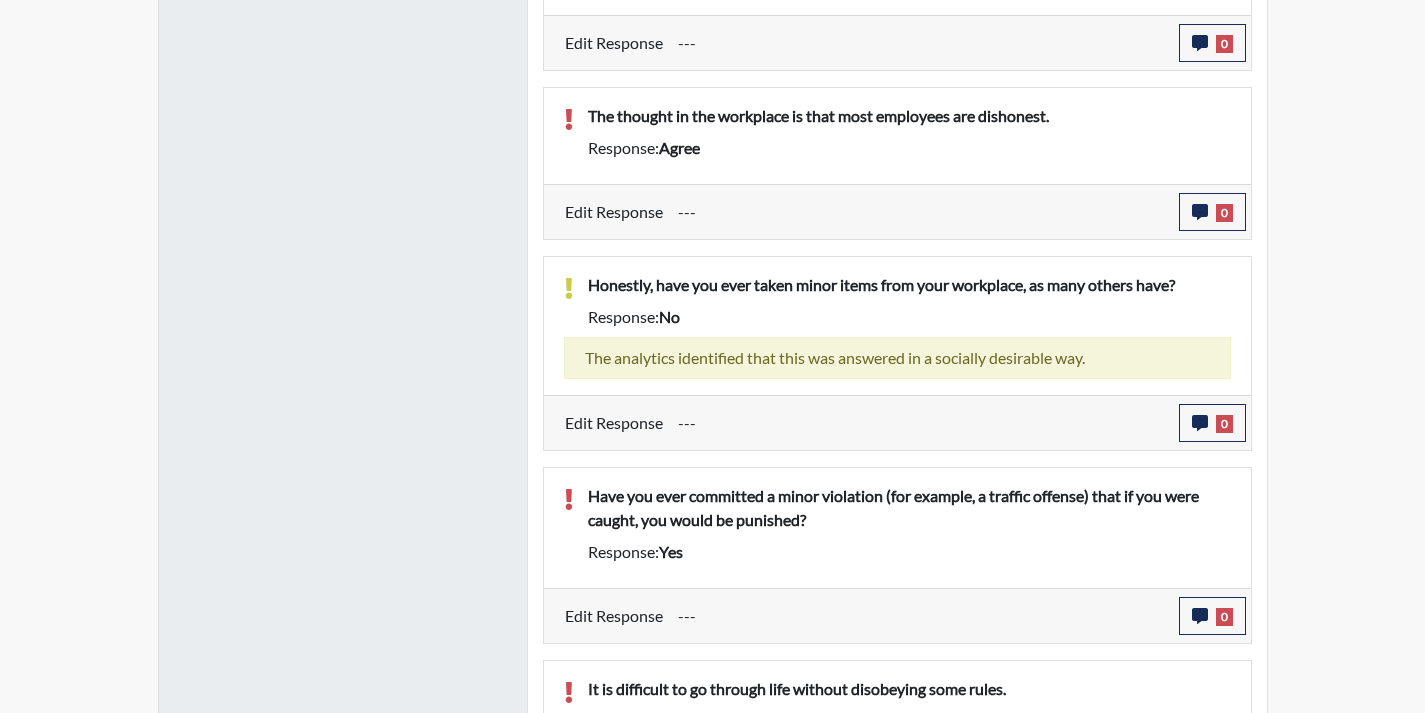 scroll, scrollTop: 1094, scrollLeft: 0, axis: vertical 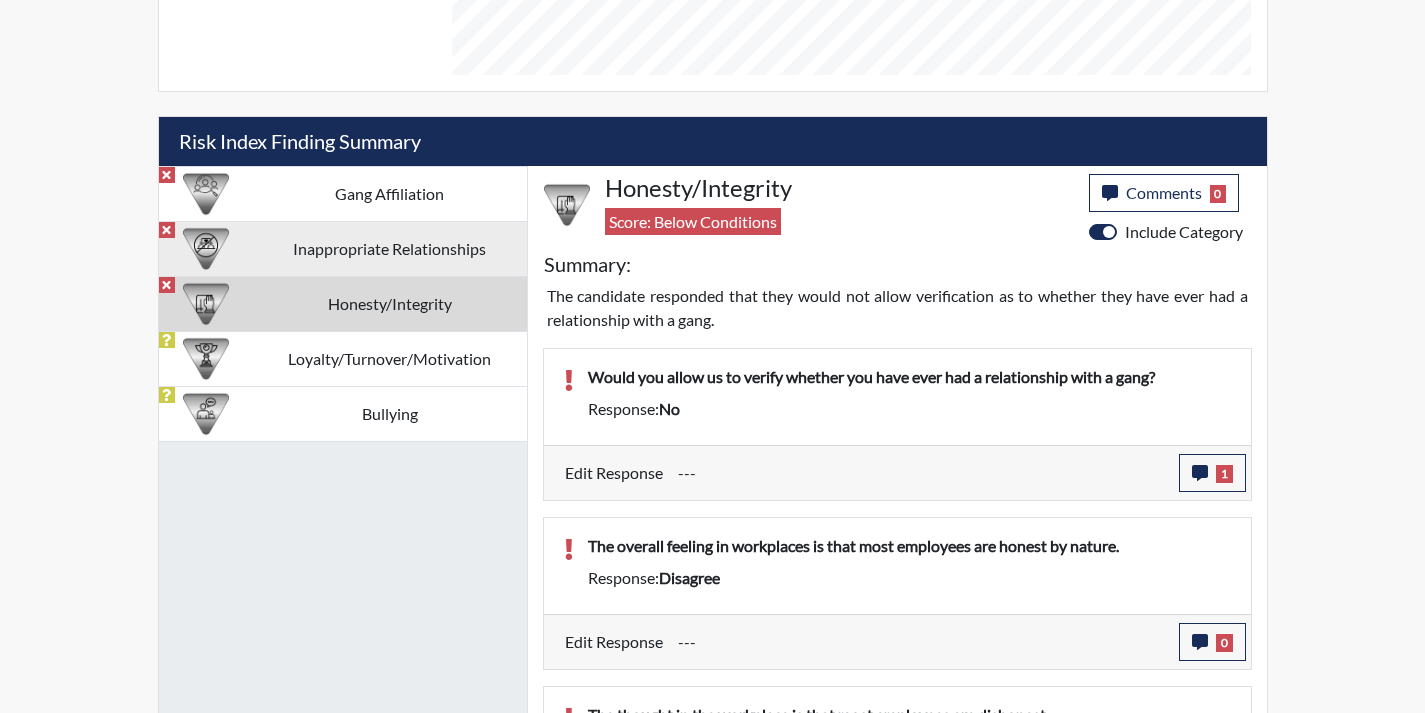 click on "Inappropriate Relationships" at bounding box center [390, 248] 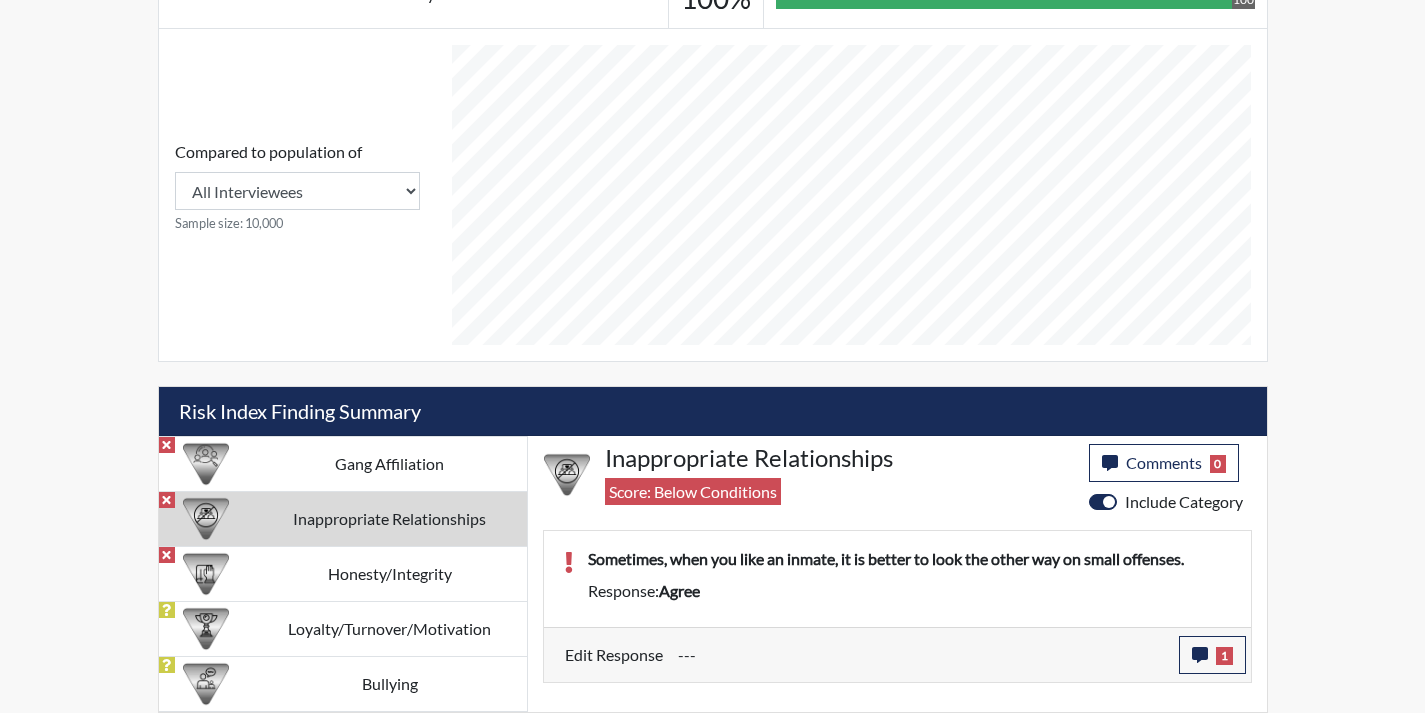 scroll, scrollTop: 824, scrollLeft: 0, axis: vertical 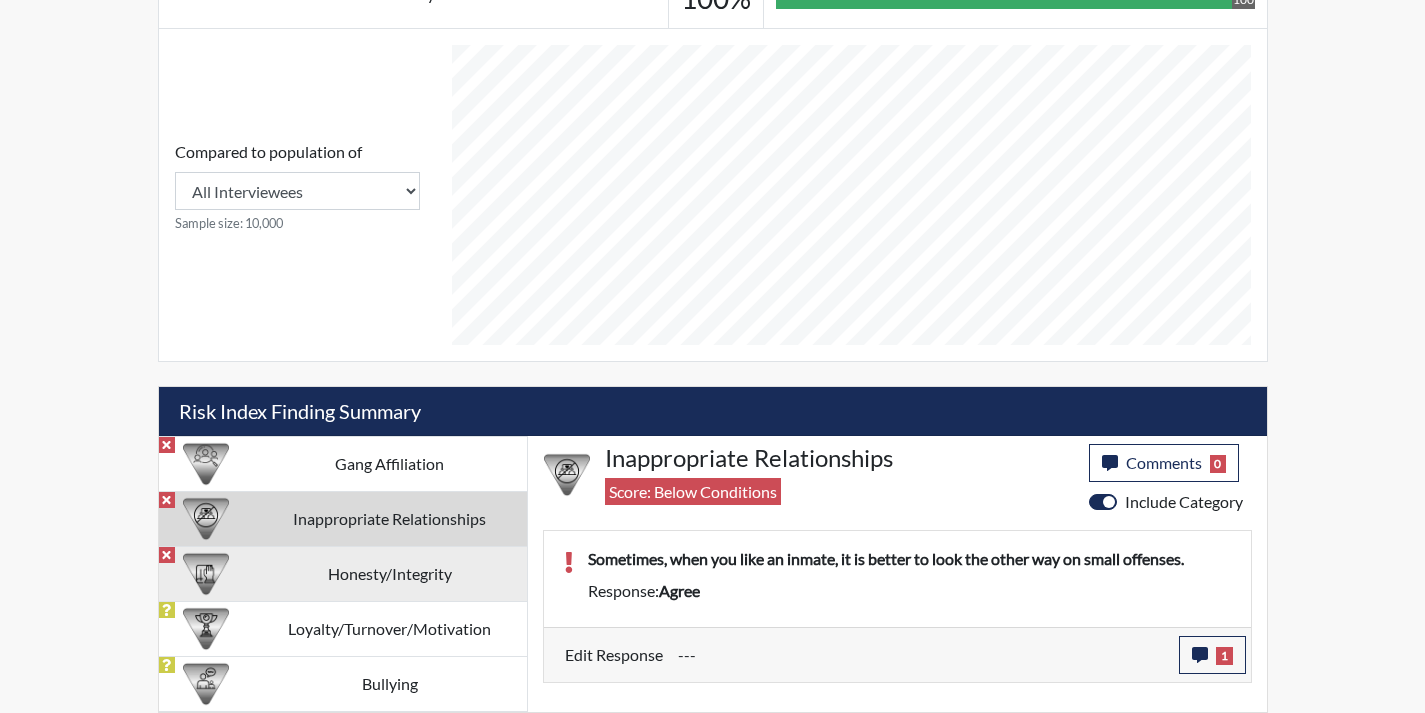click on "Honesty/Integrity" at bounding box center [390, 573] 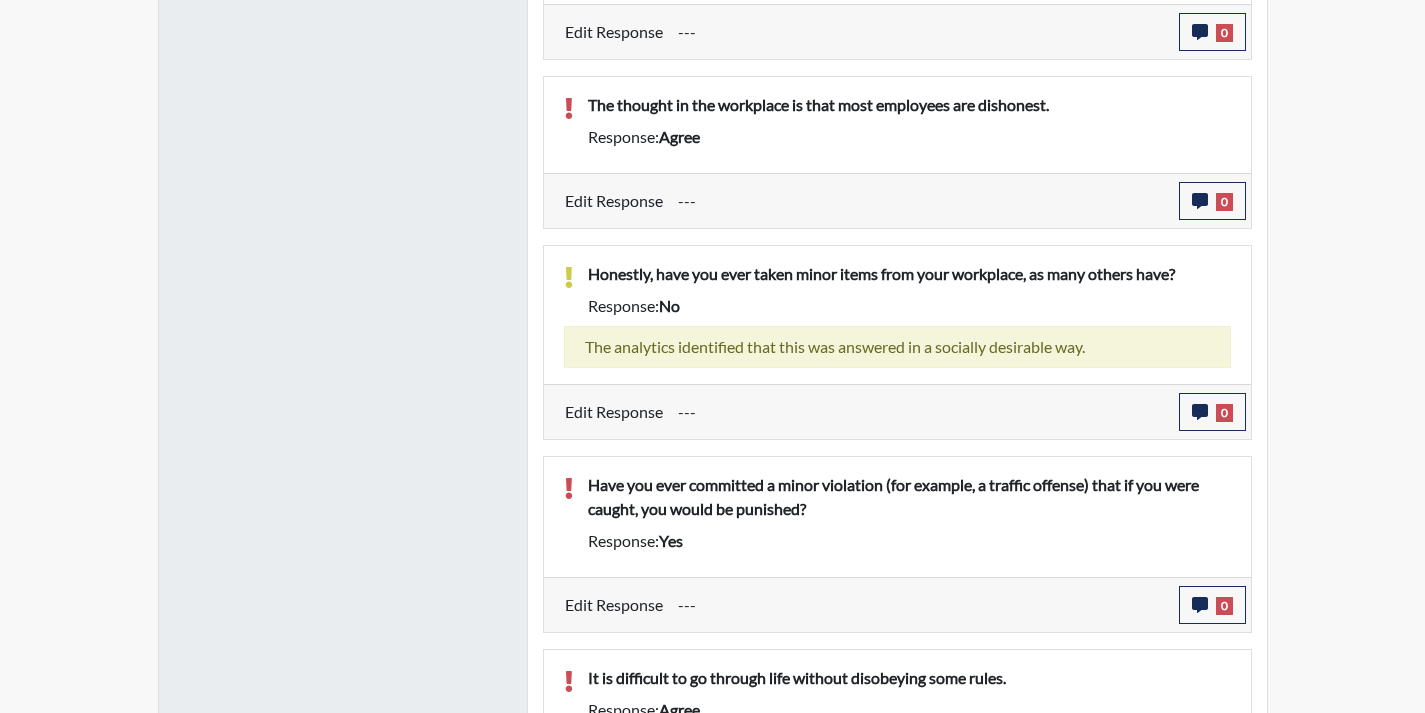 scroll, scrollTop: 1794, scrollLeft: 0, axis: vertical 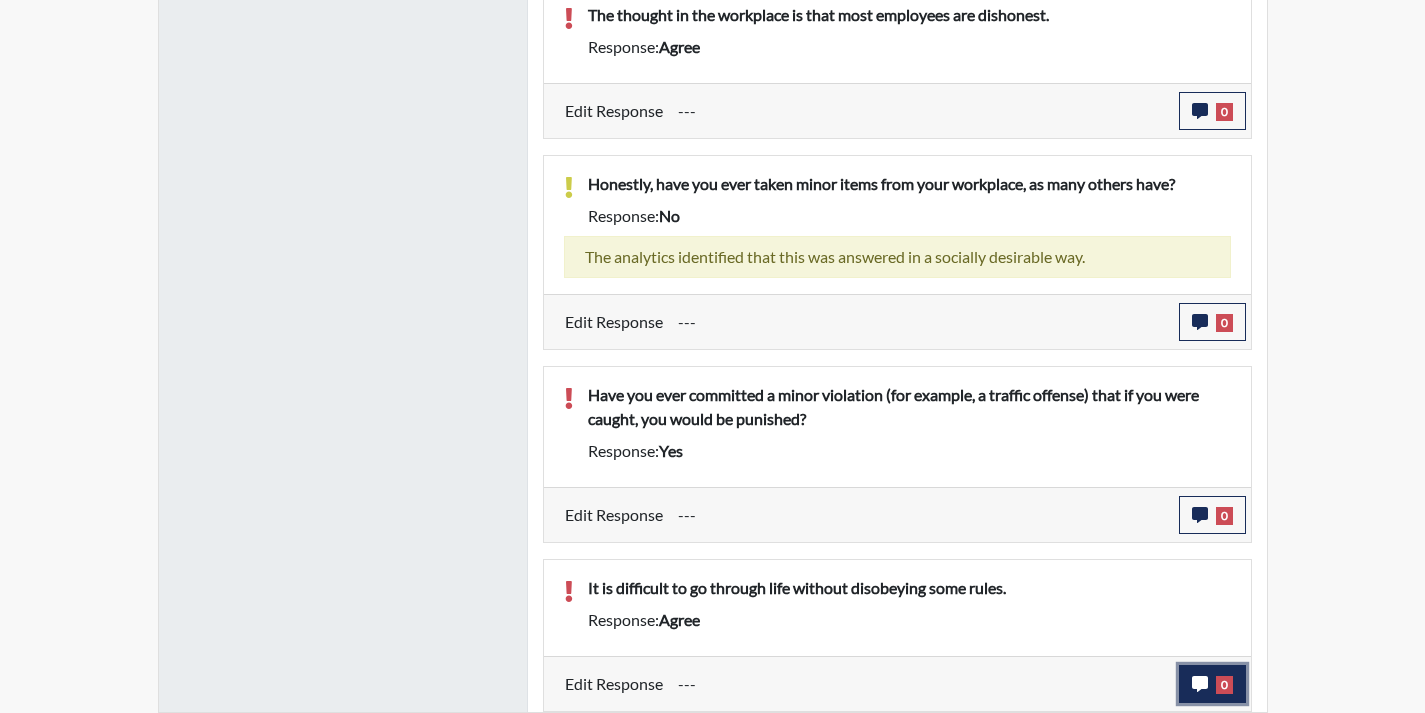 click on "0" at bounding box center [1212, 684] 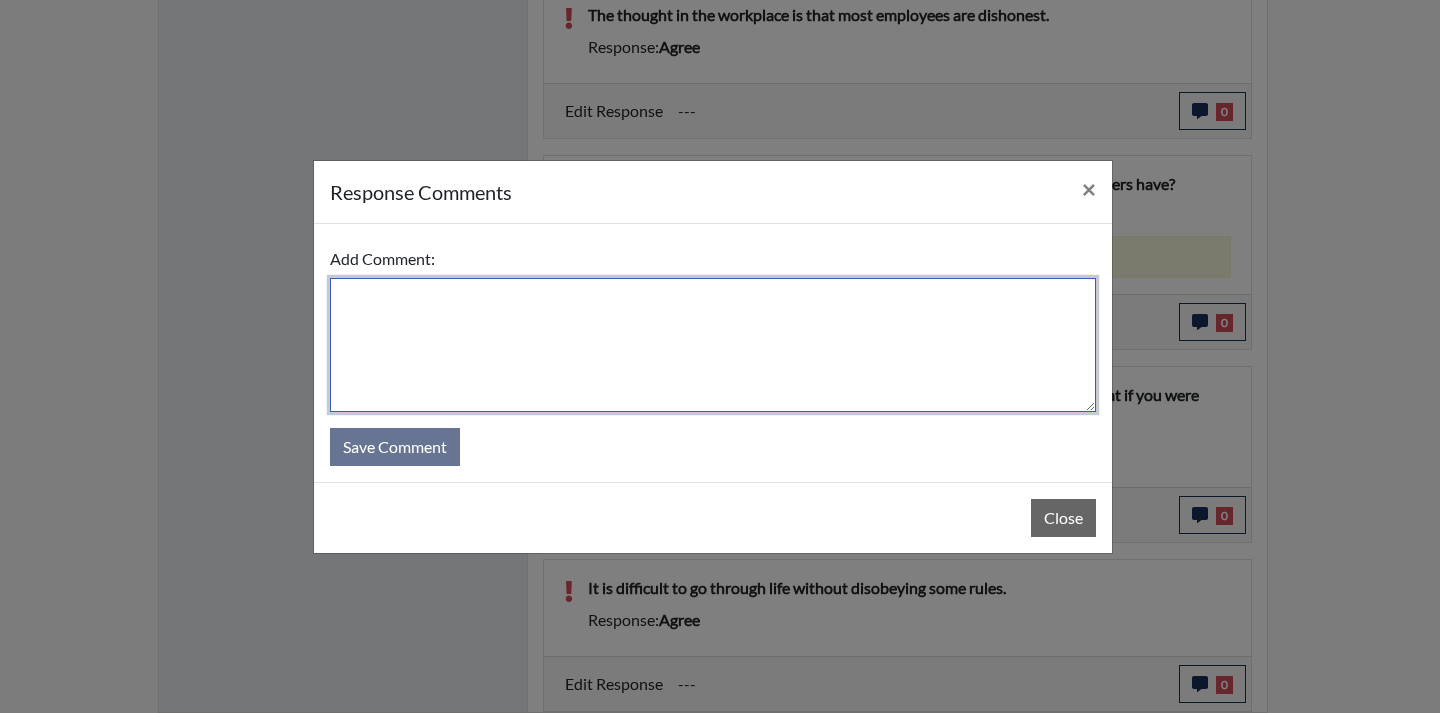 click at bounding box center [713, 345] 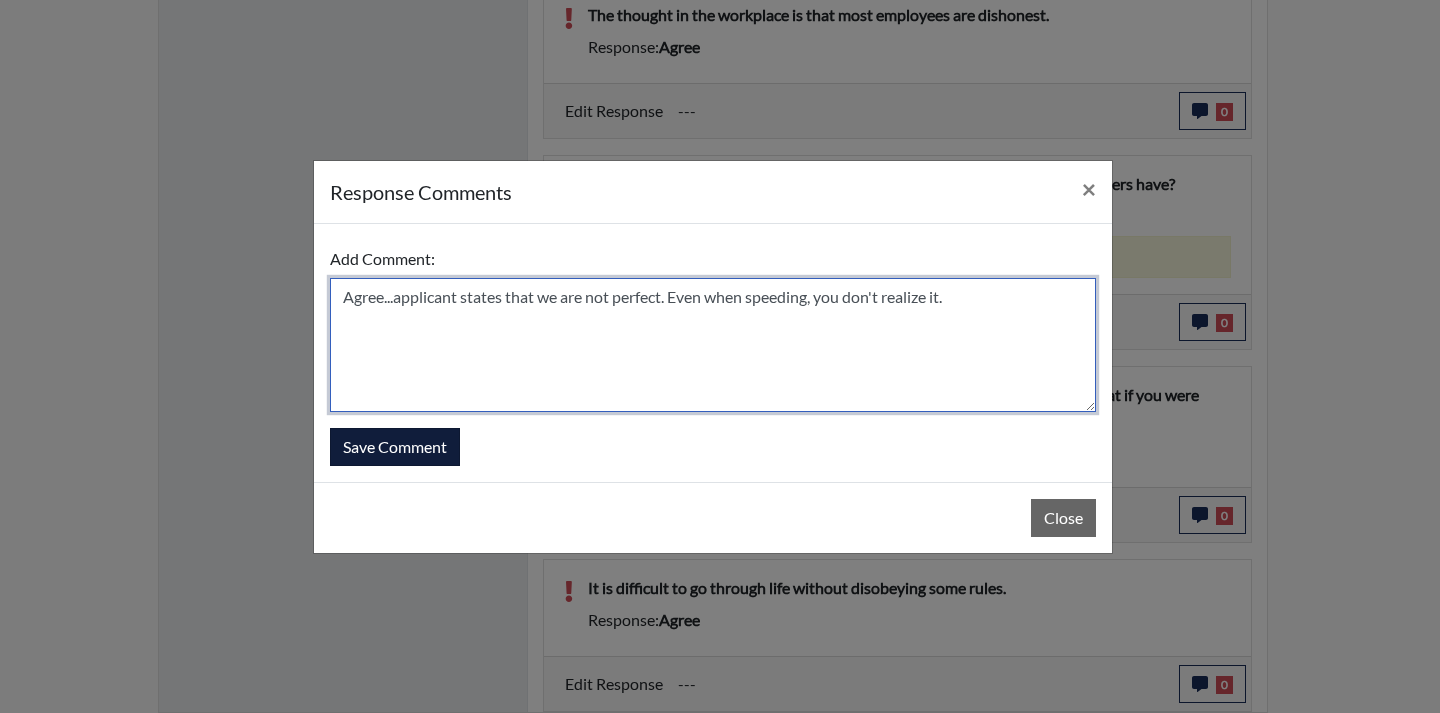 type on "Agree...applicant states that we are not perfect. Even when speeding, you don't realize it." 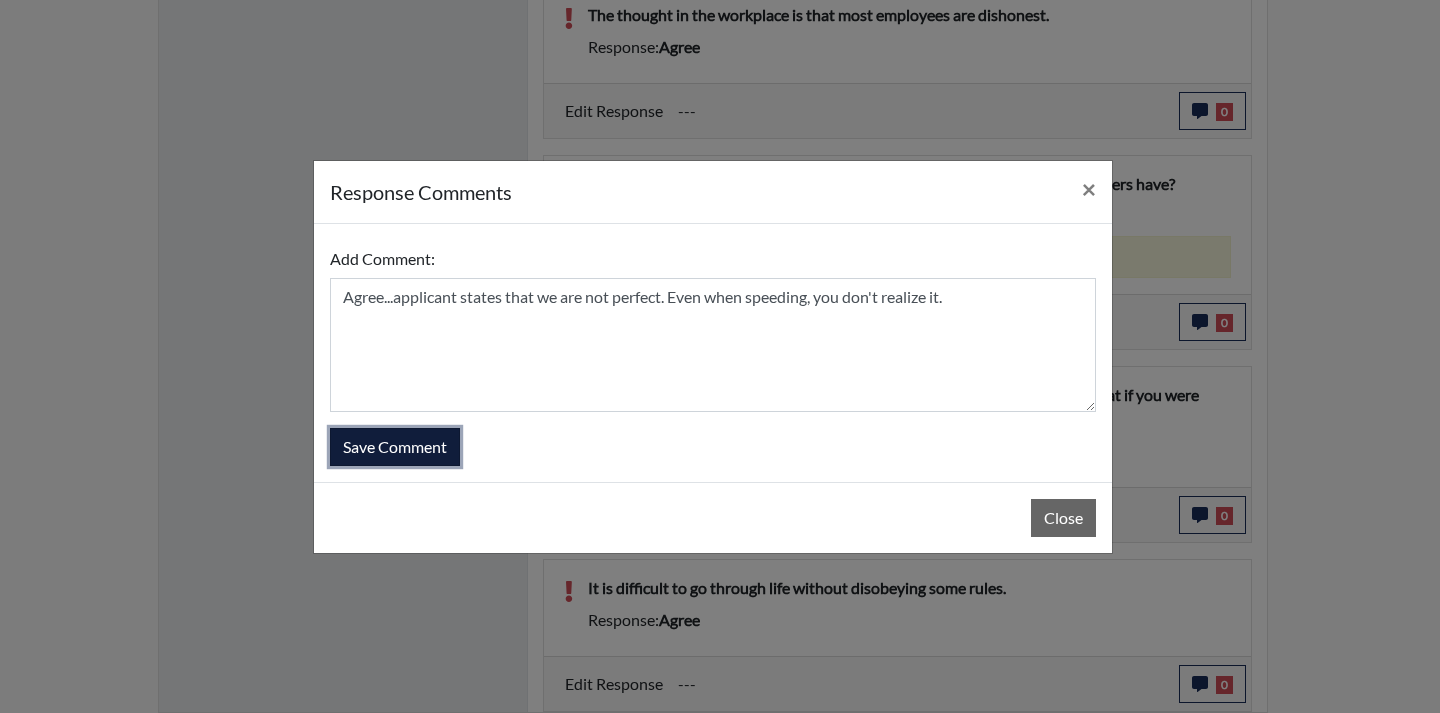 click on "Save Comment" at bounding box center [395, 447] 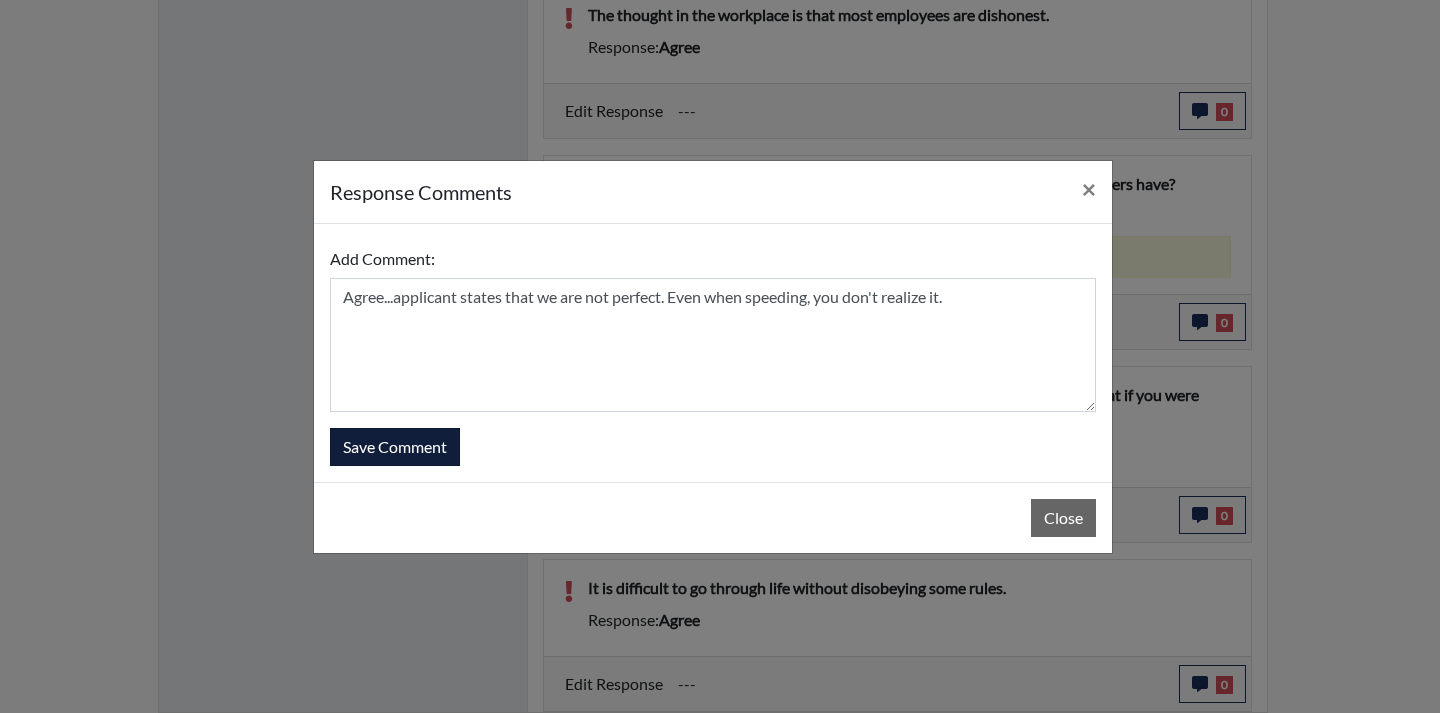 type 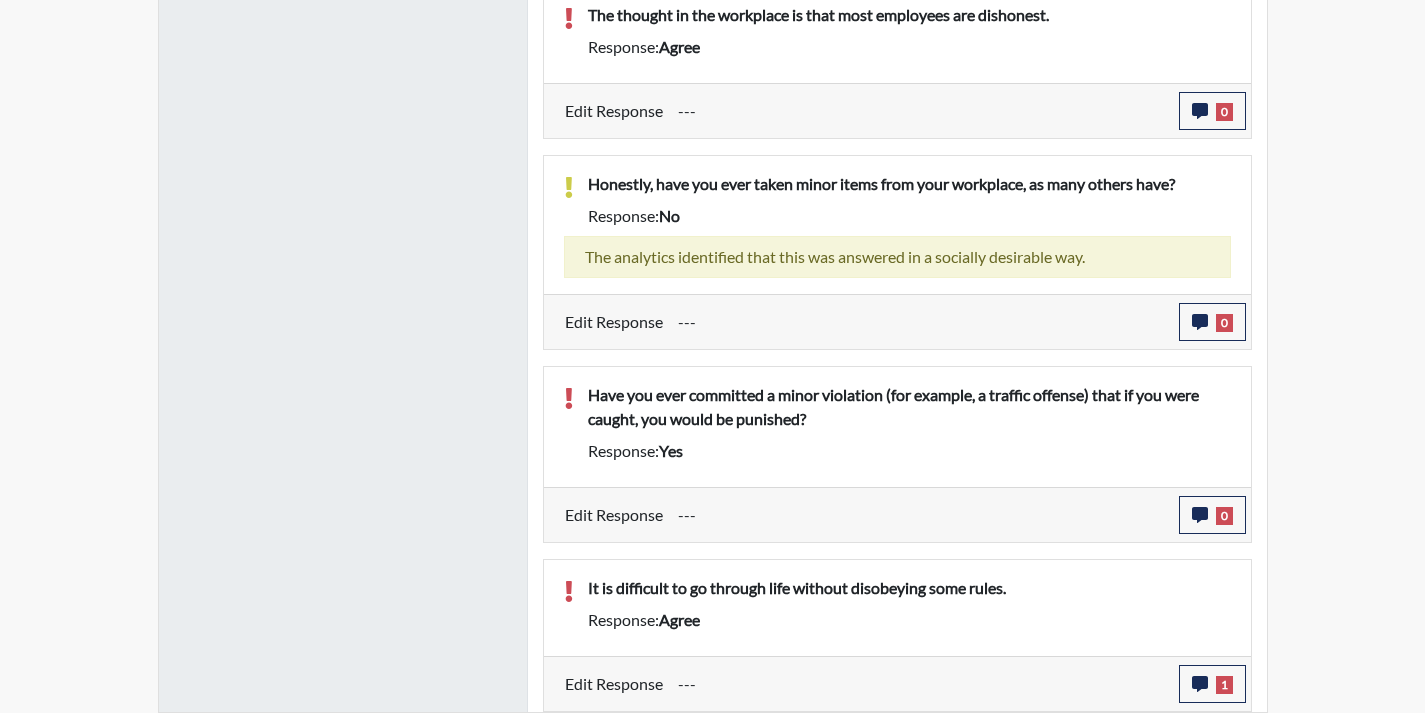 scroll, scrollTop: 999668, scrollLeft: 999169, axis: both 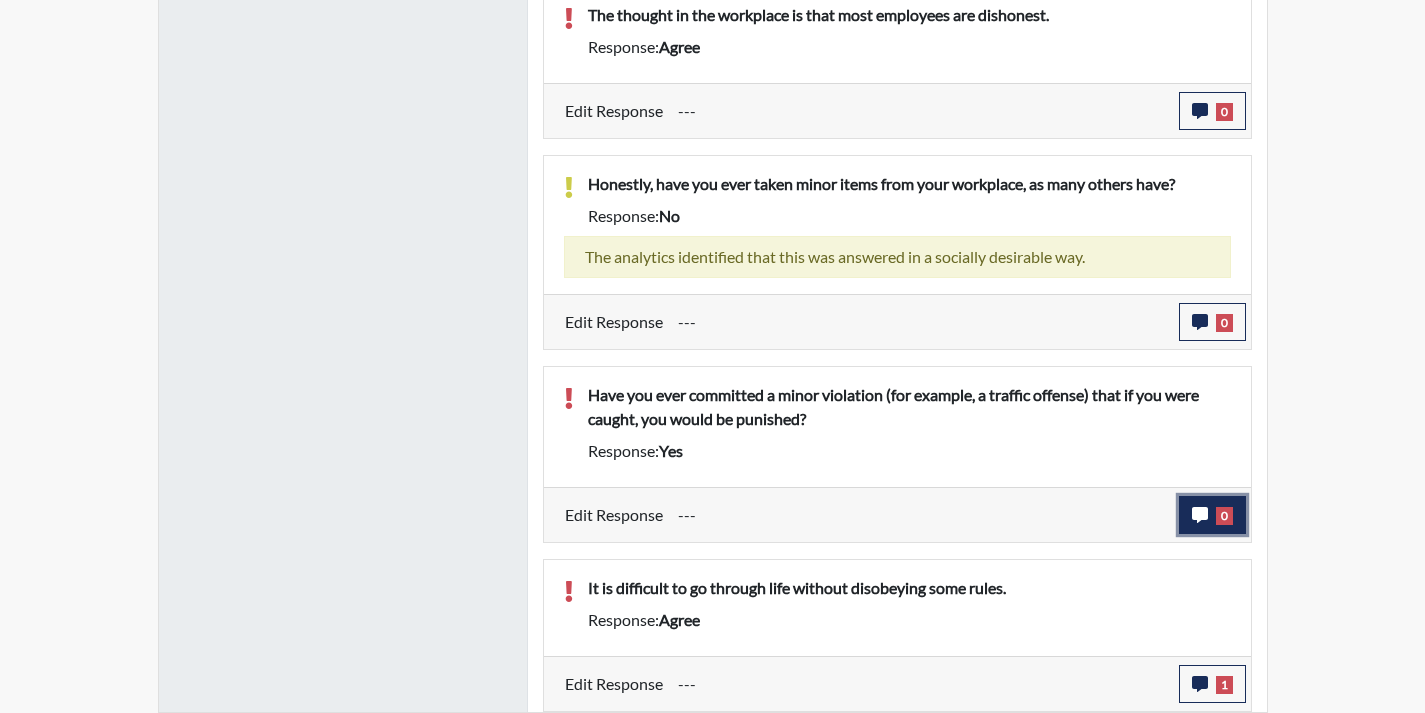 click on "0" at bounding box center (1224, 516) 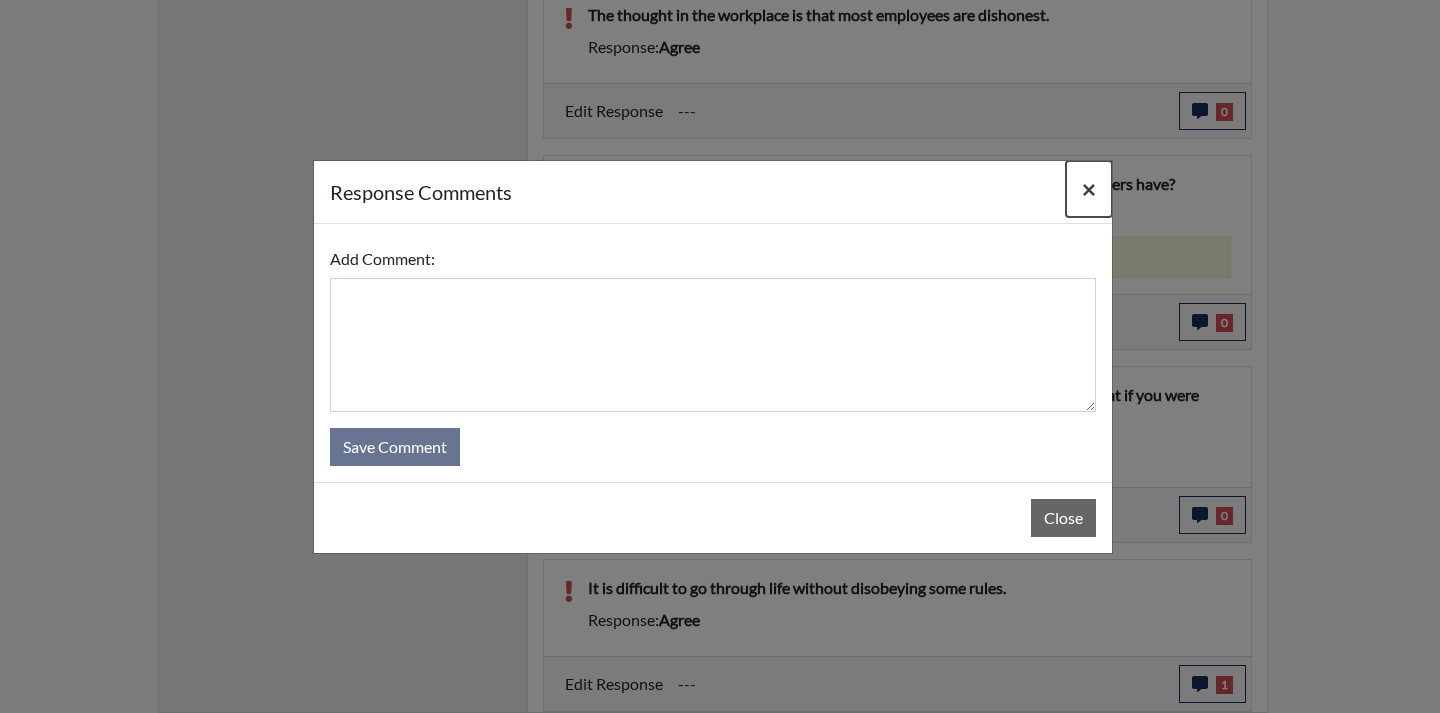 click on "×" at bounding box center [1089, 189] 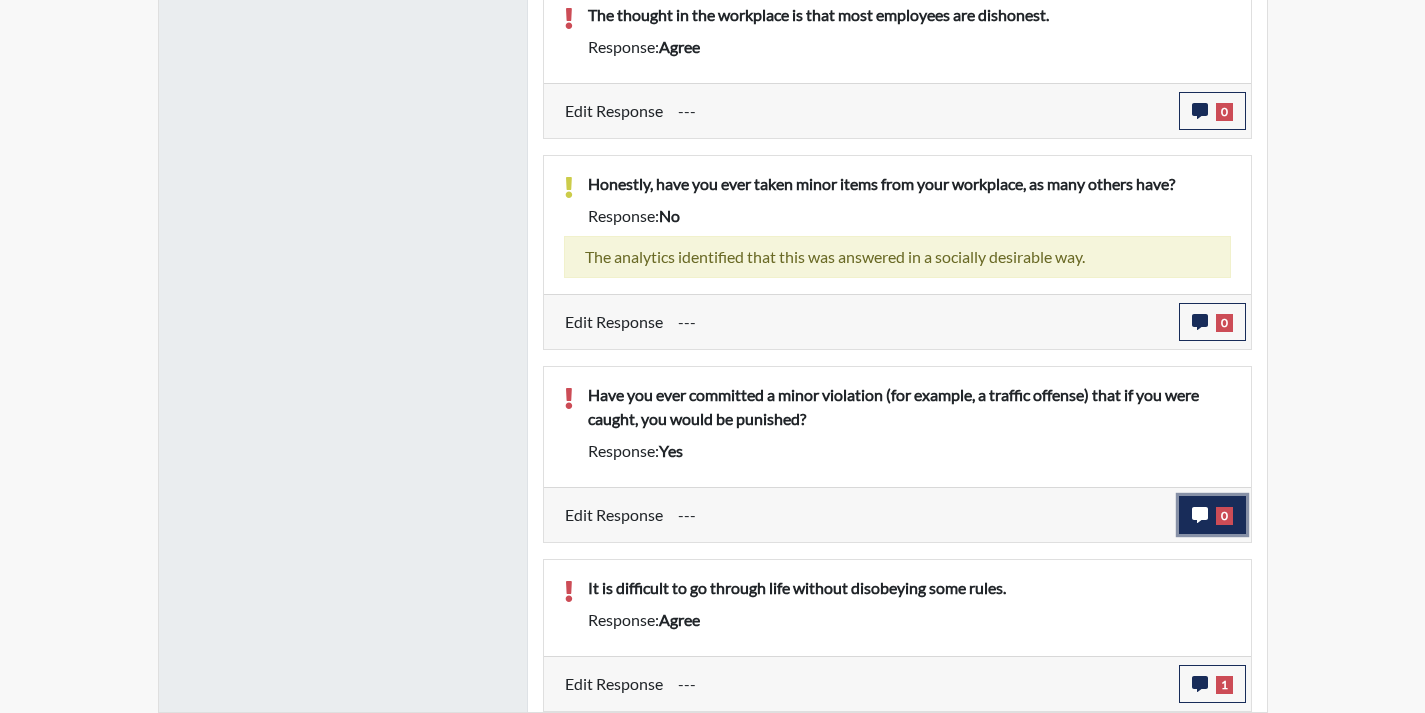 click on "0" at bounding box center (1224, 516) 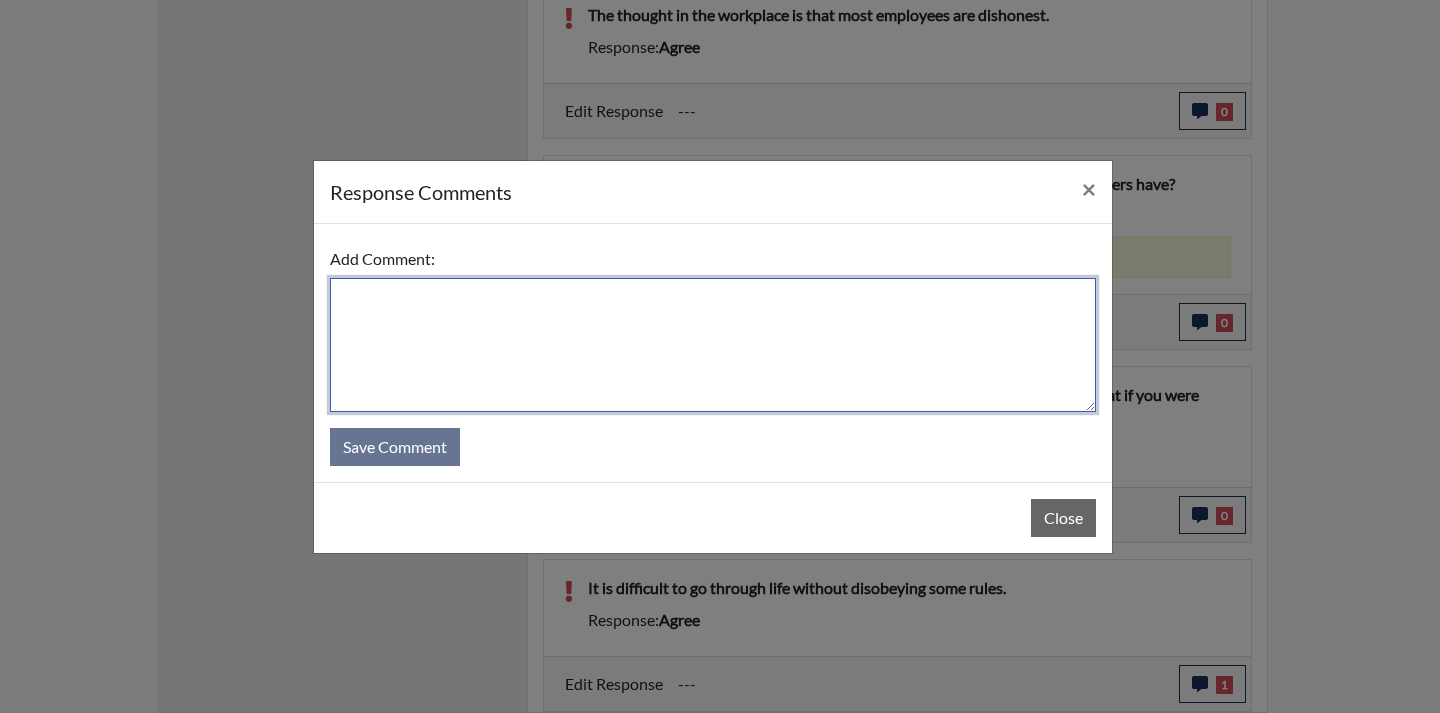 click at bounding box center [713, 345] 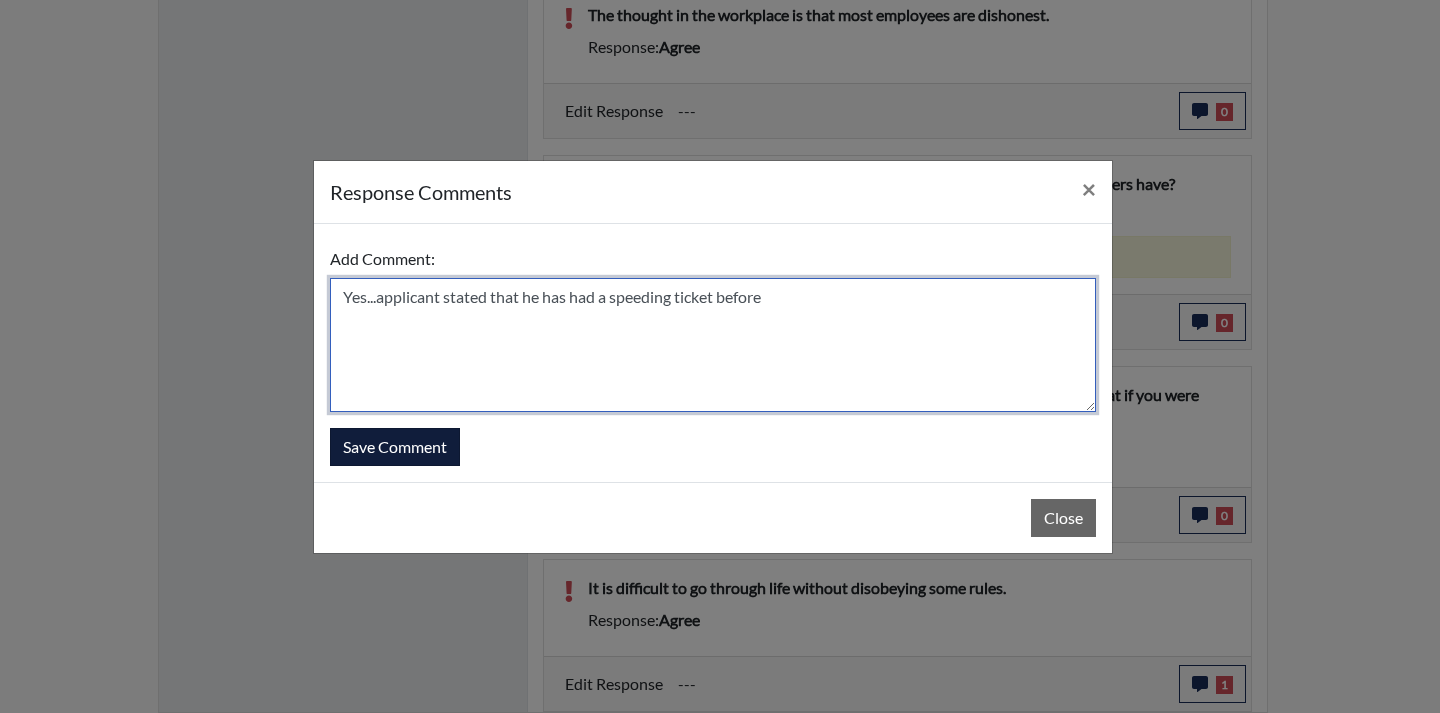 type on "Yes...applicant stated that he has had a speeding ticket before" 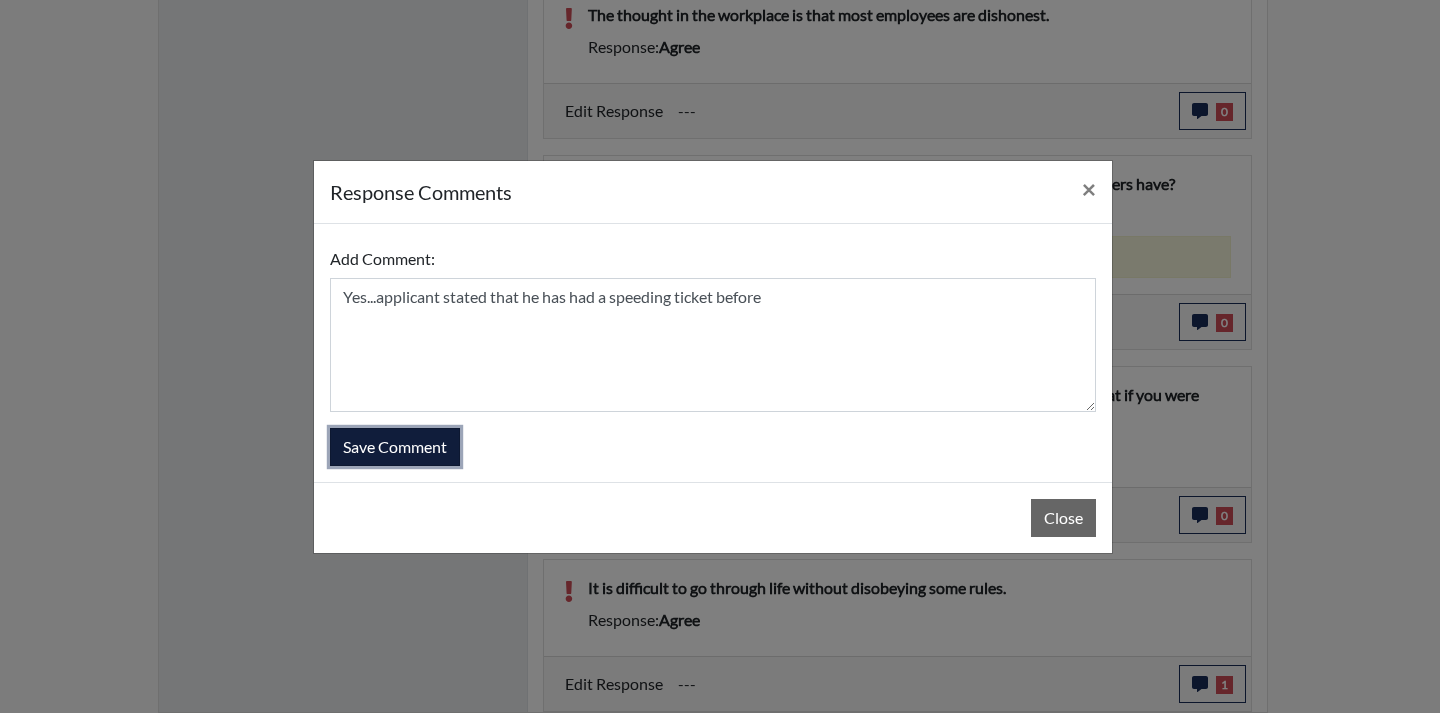click on "Save Comment" at bounding box center (395, 447) 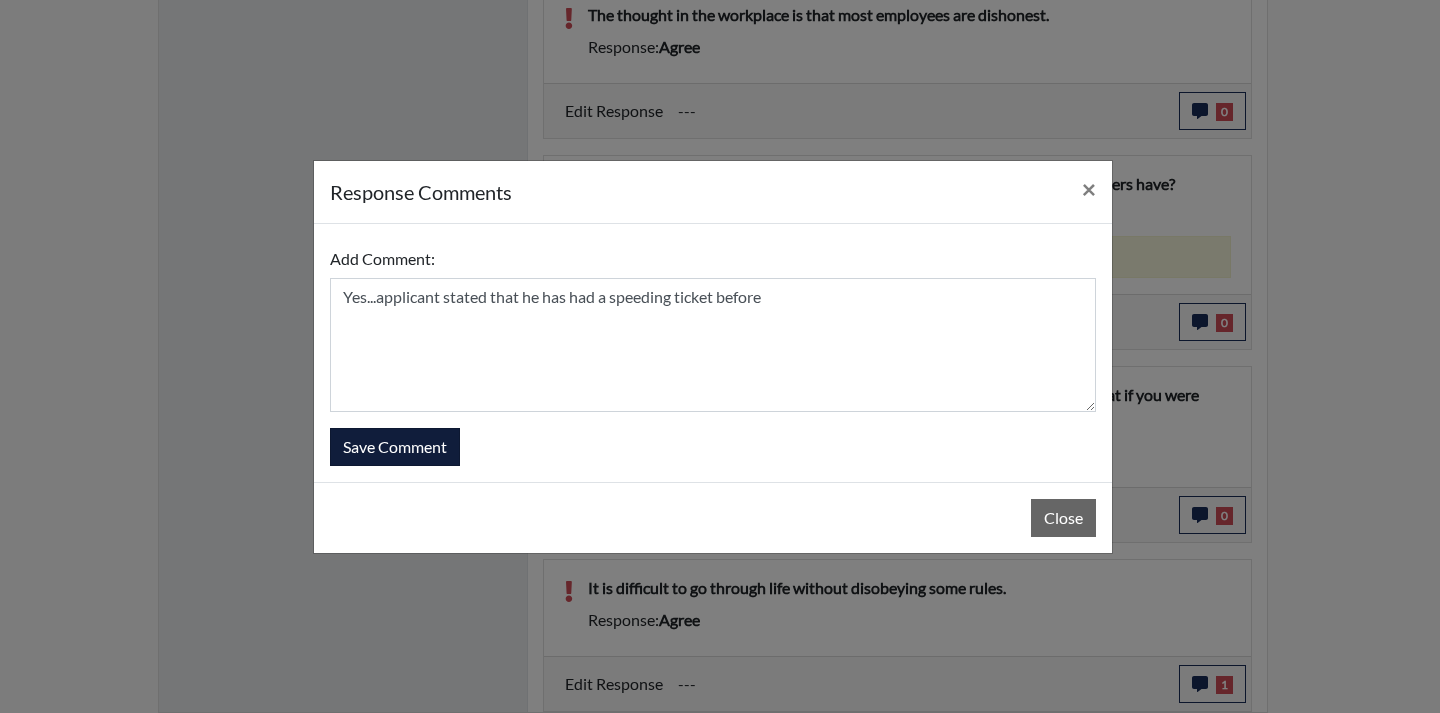 type 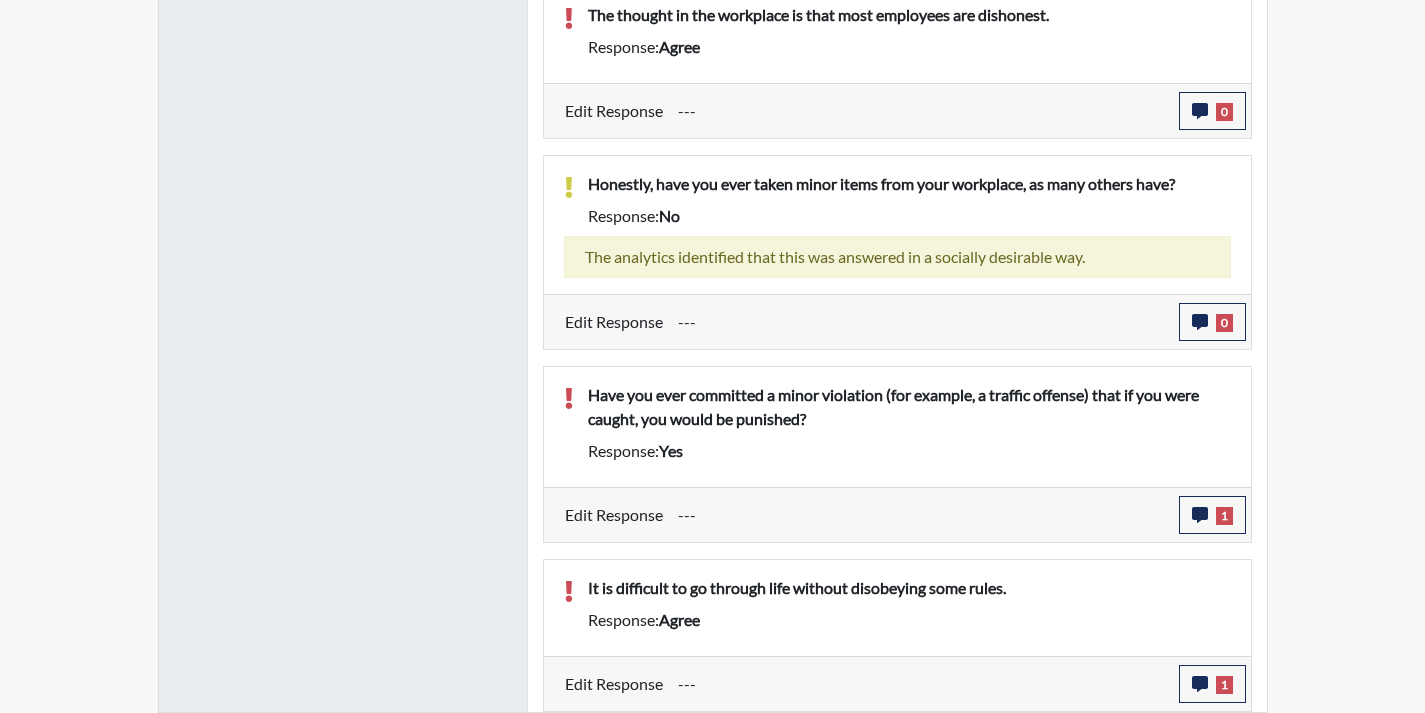 scroll, scrollTop: 999668, scrollLeft: 999169, axis: both 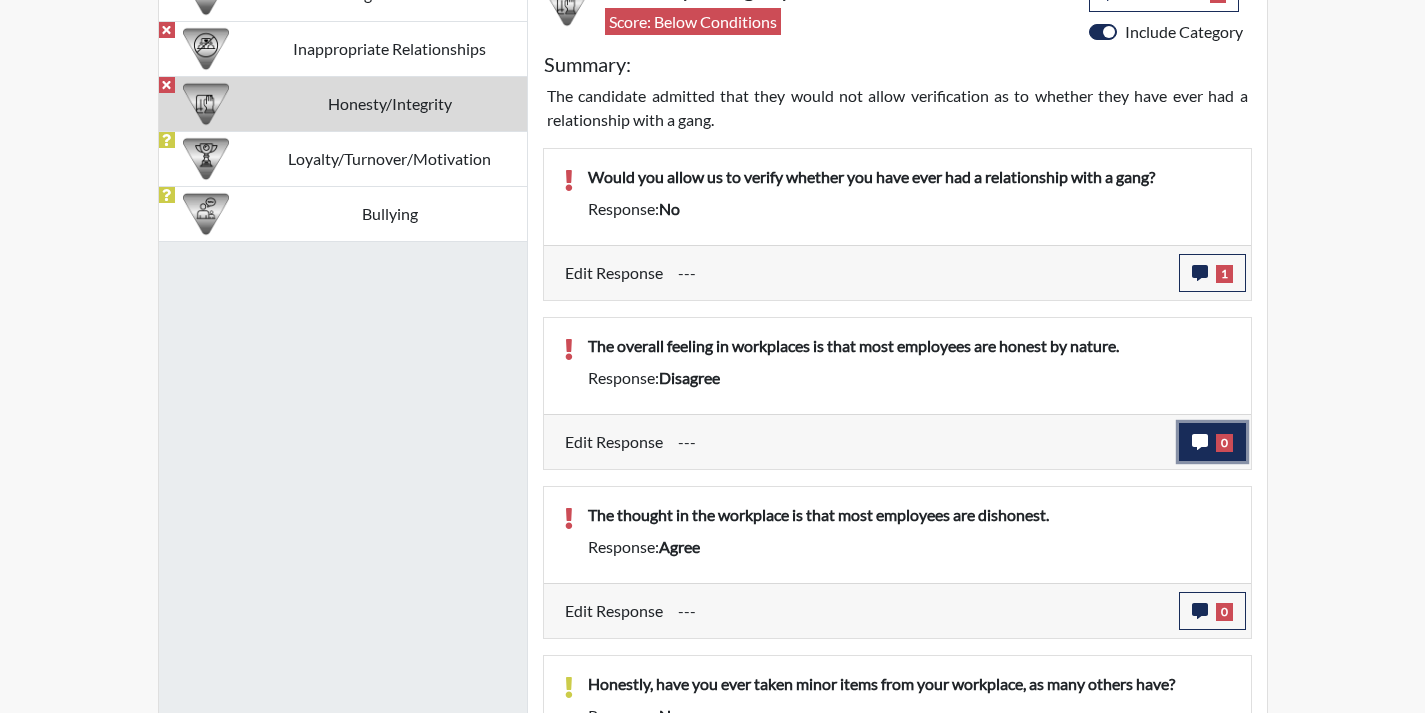 click on "0" at bounding box center (1224, 443) 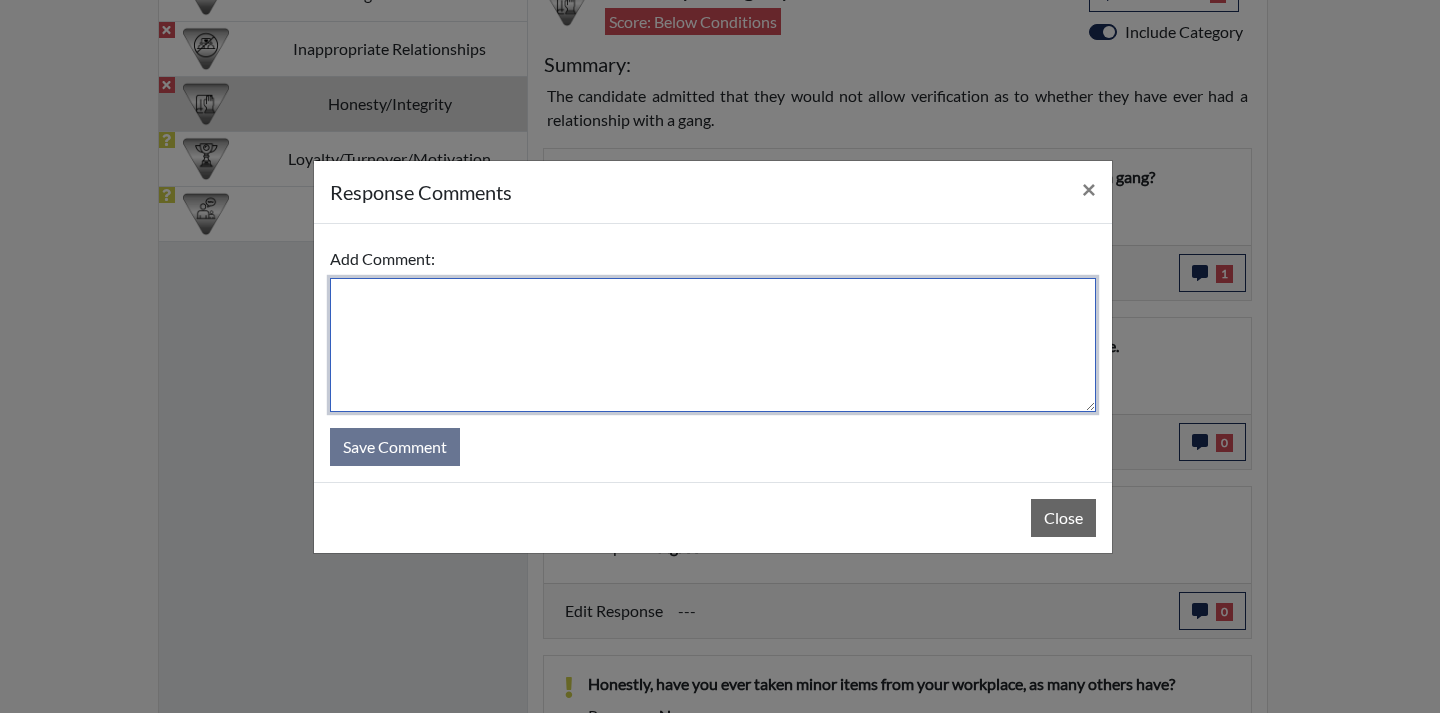 click at bounding box center (713, 345) 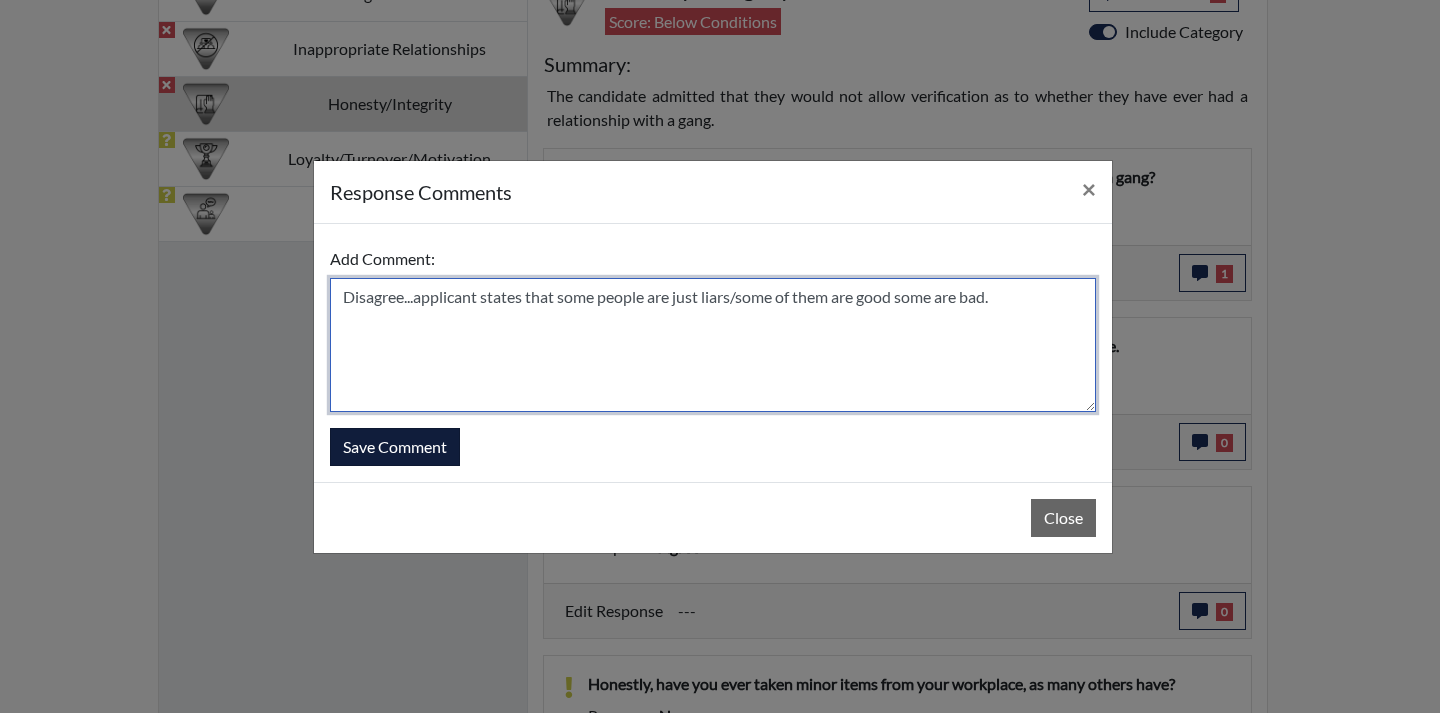 type on "Disagree...applicant states that some people are just liars/some of them are good some are bad." 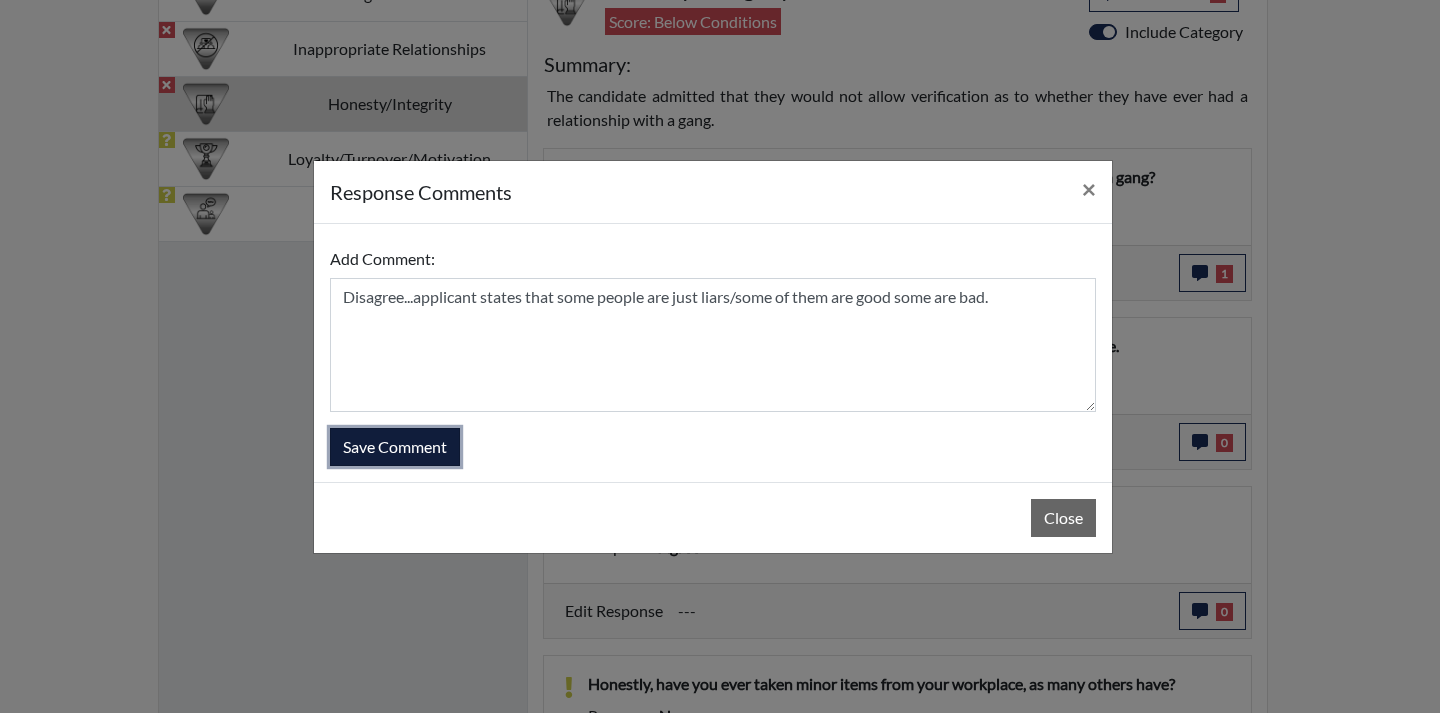click on "Save Comment" at bounding box center [395, 447] 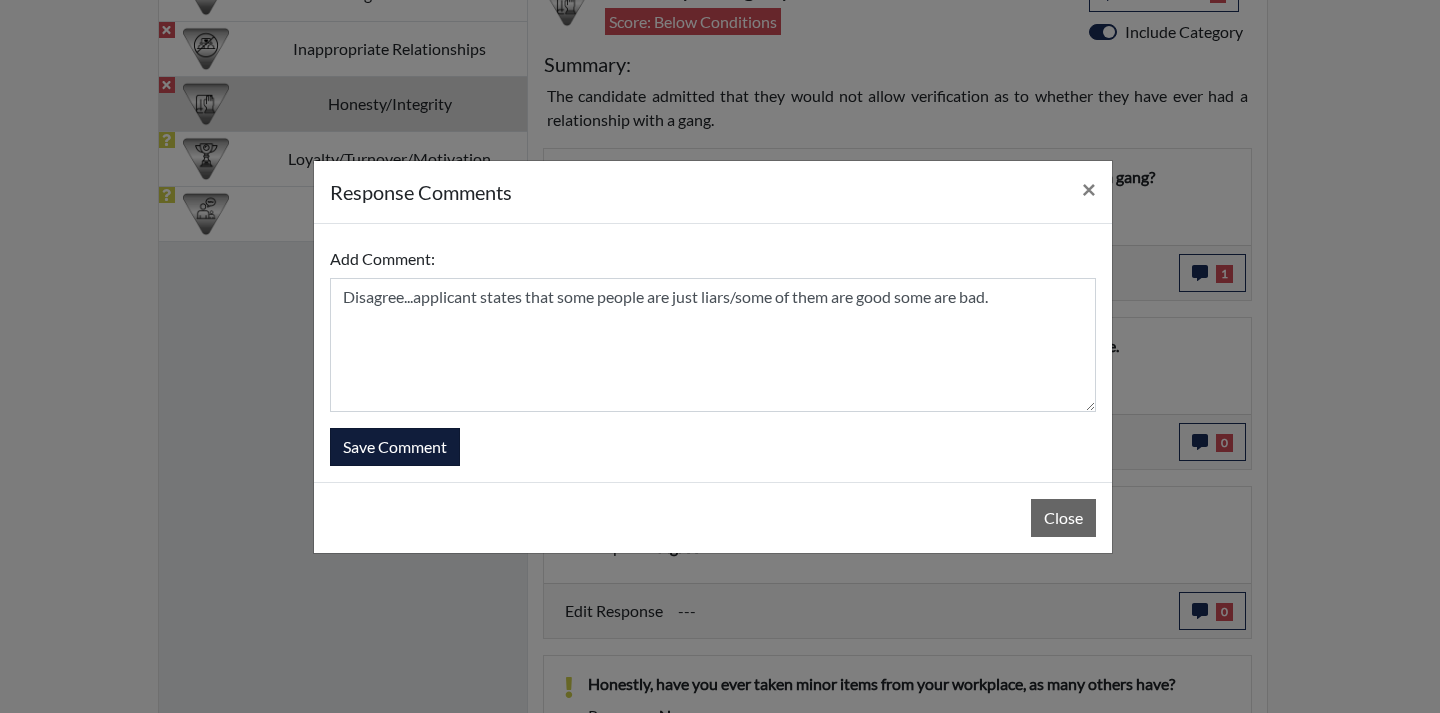 type 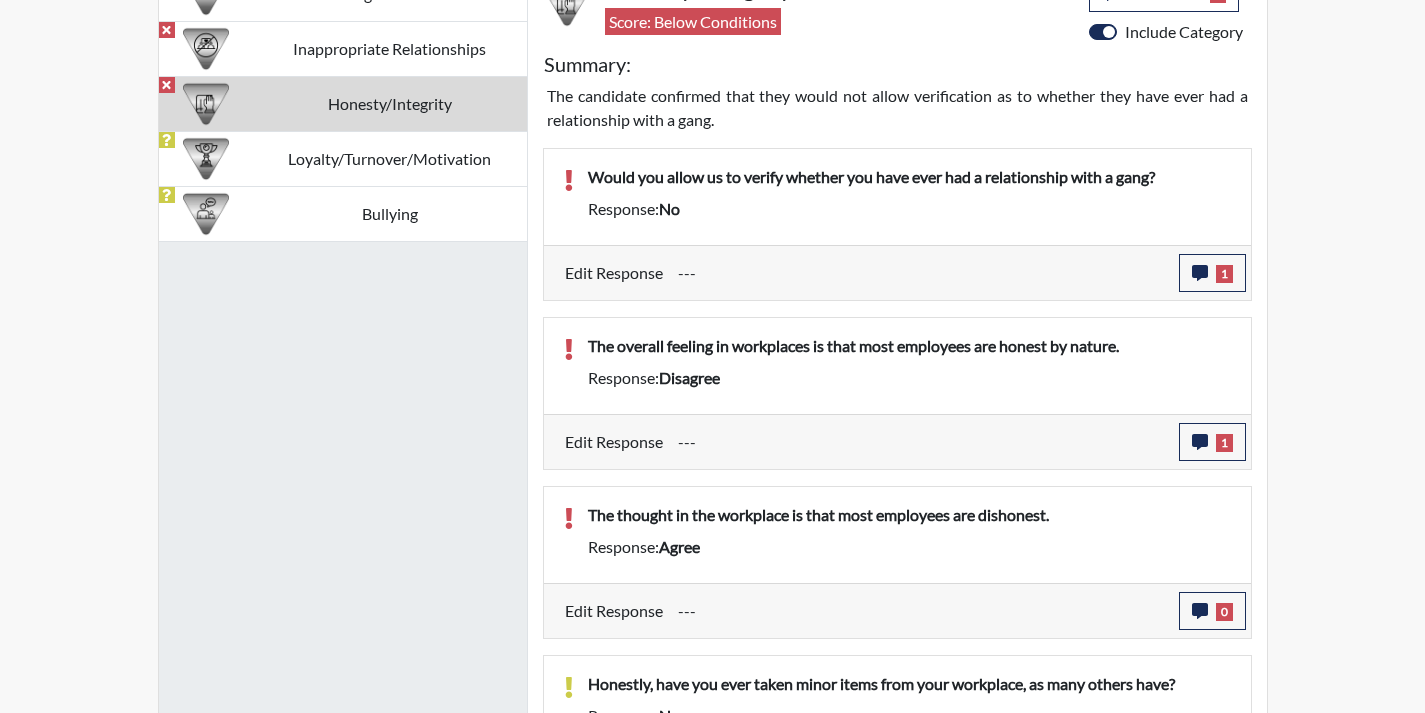 scroll, scrollTop: 999668, scrollLeft: 999169, axis: both 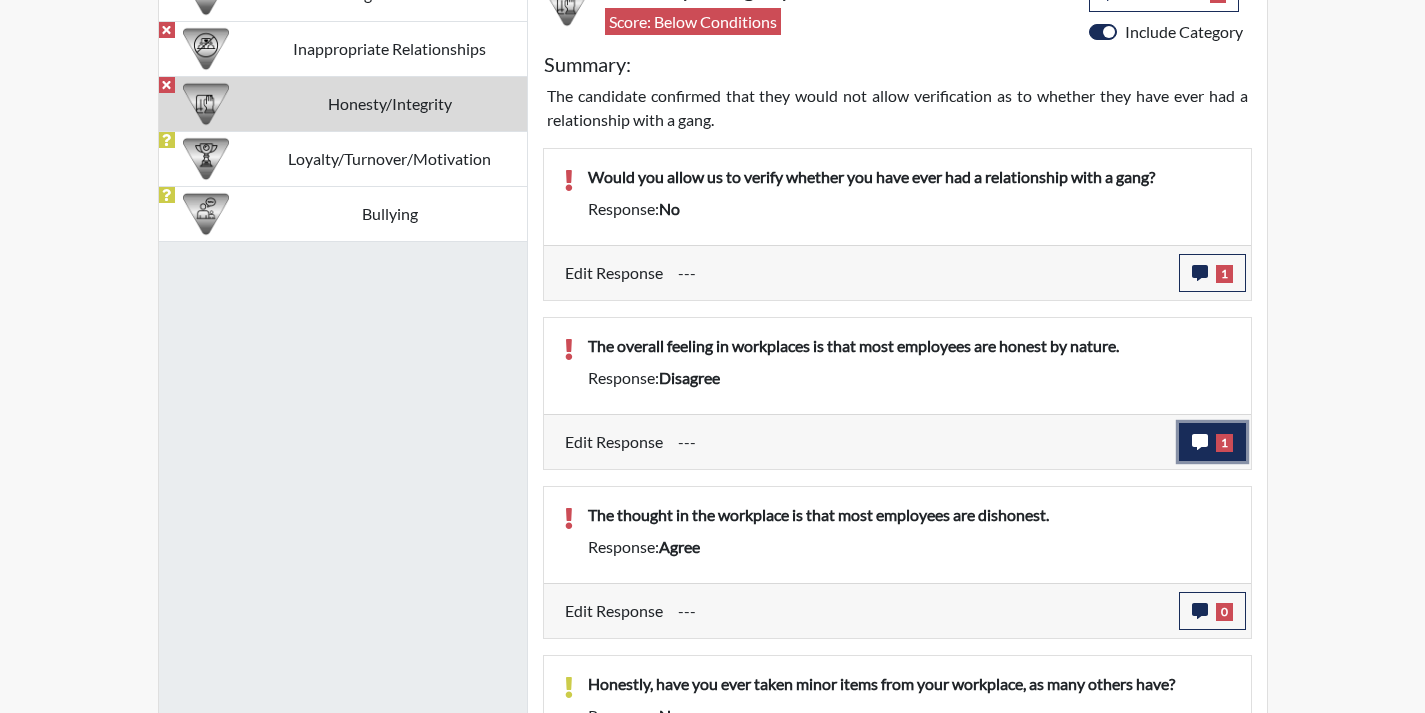 click on "1" at bounding box center [1224, 443] 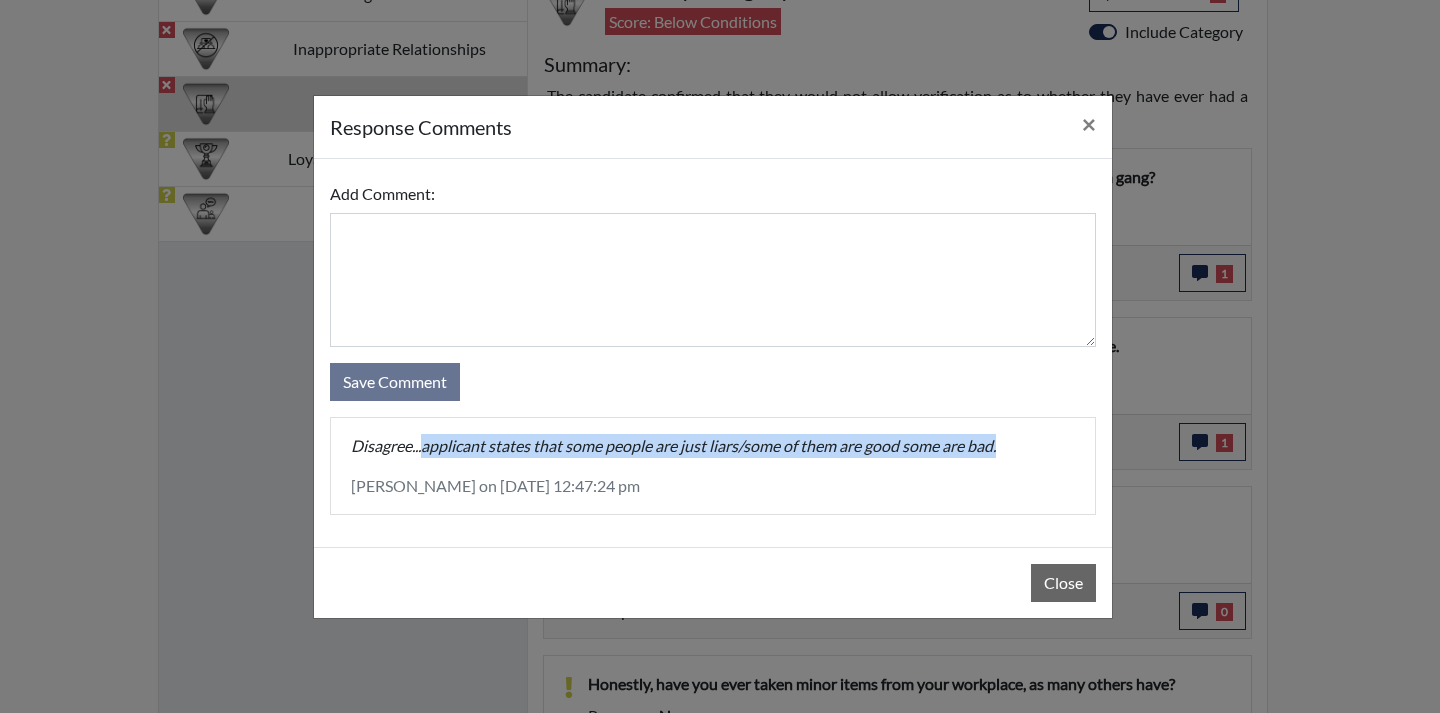drag, startPoint x: 1029, startPoint y: 447, endPoint x: 426, endPoint y: 455, distance: 603.05304 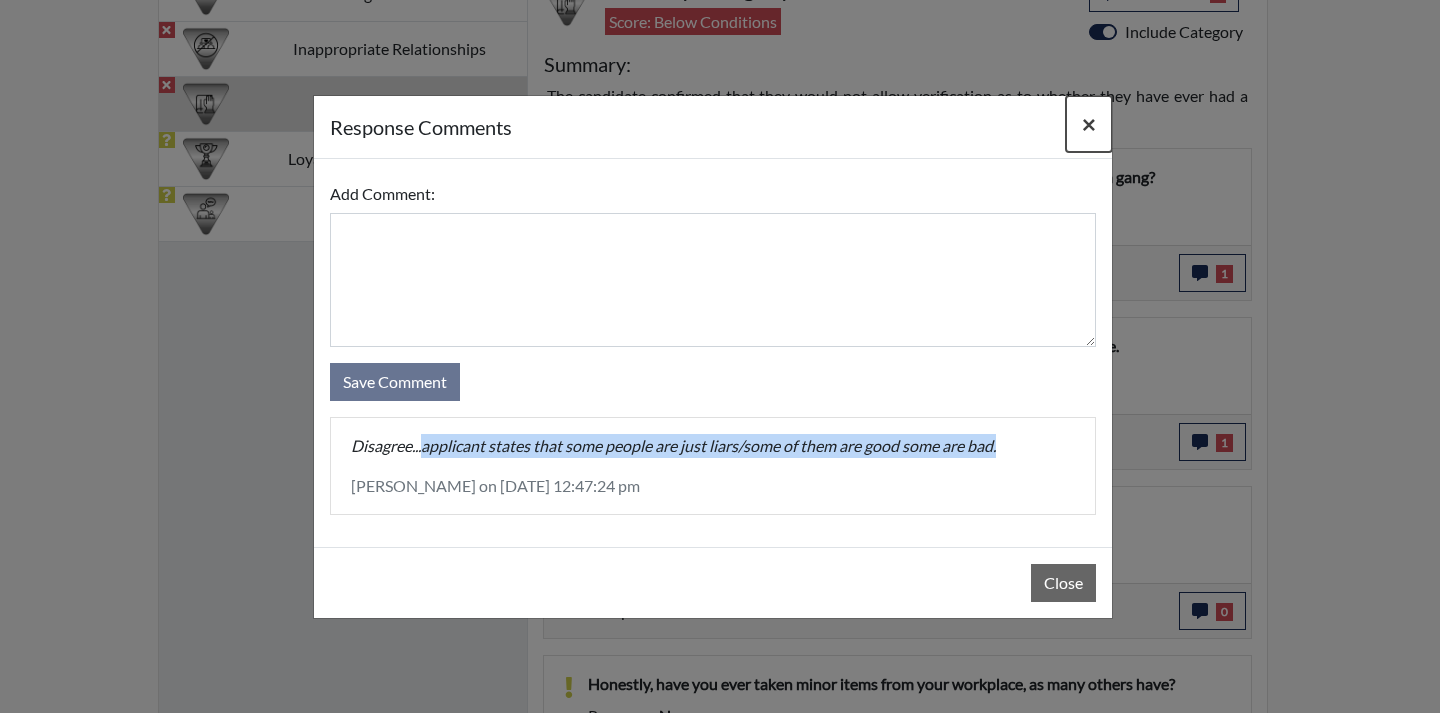 click on "×" at bounding box center [1089, 123] 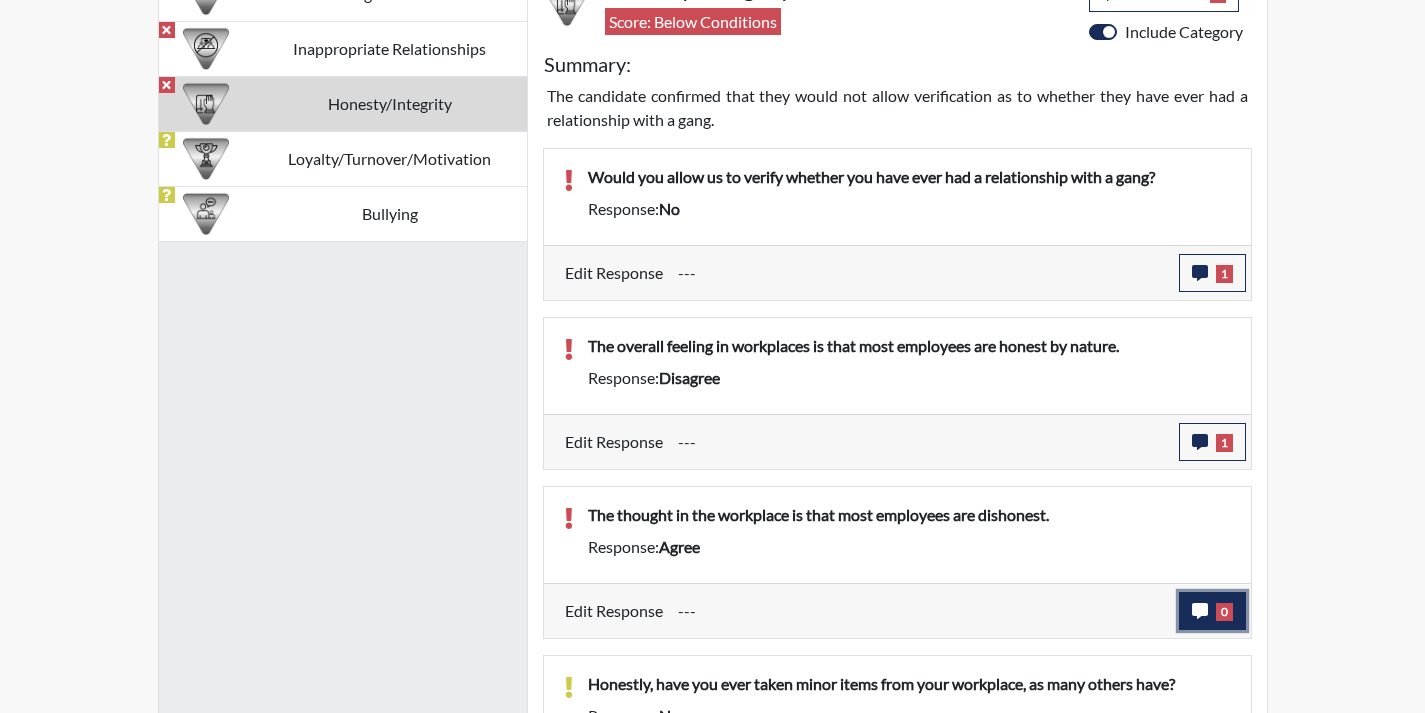 click on "0" at bounding box center [1212, 611] 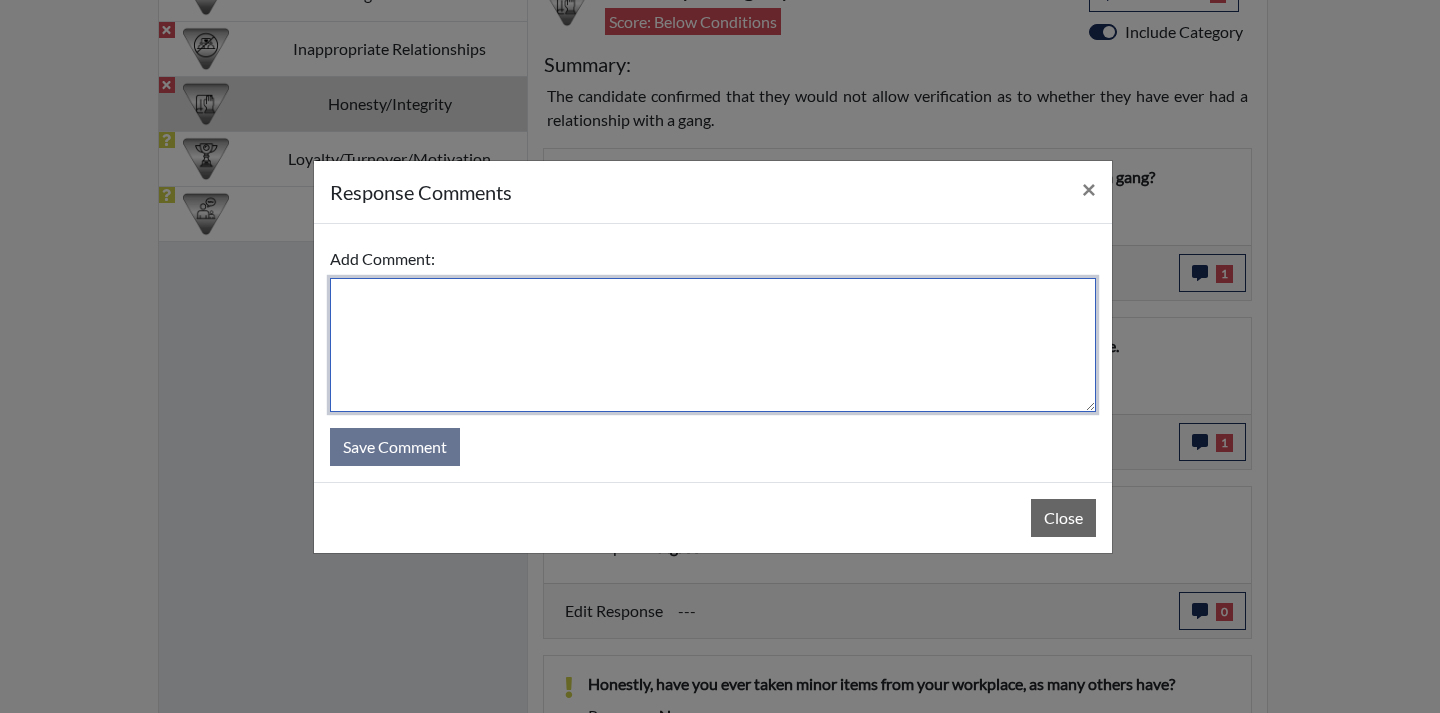 click at bounding box center (713, 345) 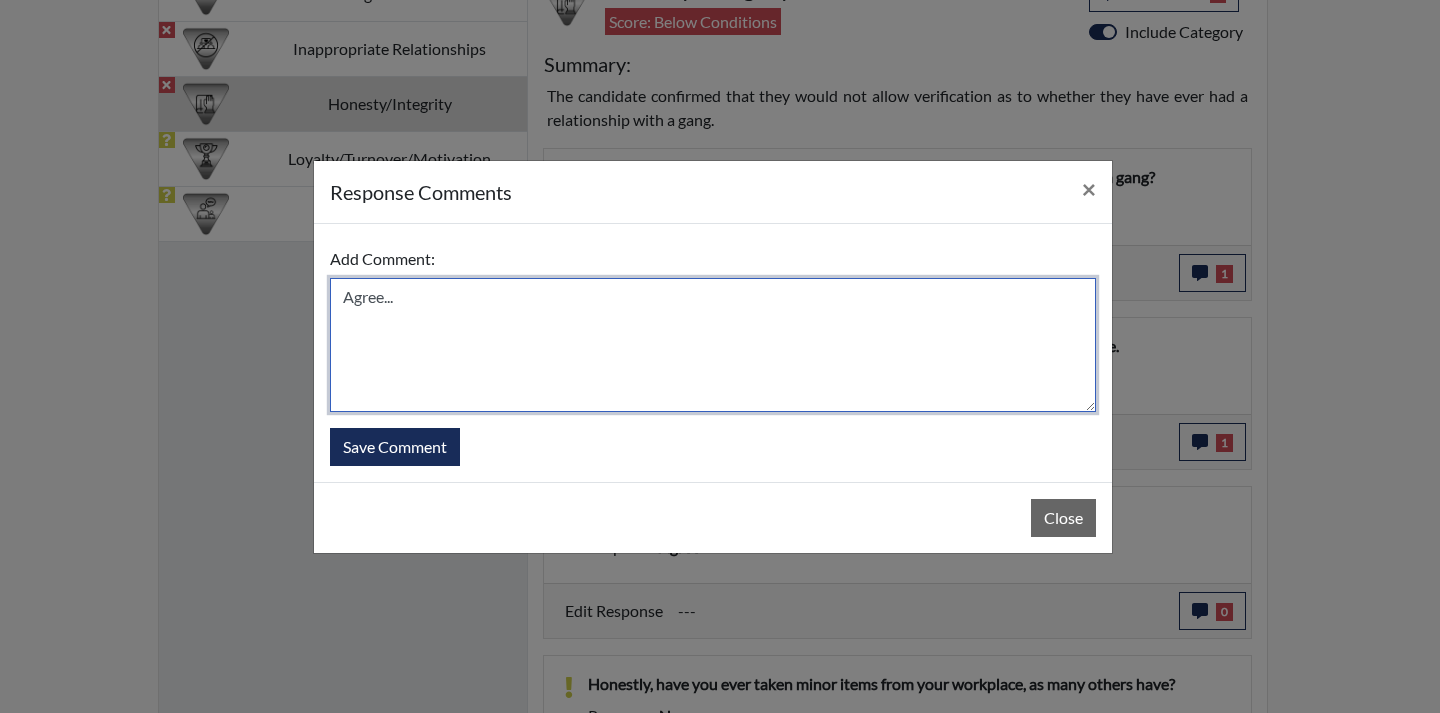 click on "Agree..." at bounding box center (713, 345) 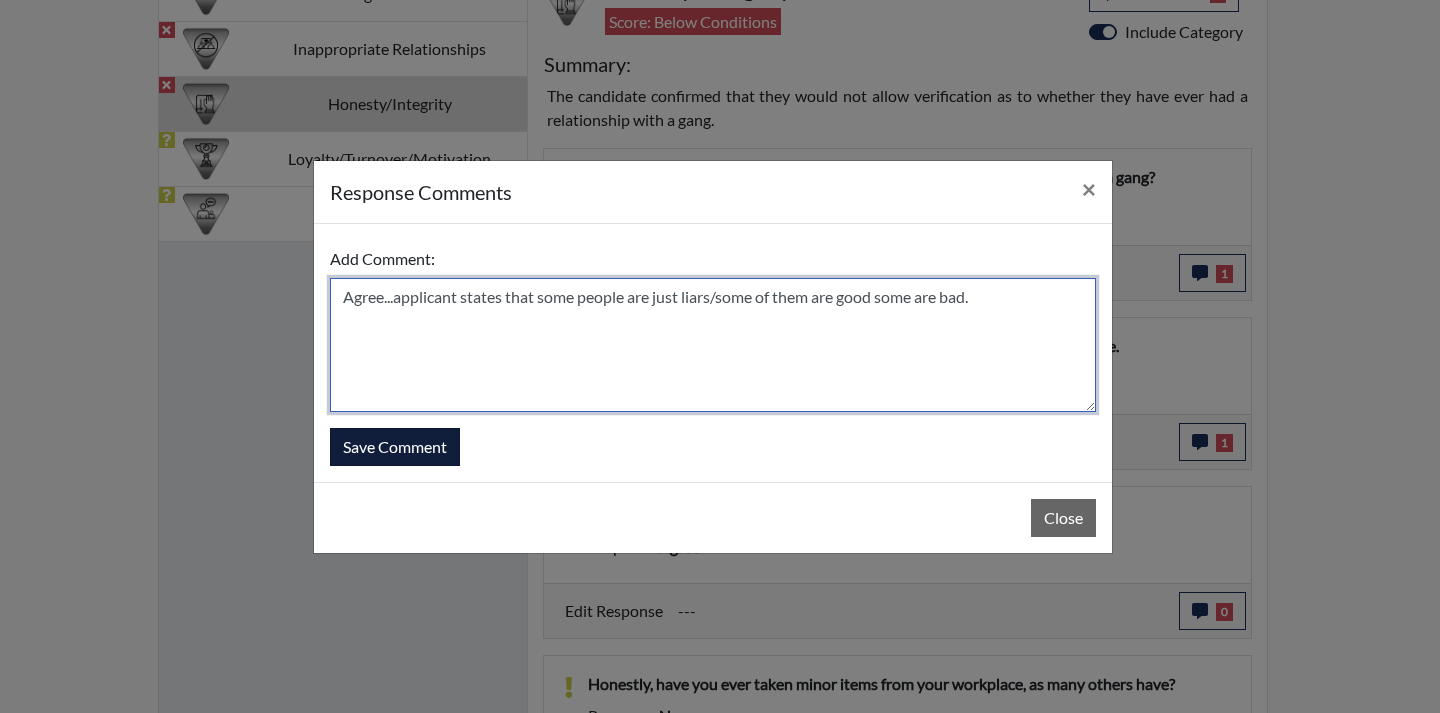 type on "Agree...applicant states that some people are just liars/some of them are good some are bad." 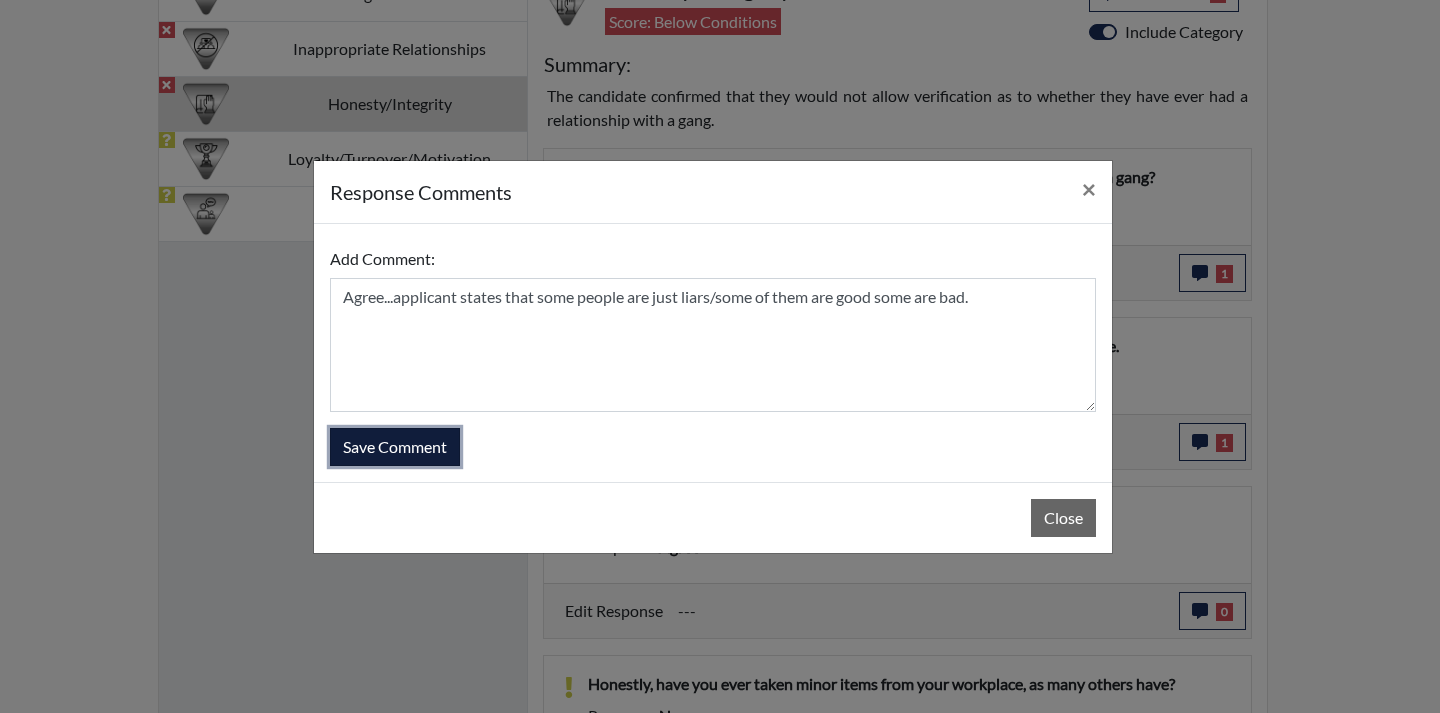 click on "Save Comment" at bounding box center [395, 447] 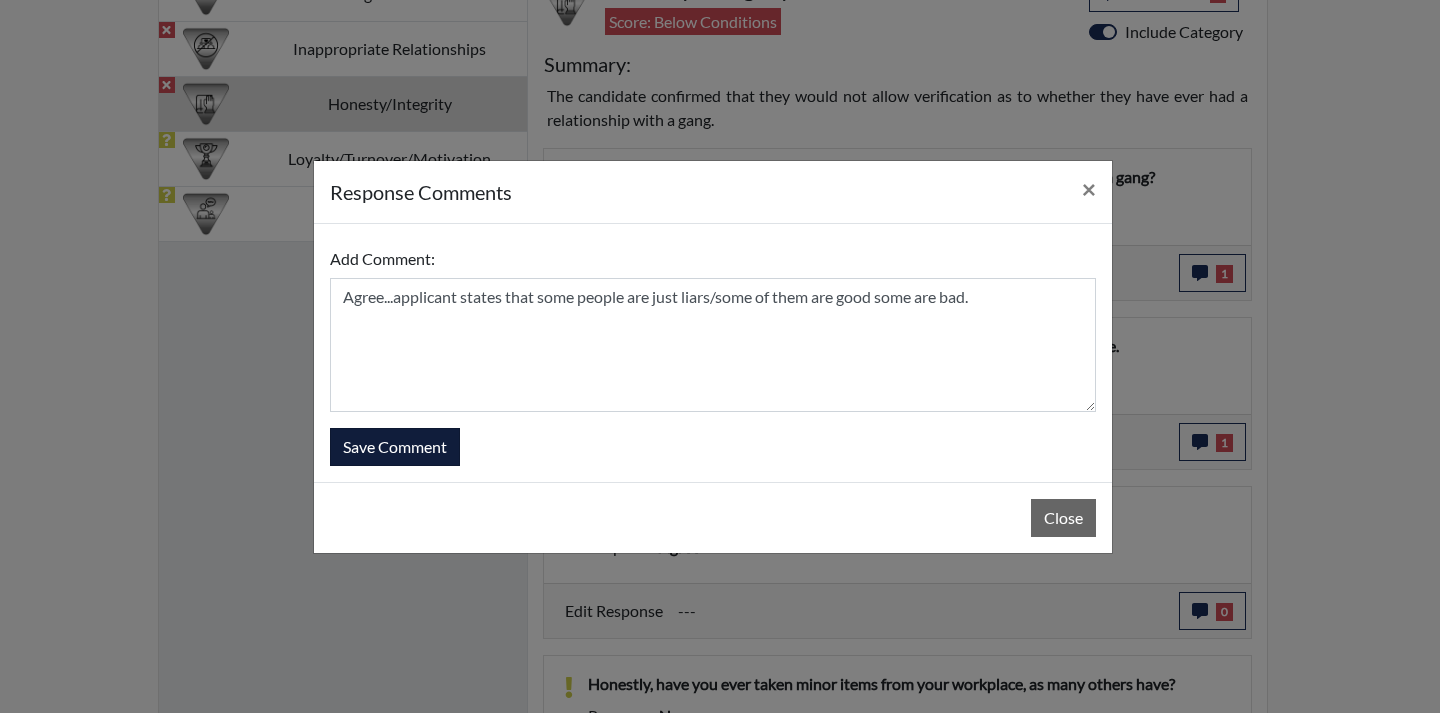 type 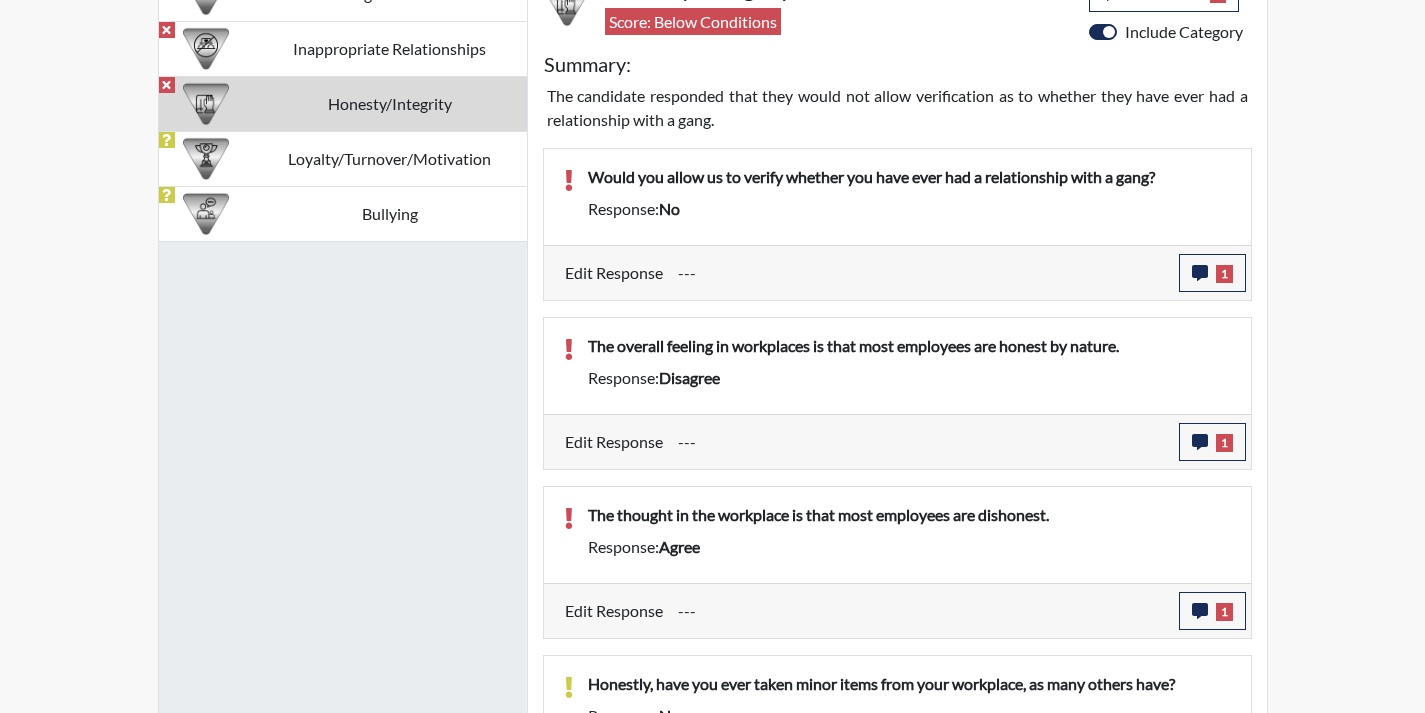 scroll, scrollTop: 999668, scrollLeft: 999169, axis: both 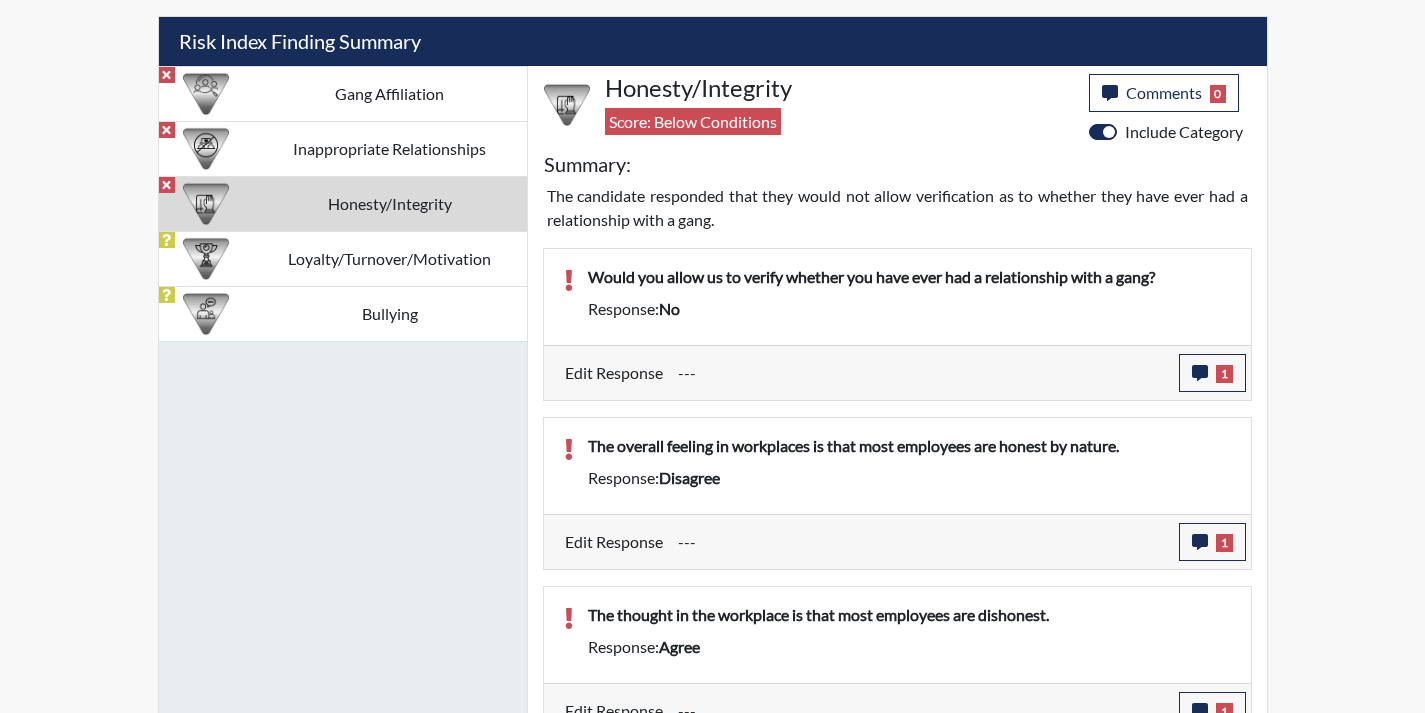 click on "Gang Affiliation" at bounding box center [390, 93] 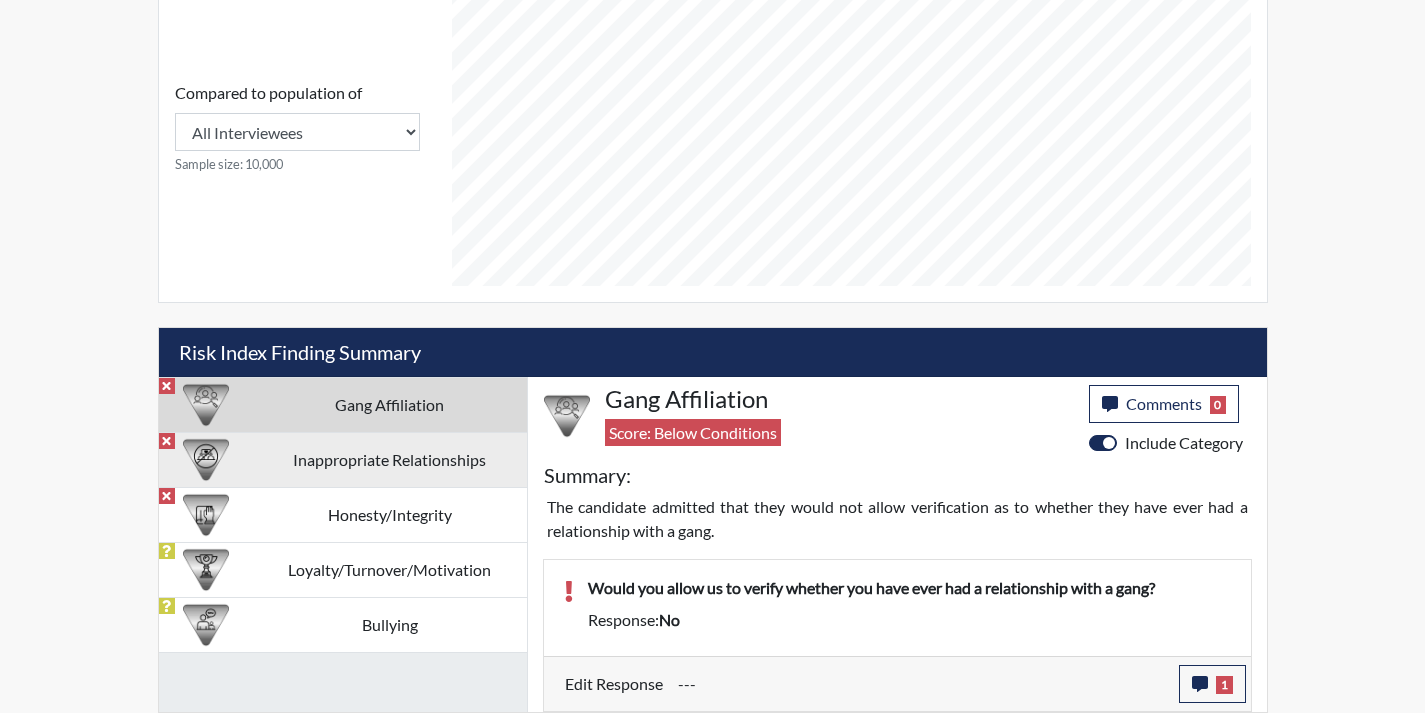 click on "Inappropriate Relationships" at bounding box center (390, 459) 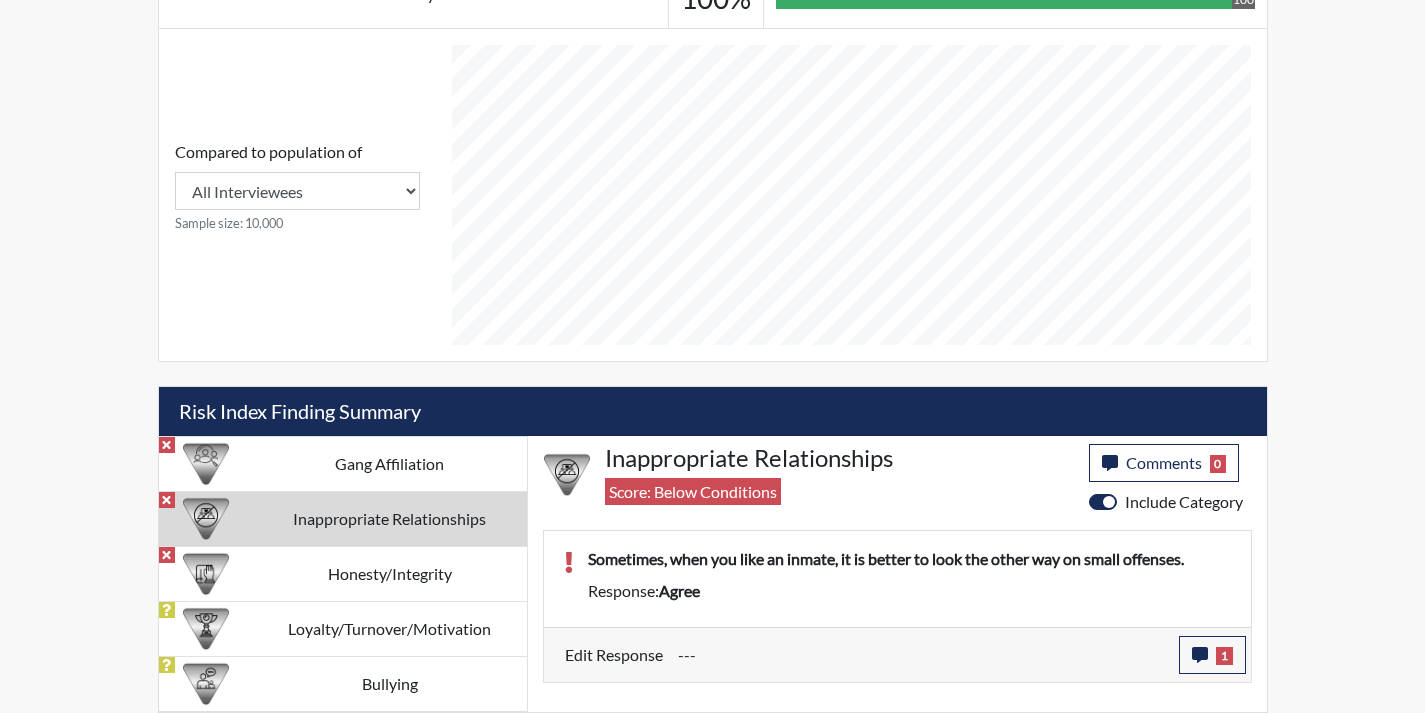scroll, scrollTop: 824, scrollLeft: 0, axis: vertical 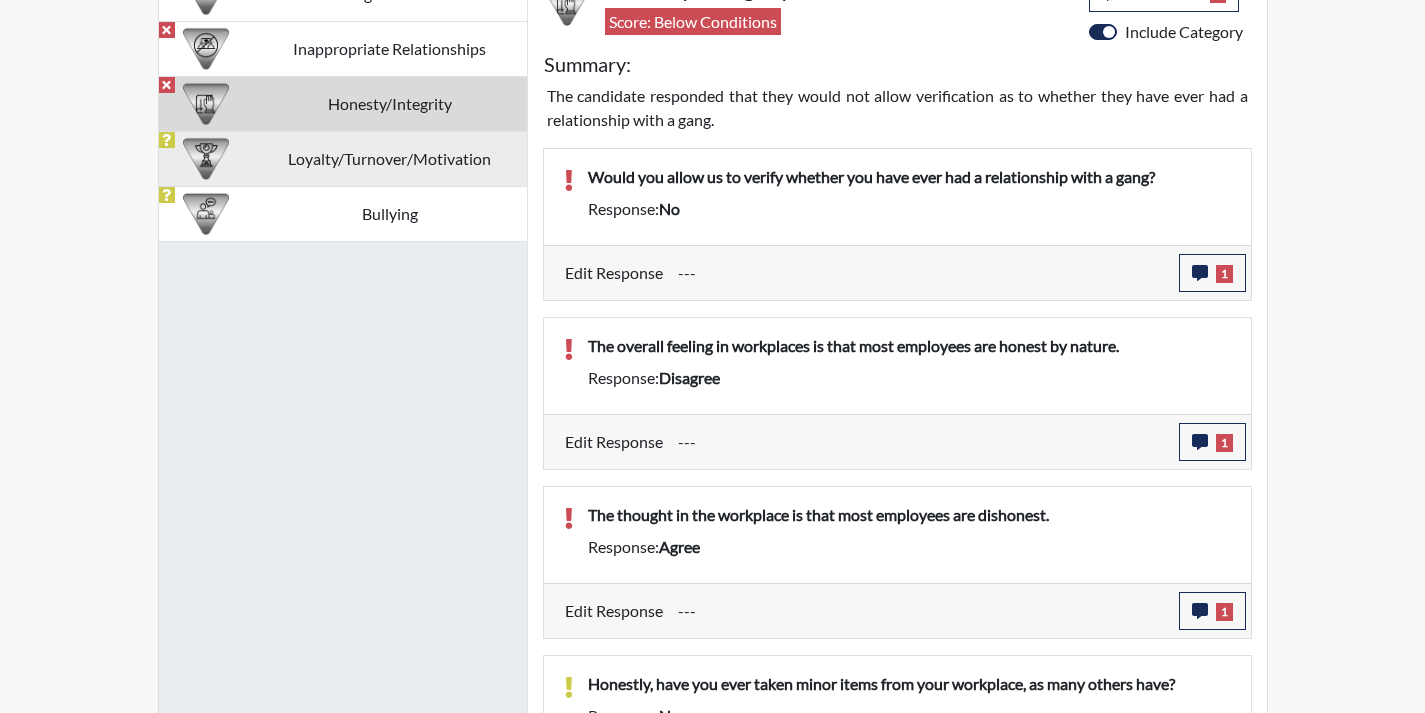 click on "Loyalty/Turnover/Motivation" at bounding box center (390, 158) 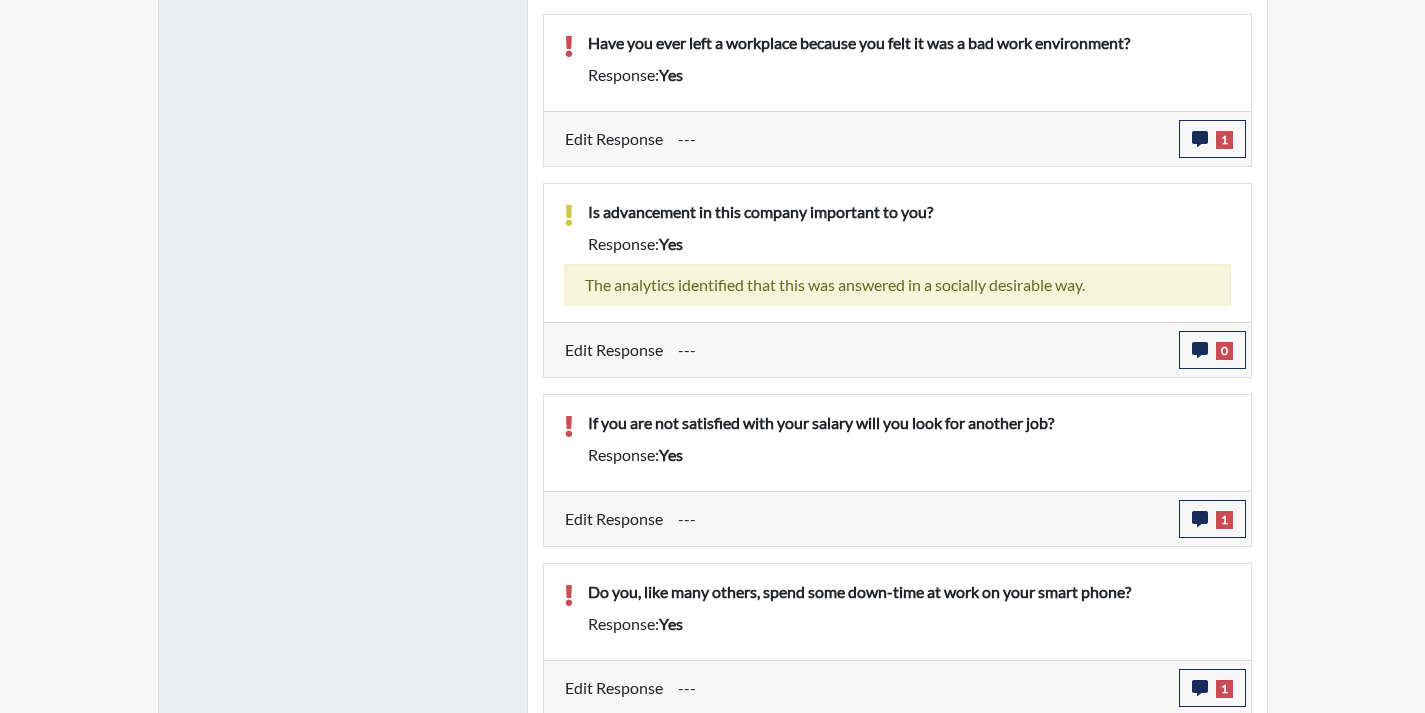 scroll, scrollTop: 1577, scrollLeft: 0, axis: vertical 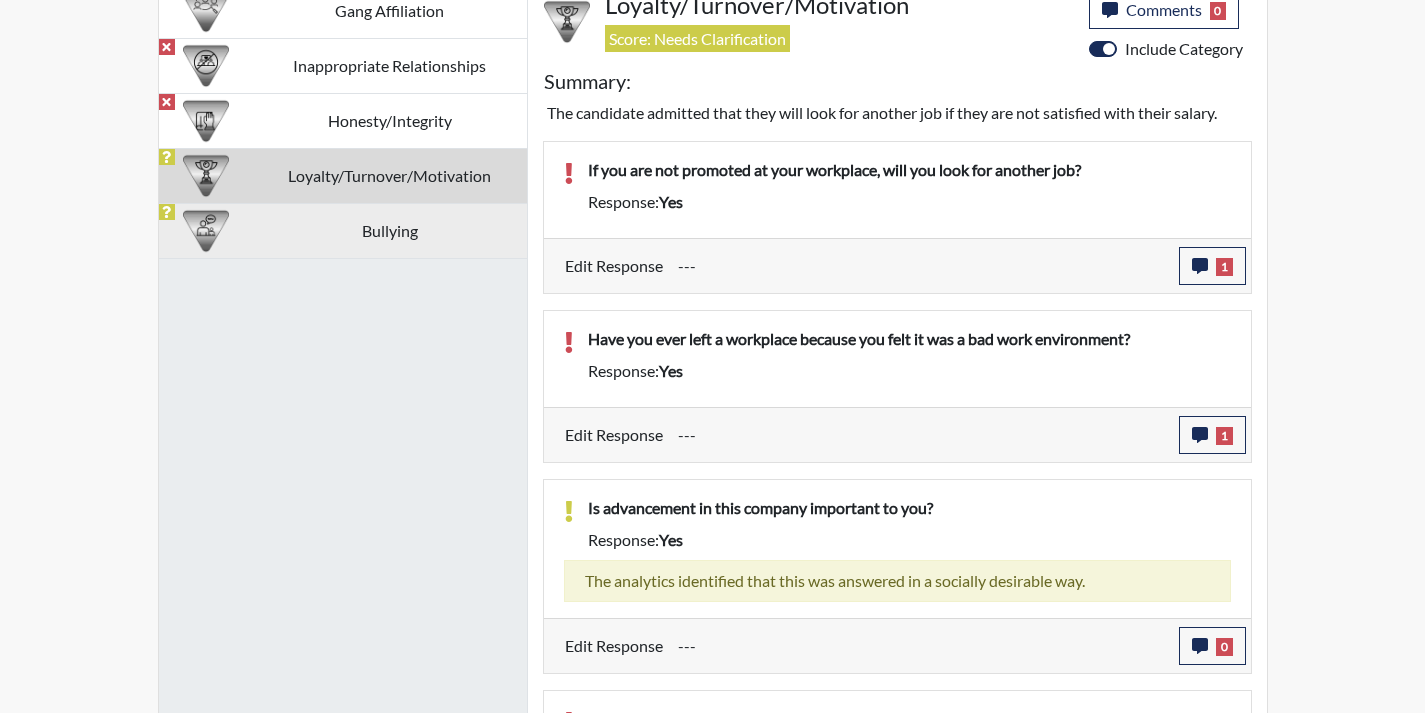 click on "Bullying" at bounding box center [390, 230] 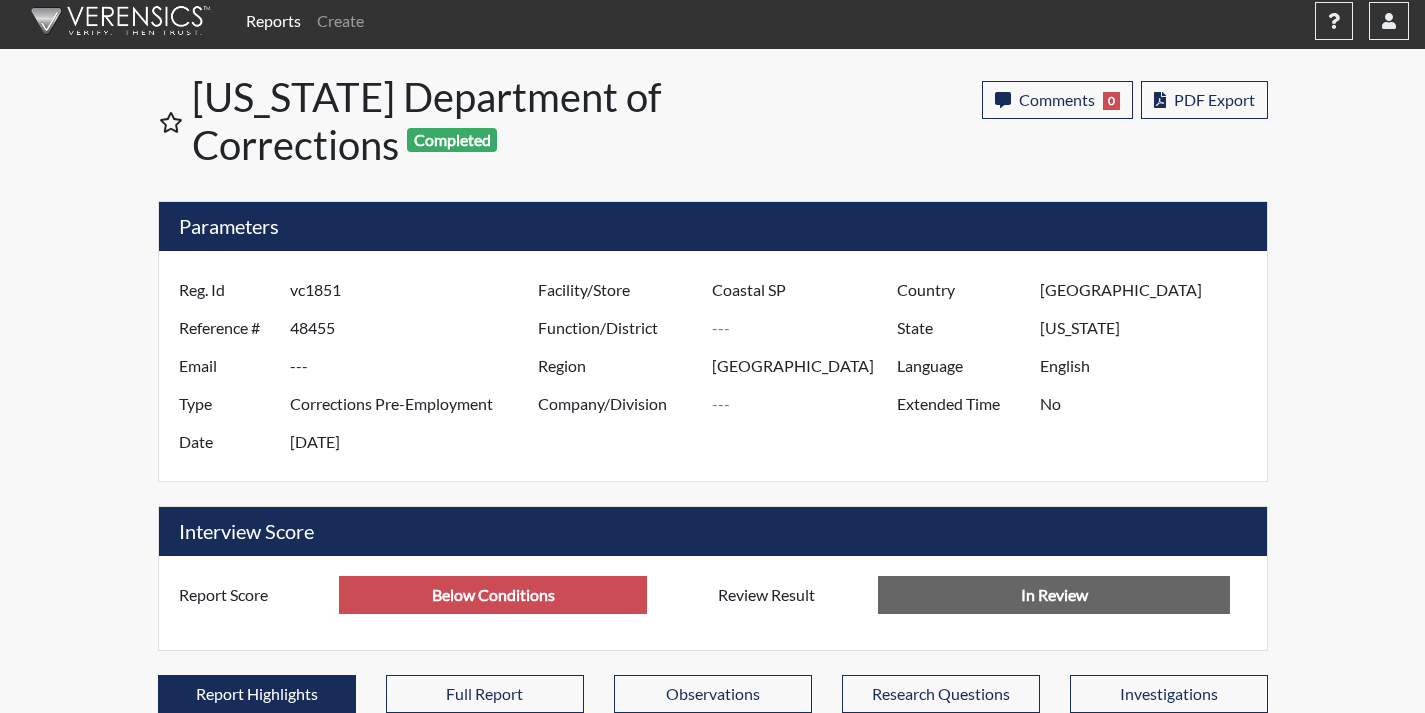 scroll, scrollTop: 0, scrollLeft: 0, axis: both 